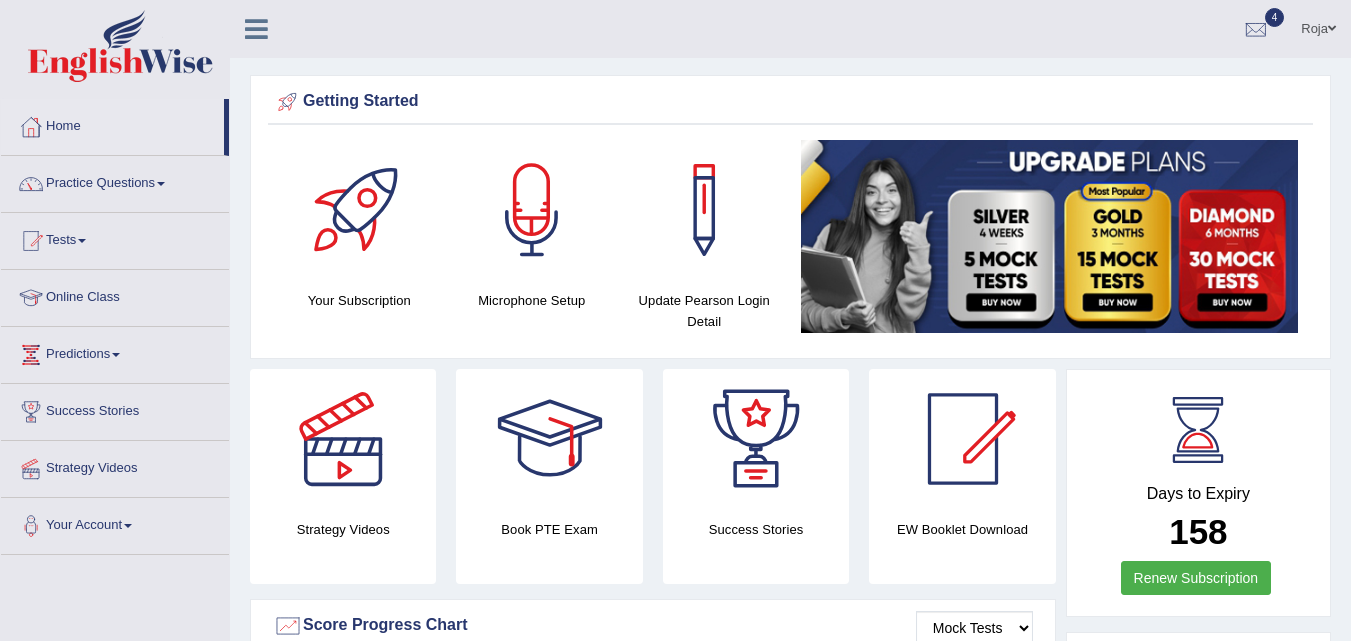 scroll, scrollTop: 0, scrollLeft: 0, axis: both 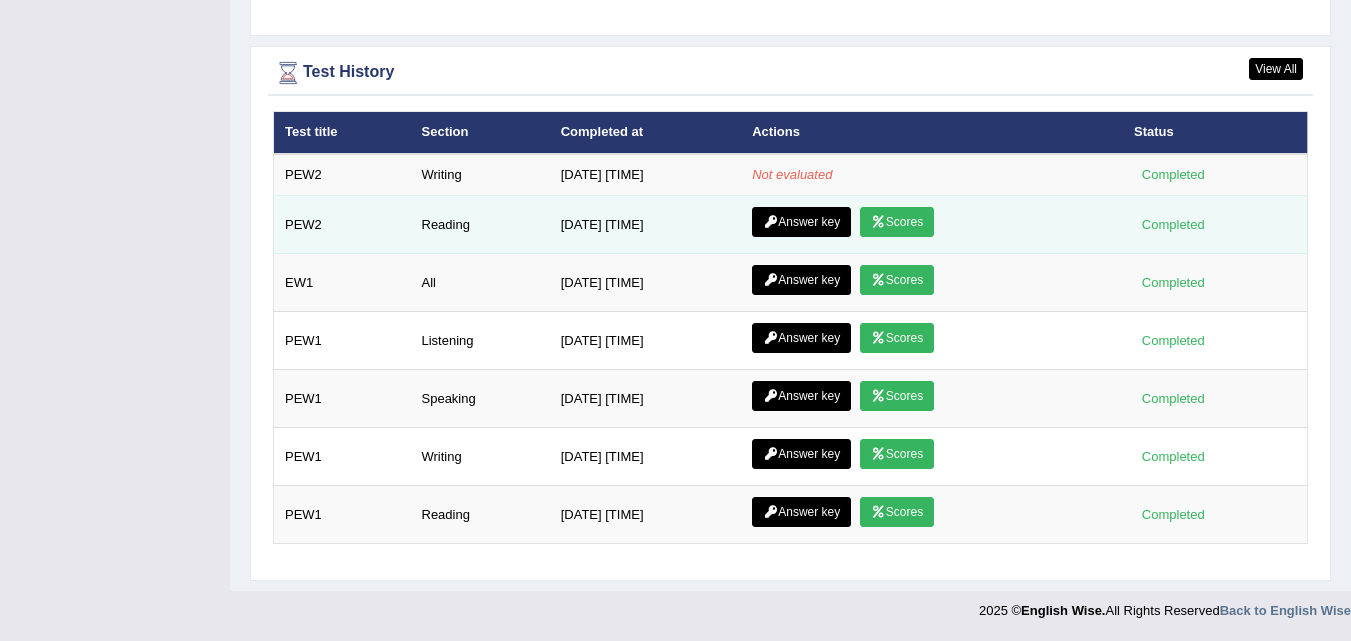 click on "Scores" at bounding box center [897, 222] 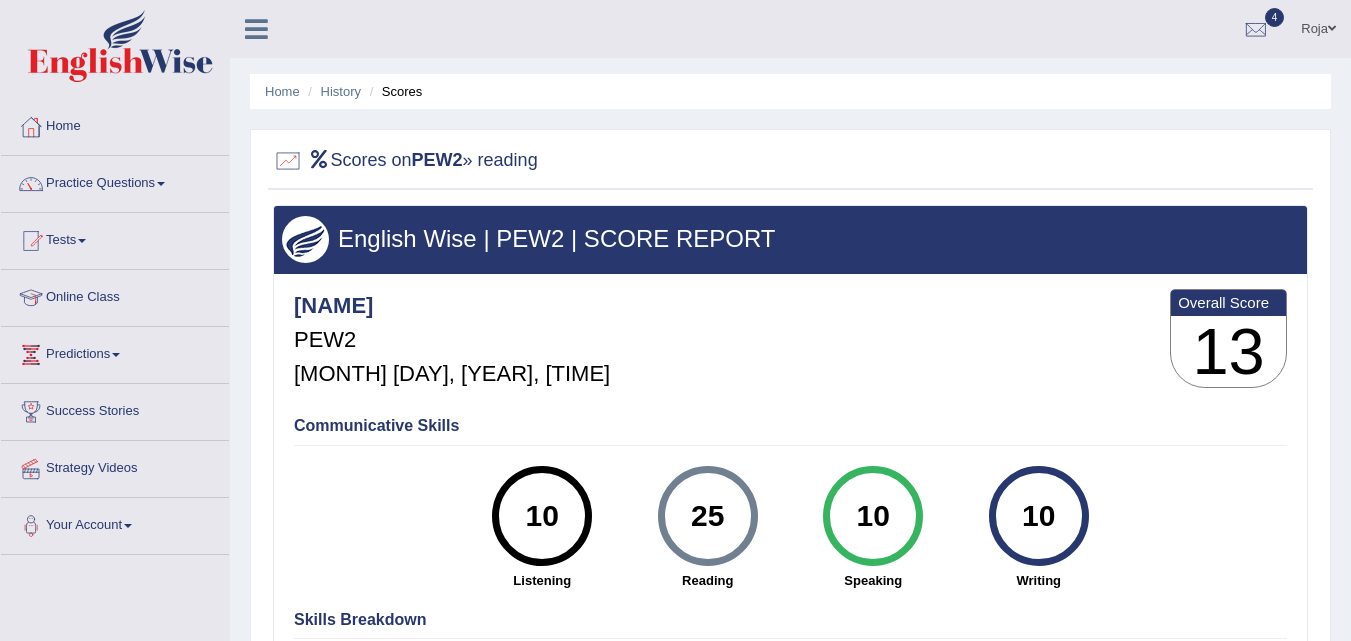 scroll, scrollTop: 0, scrollLeft: 0, axis: both 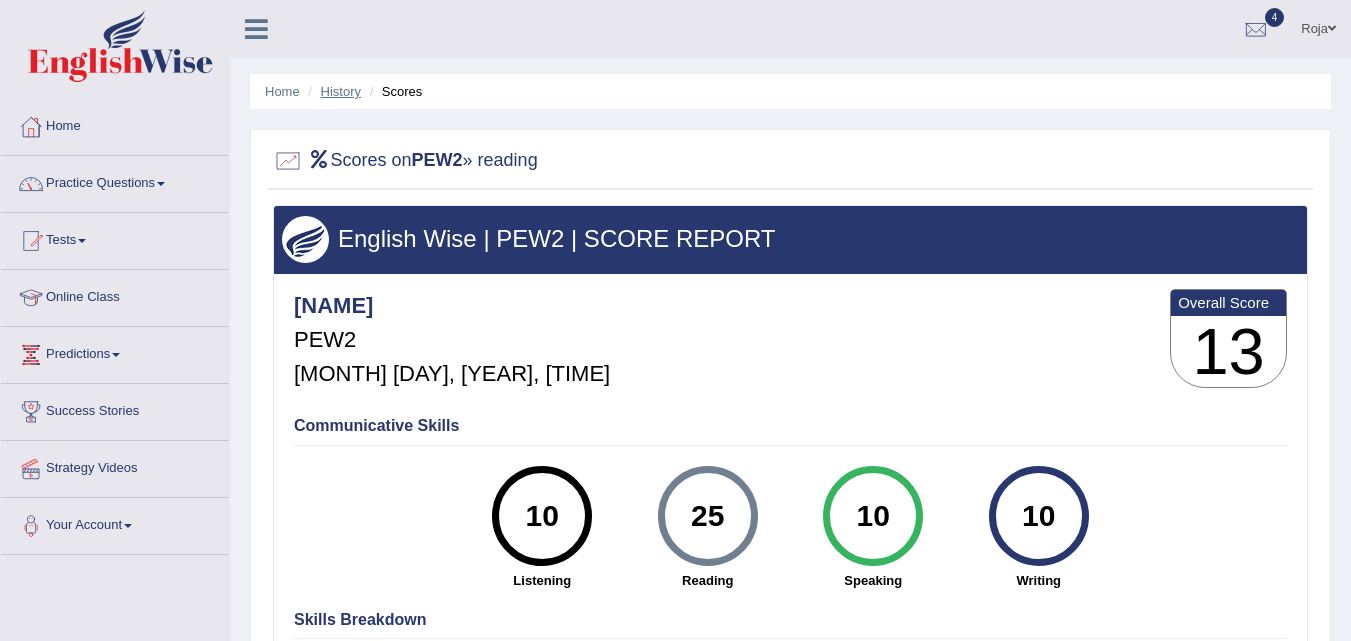 click on "History" at bounding box center [341, 91] 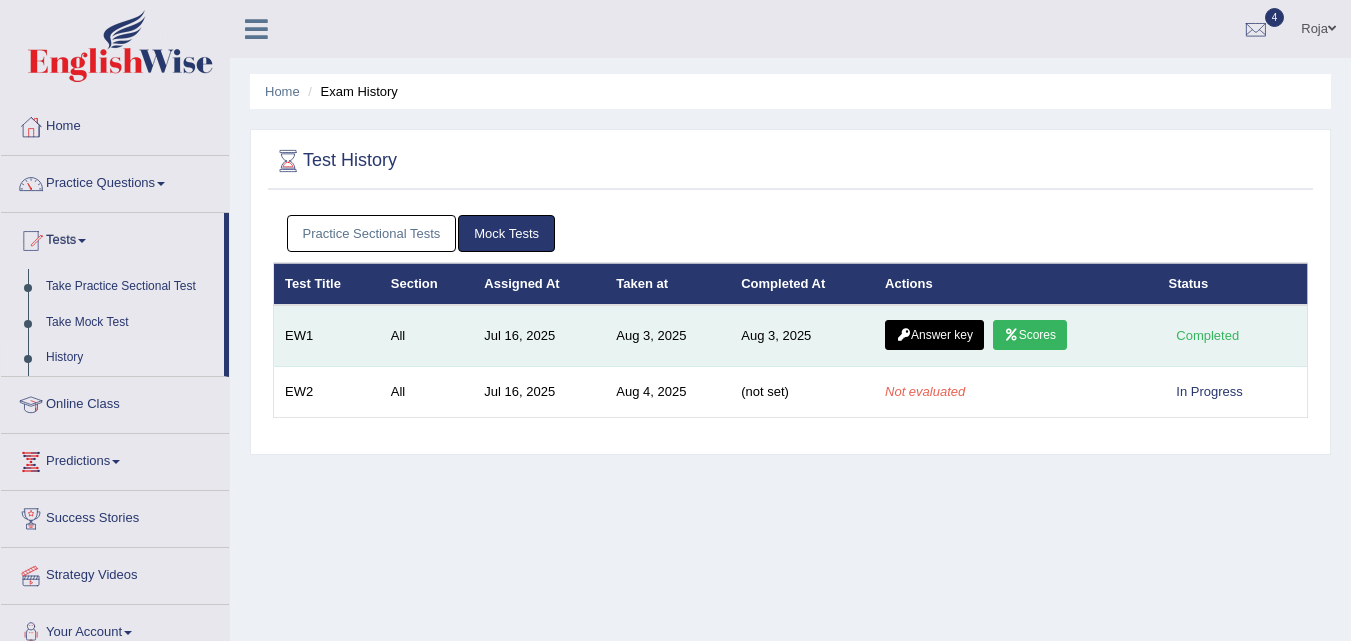 scroll, scrollTop: 0, scrollLeft: 0, axis: both 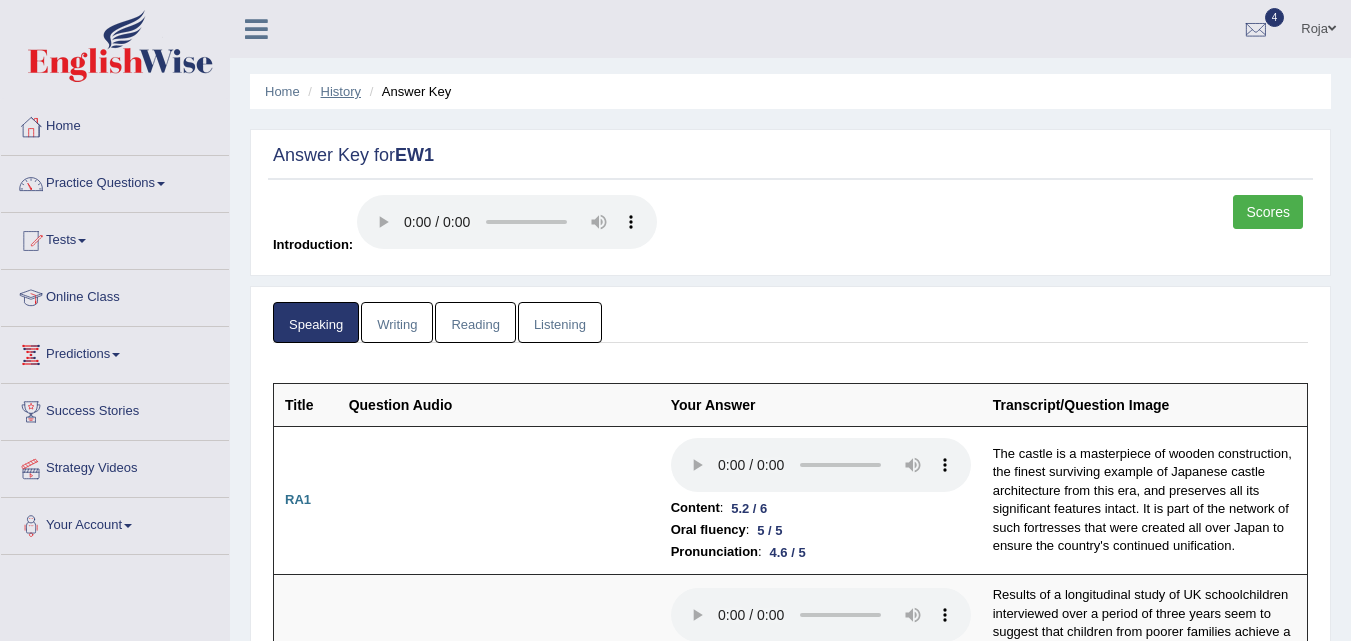 click on "History" at bounding box center [341, 91] 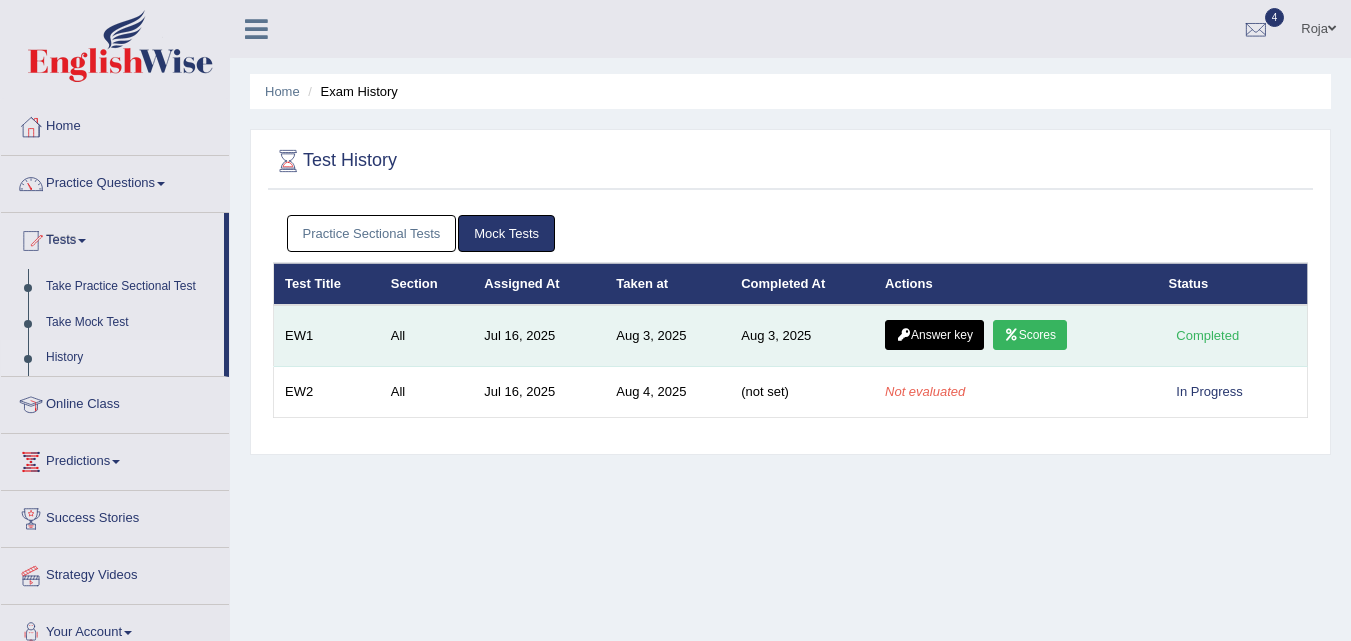 scroll, scrollTop: 0, scrollLeft: 0, axis: both 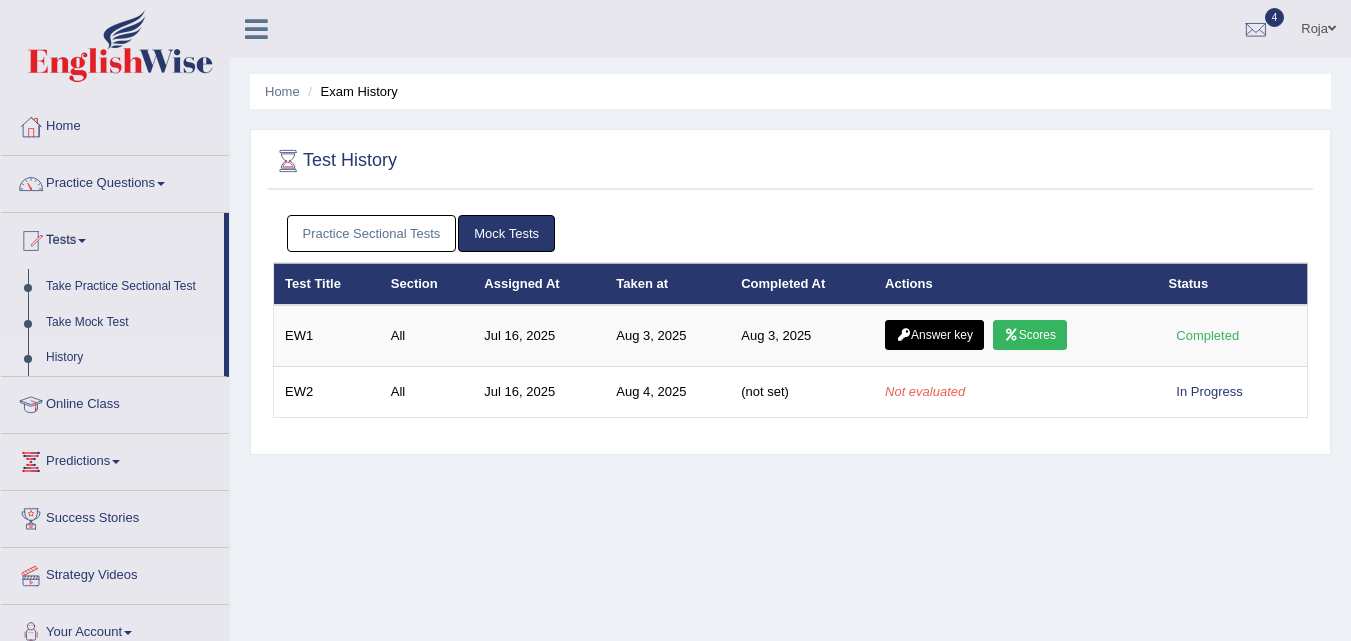 click on "Practice Sectional Tests" at bounding box center [372, 233] 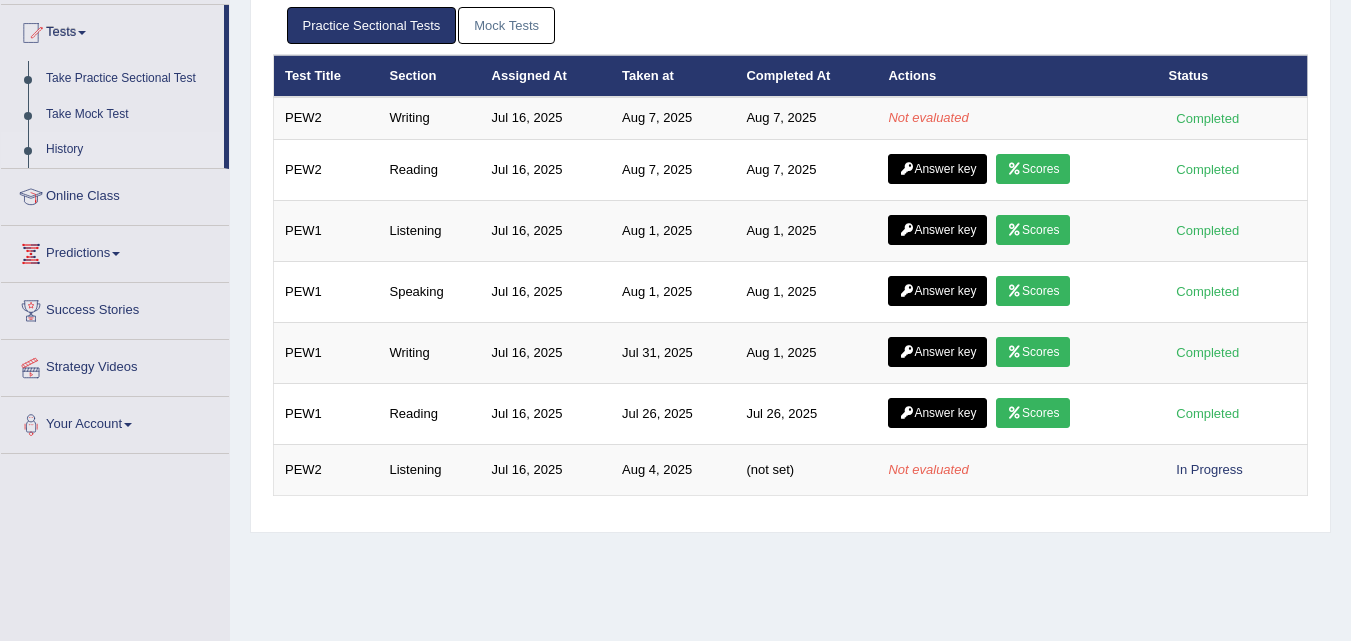 scroll, scrollTop: 210, scrollLeft: 0, axis: vertical 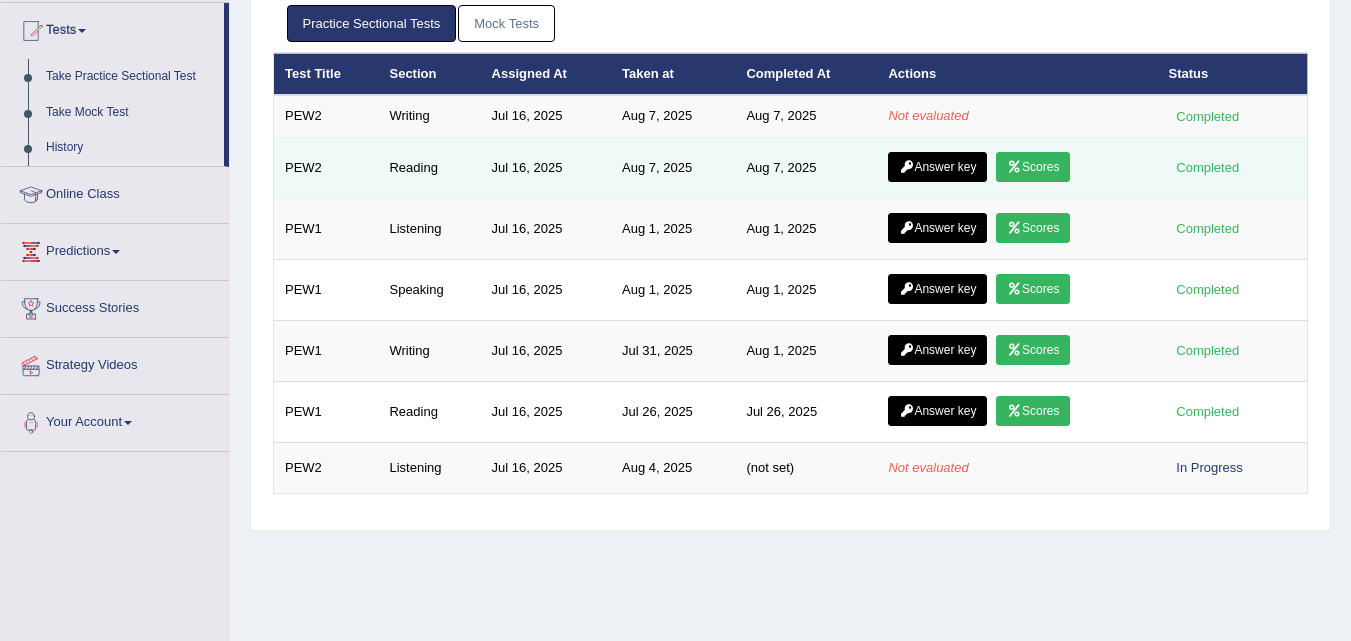 click on "Scores" at bounding box center [1033, 167] 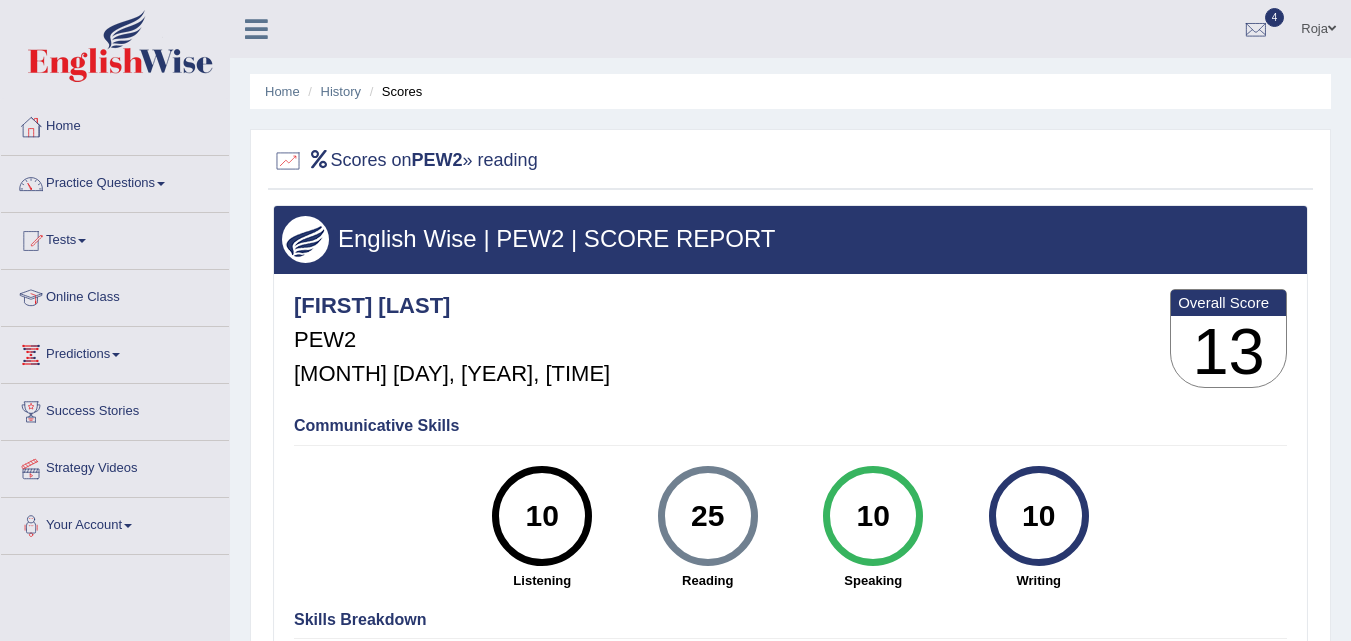 scroll, scrollTop: 0, scrollLeft: 0, axis: both 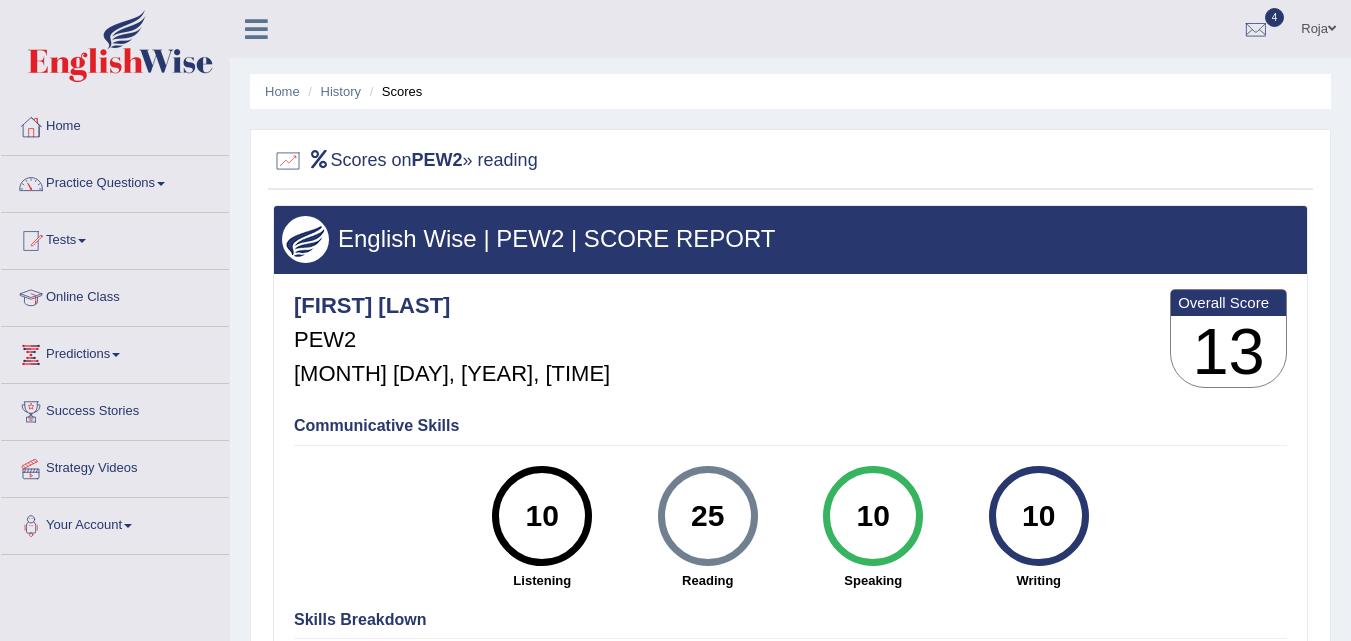 click on "History" at bounding box center (332, 91) 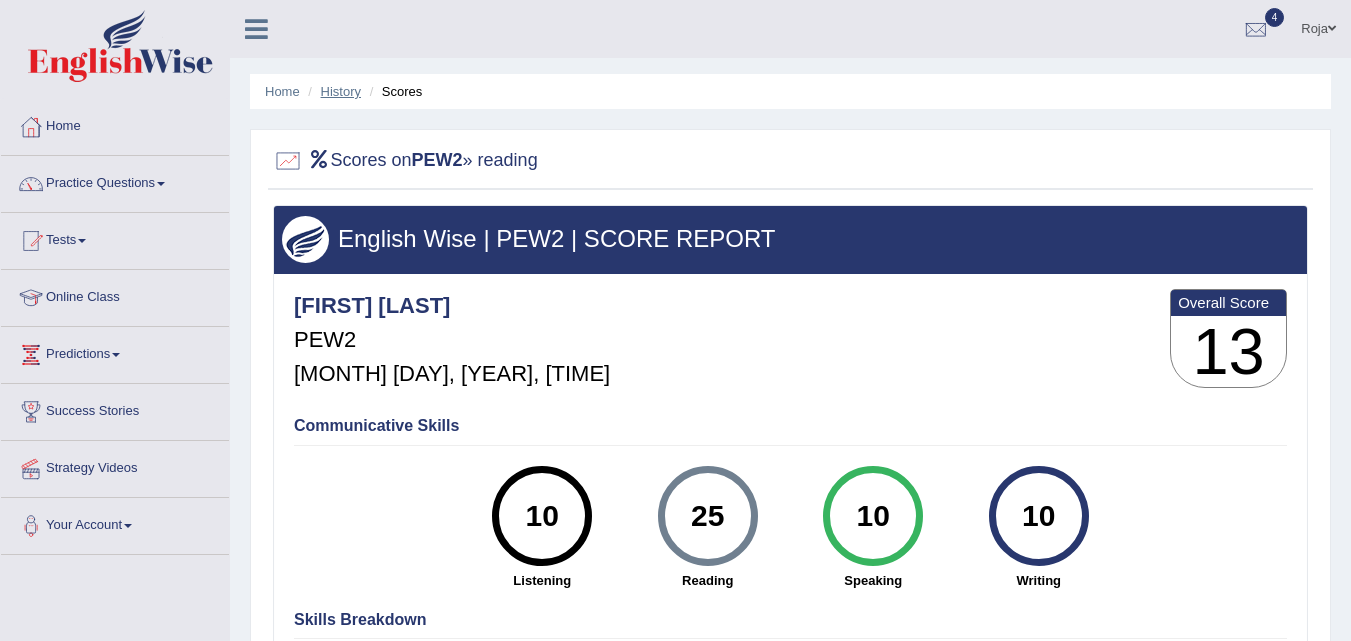 click on "History" at bounding box center (341, 91) 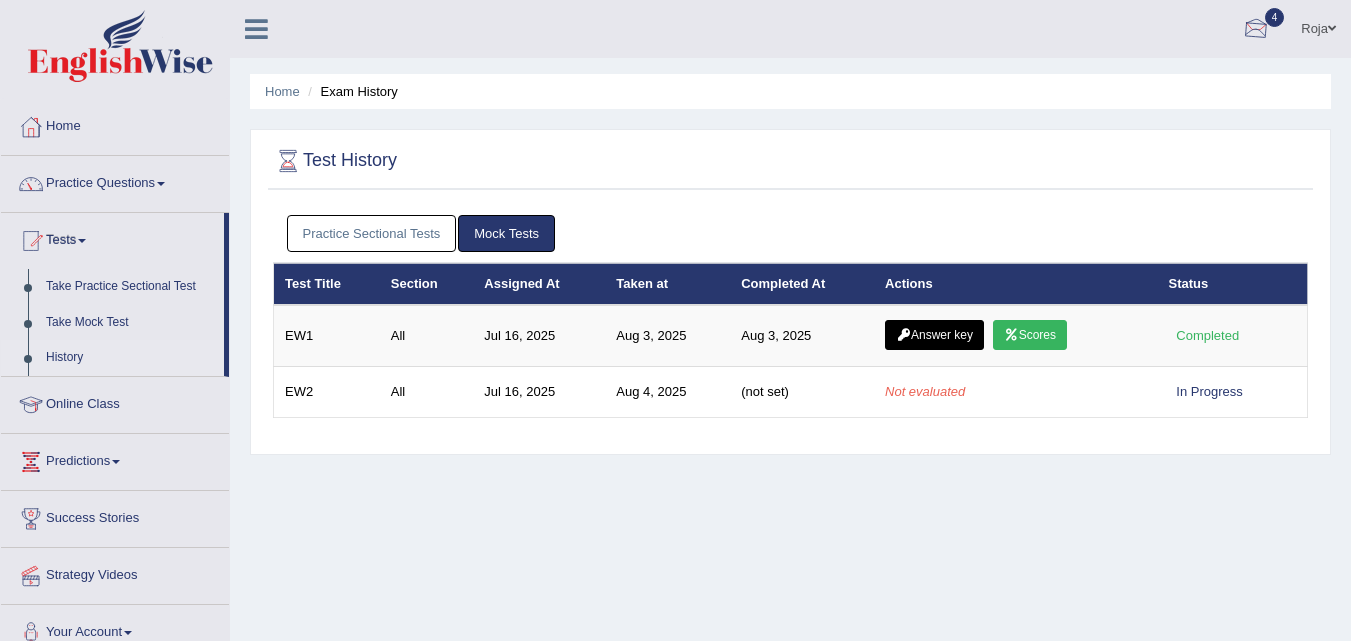 scroll, scrollTop: 0, scrollLeft: 0, axis: both 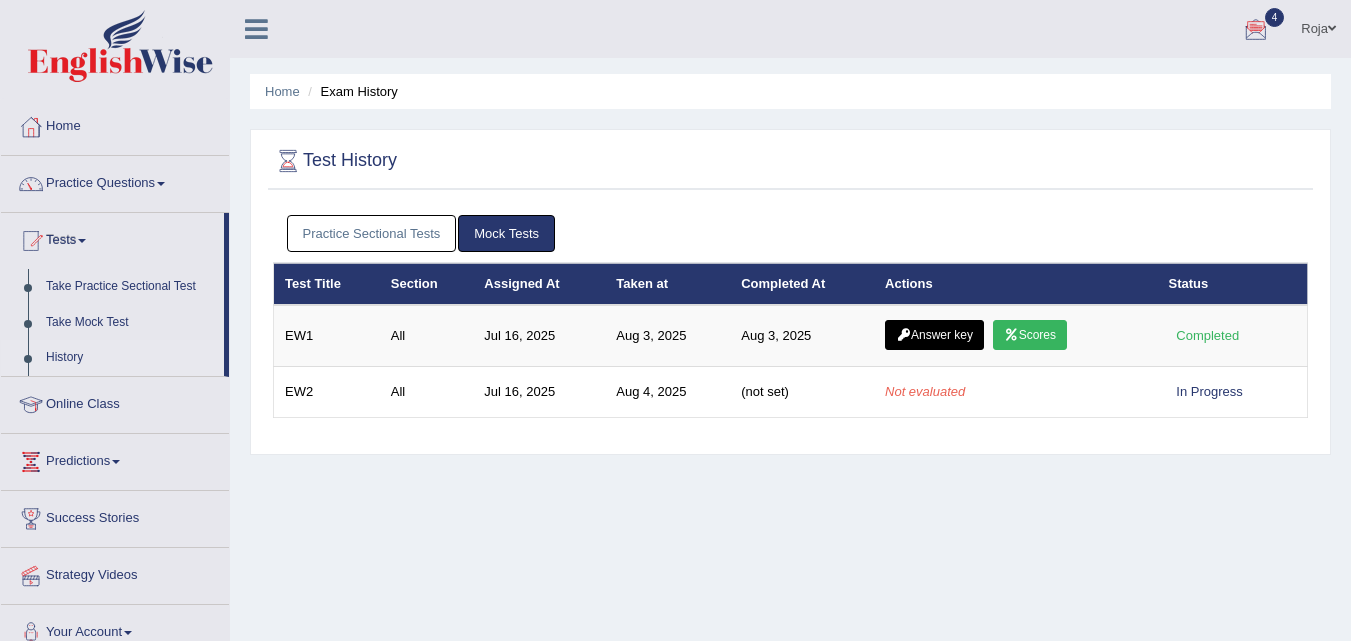 click on "Practice Sectional Tests" at bounding box center [372, 233] 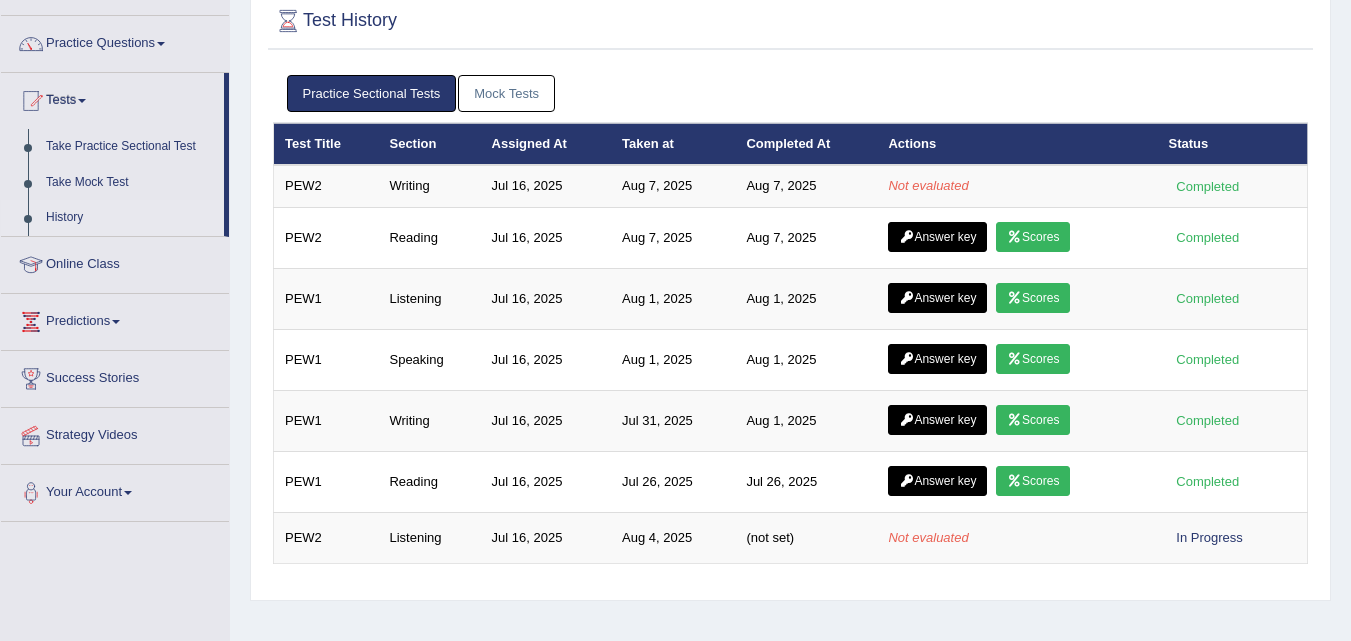 scroll, scrollTop: 144, scrollLeft: 0, axis: vertical 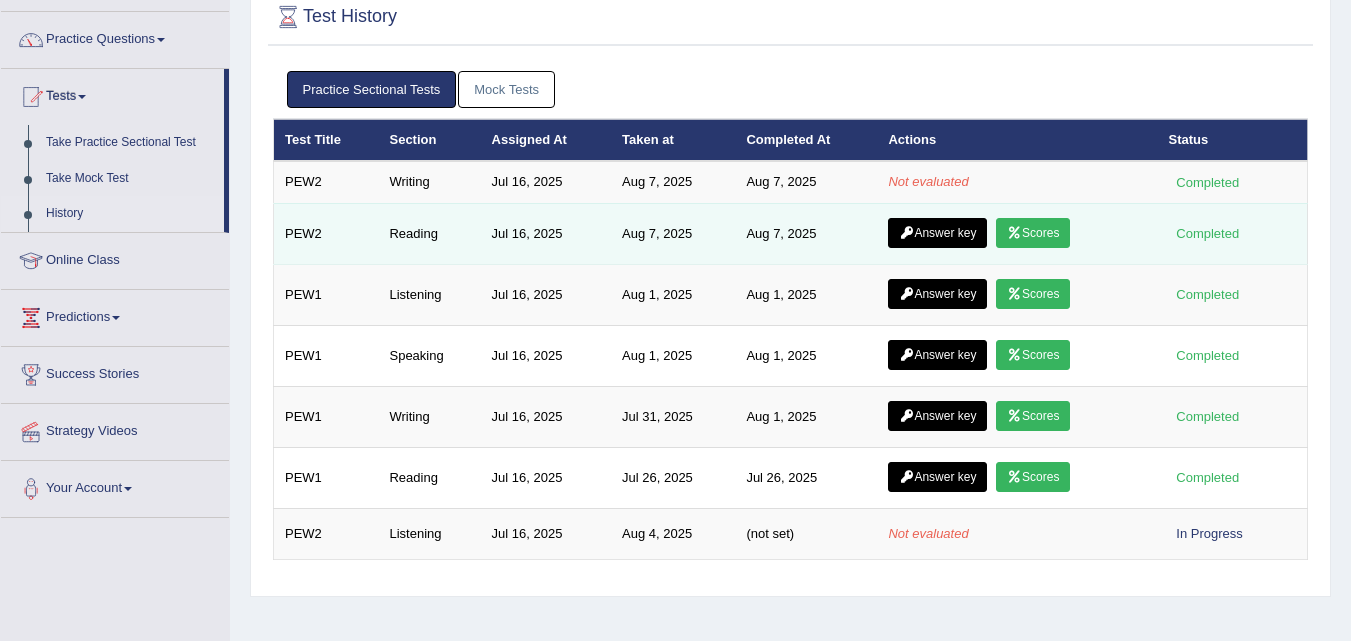 click on "Answer key" at bounding box center (937, 233) 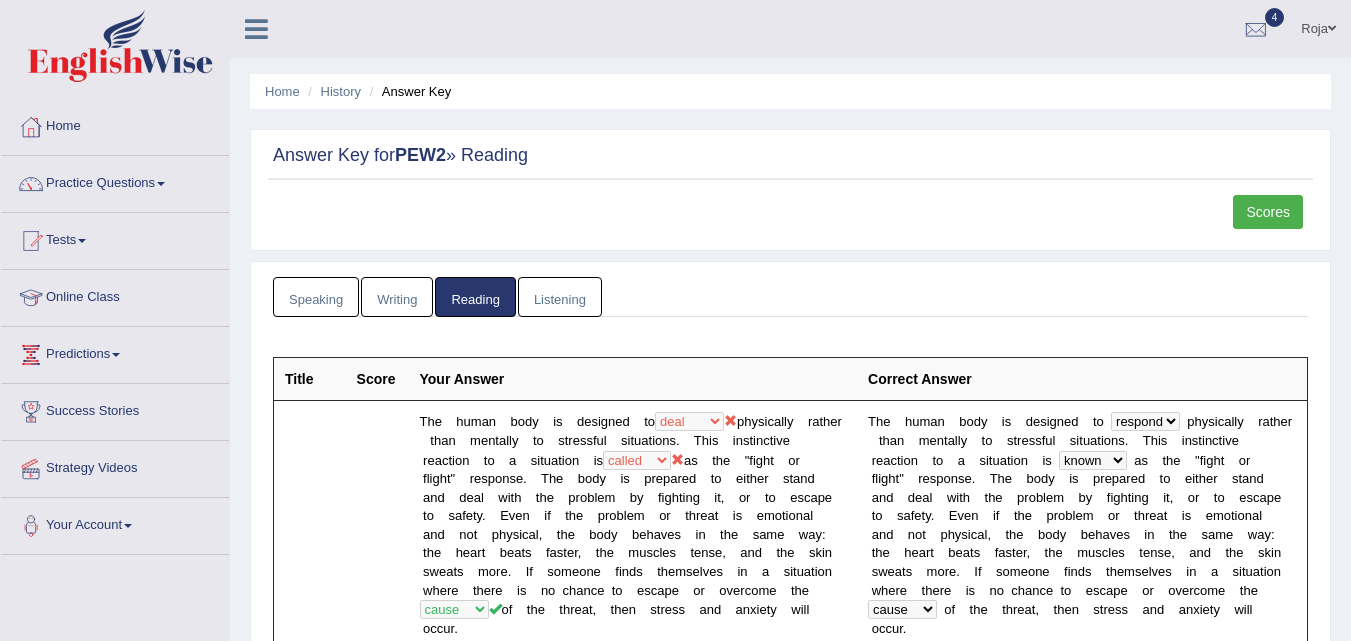 scroll, scrollTop: 0, scrollLeft: 0, axis: both 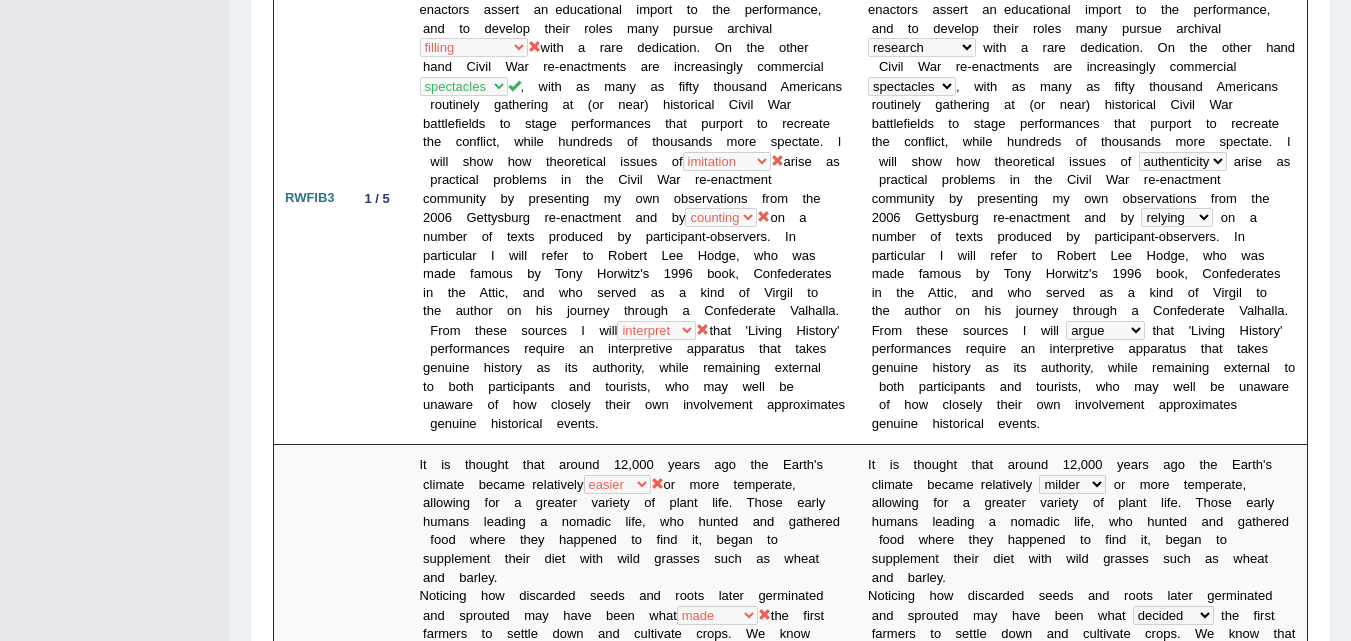 click on "Home
History
Answer Key
Answer Key for  PEW2    » Reading
Scores
Speaking
Writing
Reading
Listening
Title Question Audio Your Answer Transcript/Question Image RA1 [Not answered ] RA2 [Not answered ] RA3 [Not answered ] RA4 [Not answered ] RA5 [Not answered ] RA6 [Not answered ] RS1 [Not answered ] RS2 [Not answered ] RS3 [Not answered ] RS4 [Not answered ] RS5 [Not answered ] RS6 [Not answered ] RS7 [Not answered ] RS8 [Not answered ] RS9 [Not answered ] RS10 [Not answered ] DI1 [Not answered ] DI2 [Not answered ] DI3 [Not answered ] DI4 [Not answered ] DI5 [Not answered ] RL1 [Not answered ] RL2 [Not answered ] ASQ1 [Not answered ] ASQ2 [Not answered ] ASQ3 [Not answered ] ASQ4 [Not answered ] ASQ5 [Not answered ] SGD1 [Not answered ] SGD2 [Not answered ] RTAS1 RTAS2 act" at bounding box center [790, 1266] 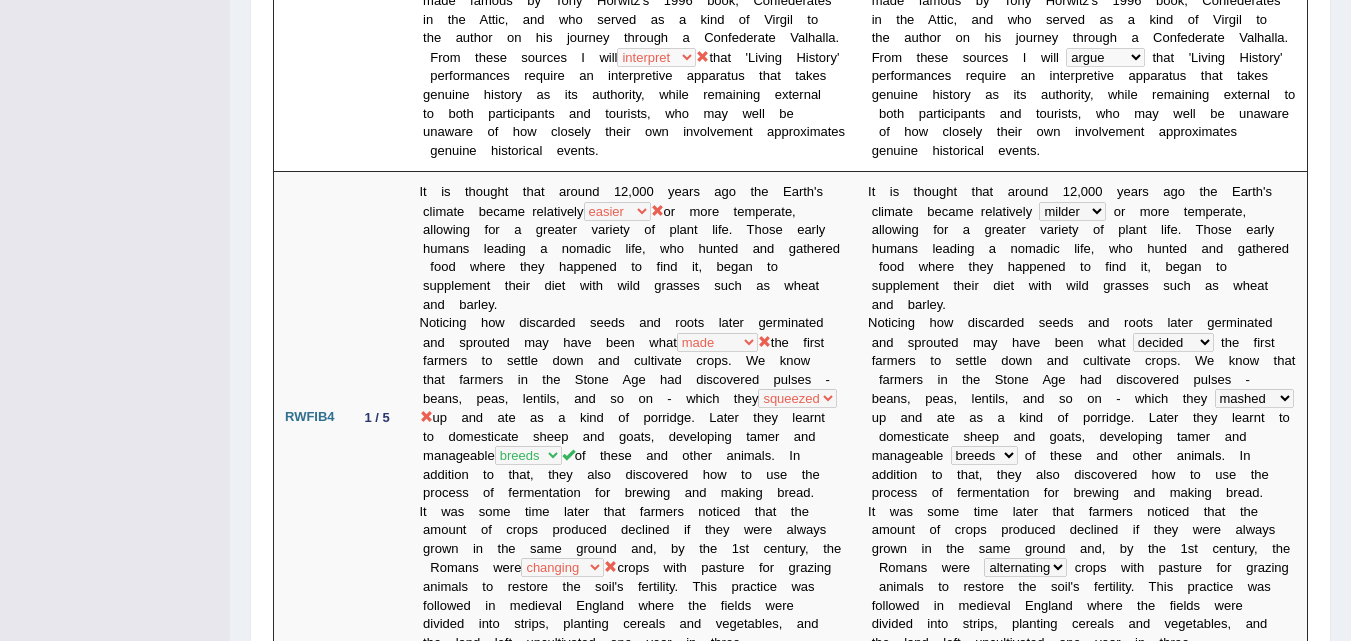 scroll, scrollTop: 1832, scrollLeft: 0, axis: vertical 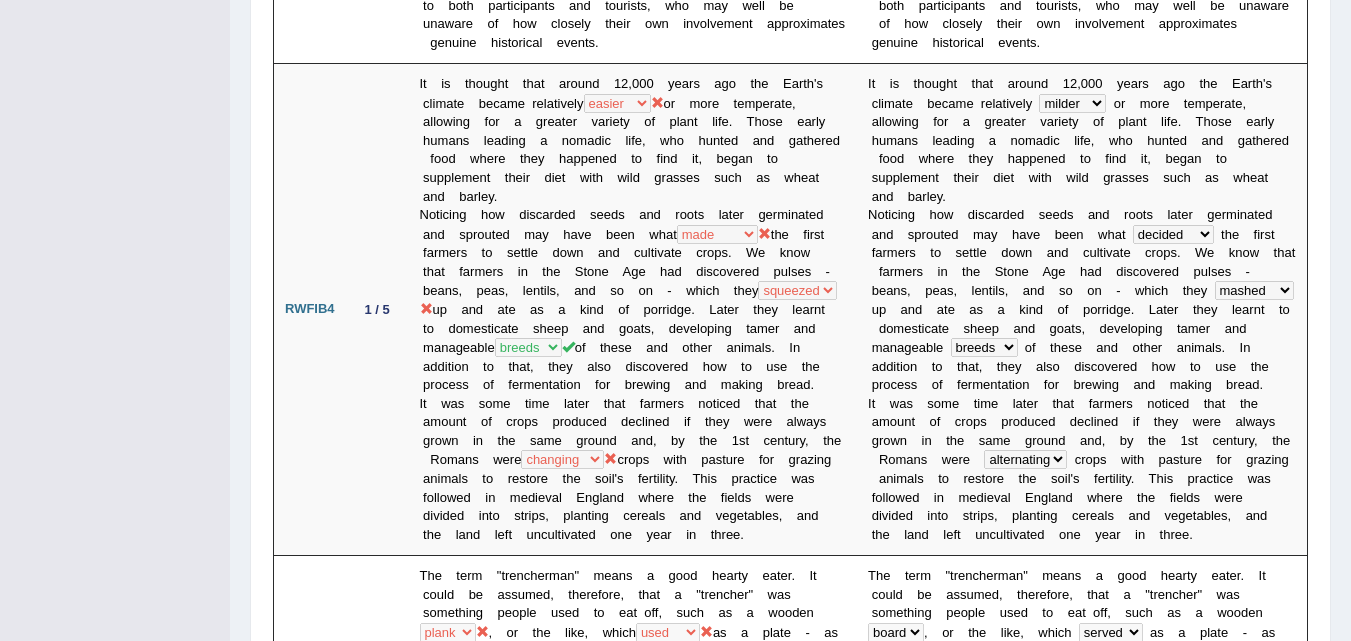 drag, startPoint x: 1349, startPoint y: 272, endPoint x: 1344, endPoint y: 296, distance: 24.5153 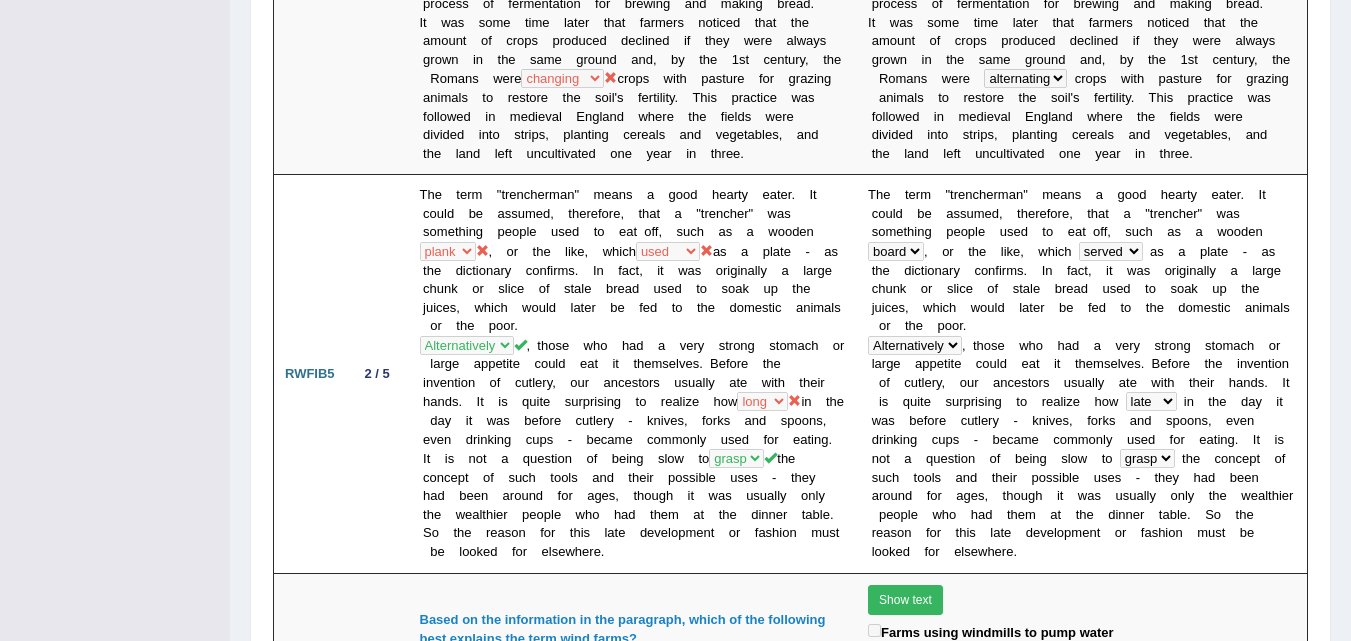 scroll, scrollTop: 2277, scrollLeft: 0, axis: vertical 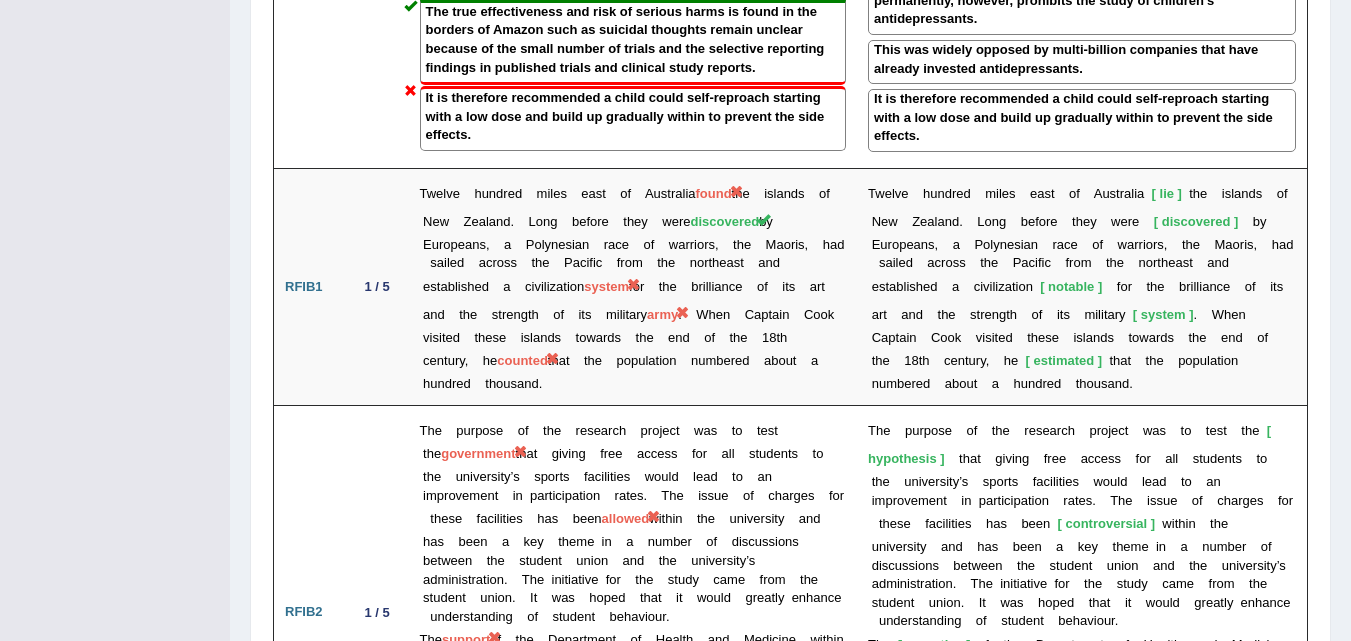 click on "Home
History
Answer Key
Answer Key for  PEW2    » Reading
Scores
Speaking
Writing
Reading
Listening
Title Question Audio Your Answer Transcript/Question Image RA1 [Not answered ] RA2 [Not answered ] RA3 [Not answered ] RA4 [Not answered ] RA5 [Not answered ] RA6 [Not answered ] RS1 [Not answered ] RS2 [Not answered ] RS3 [Not answered ] RS4 [Not answered ] RS5 [Not answered ] RS6 [Not answered ] RS7 [Not answered ] RS8 [Not answered ] RS9 [Not answered ] RS10 [Not answered ] DI1 [Not answered ] DI2 [Not answered ] DI3 [Not answered ] DI4 [Not answered ] DI5 [Not answered ] RL1 [Not answered ] RL2 [Not answered ] ASQ1 [Not answered ] ASQ2 [Not answered ] ASQ3 [Not answered ] ASQ4 [Not answered ] ASQ5 [Not answered ] SGD1 [Not answered ] SGD2 [Not answered ] RTAS1 RTAS2 act" at bounding box center [790, -921] 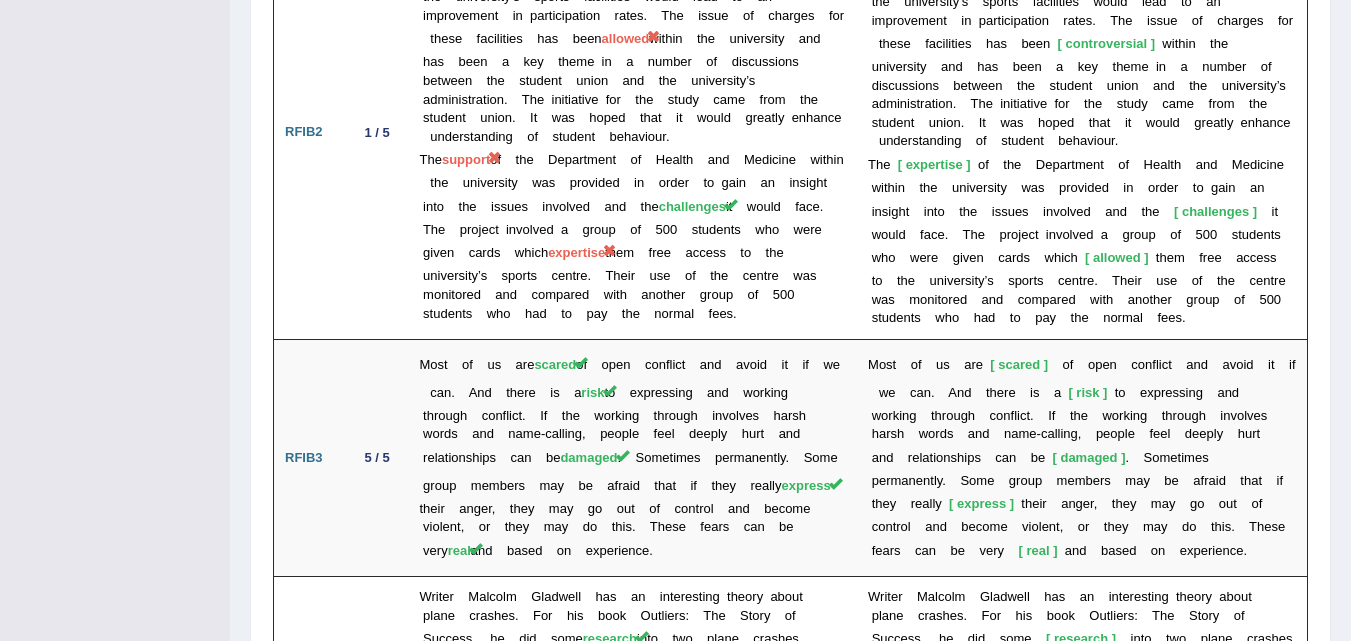 scroll, scrollTop: 4164, scrollLeft: 0, axis: vertical 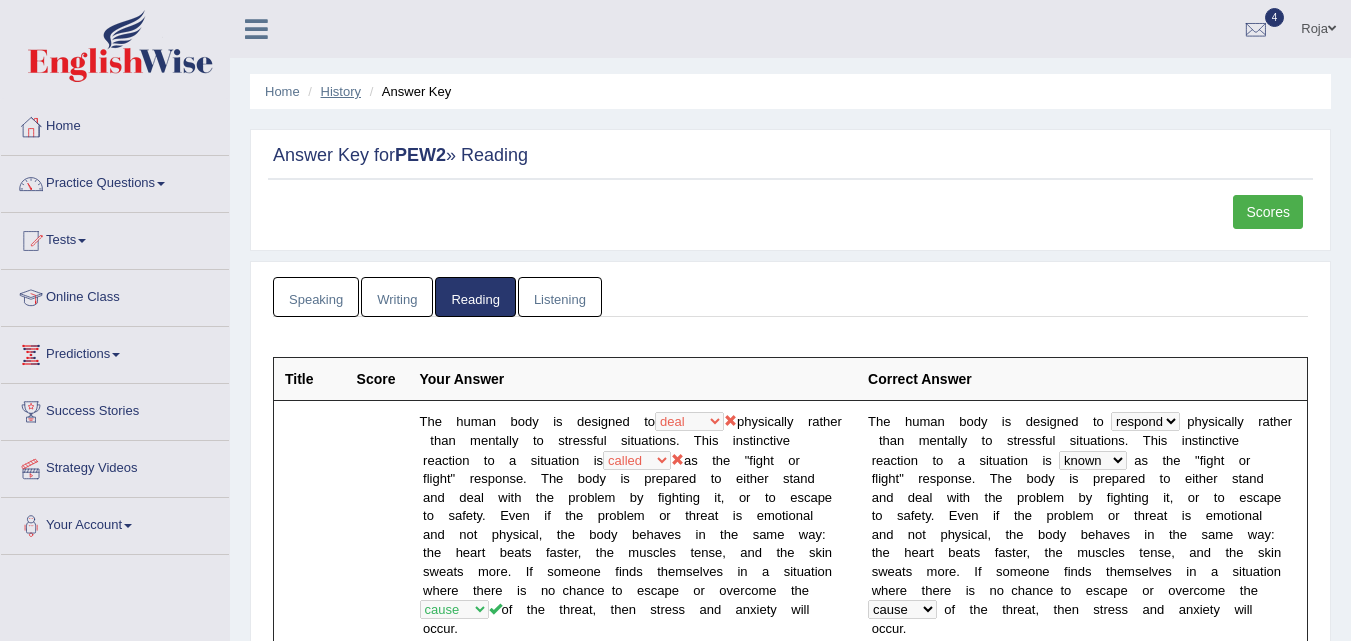 click on "History" at bounding box center [341, 91] 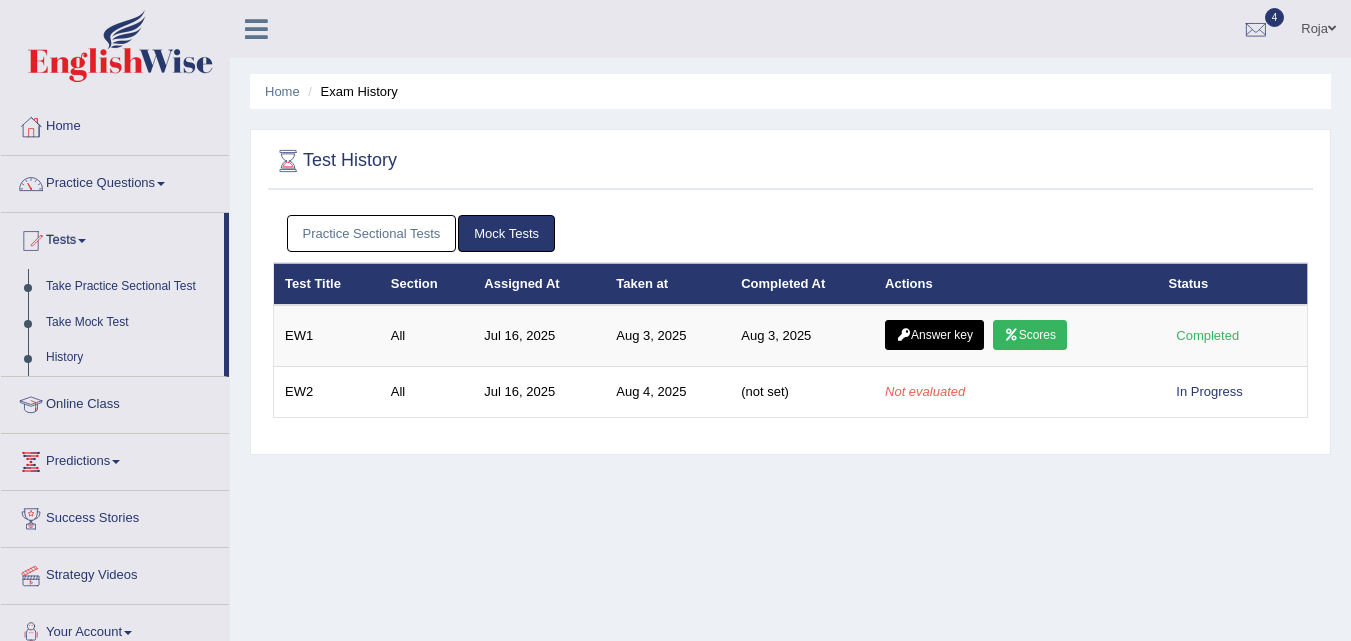 scroll, scrollTop: 0, scrollLeft: 0, axis: both 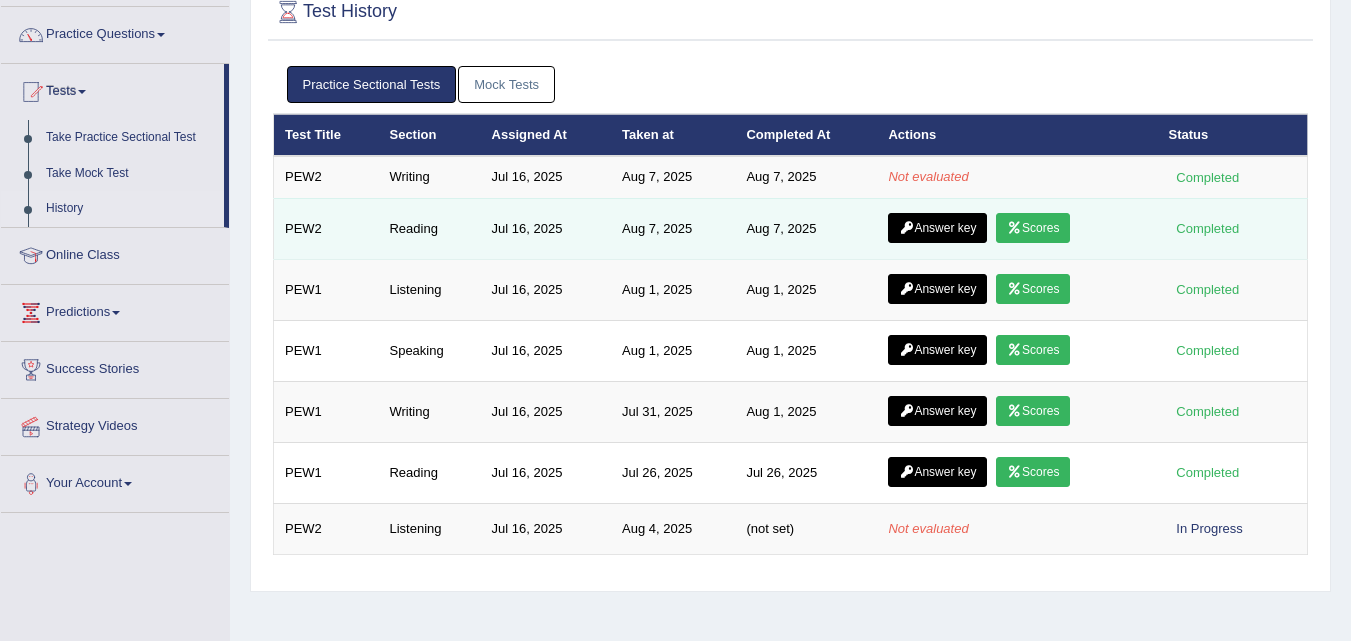 click on "Scores" at bounding box center [1033, 228] 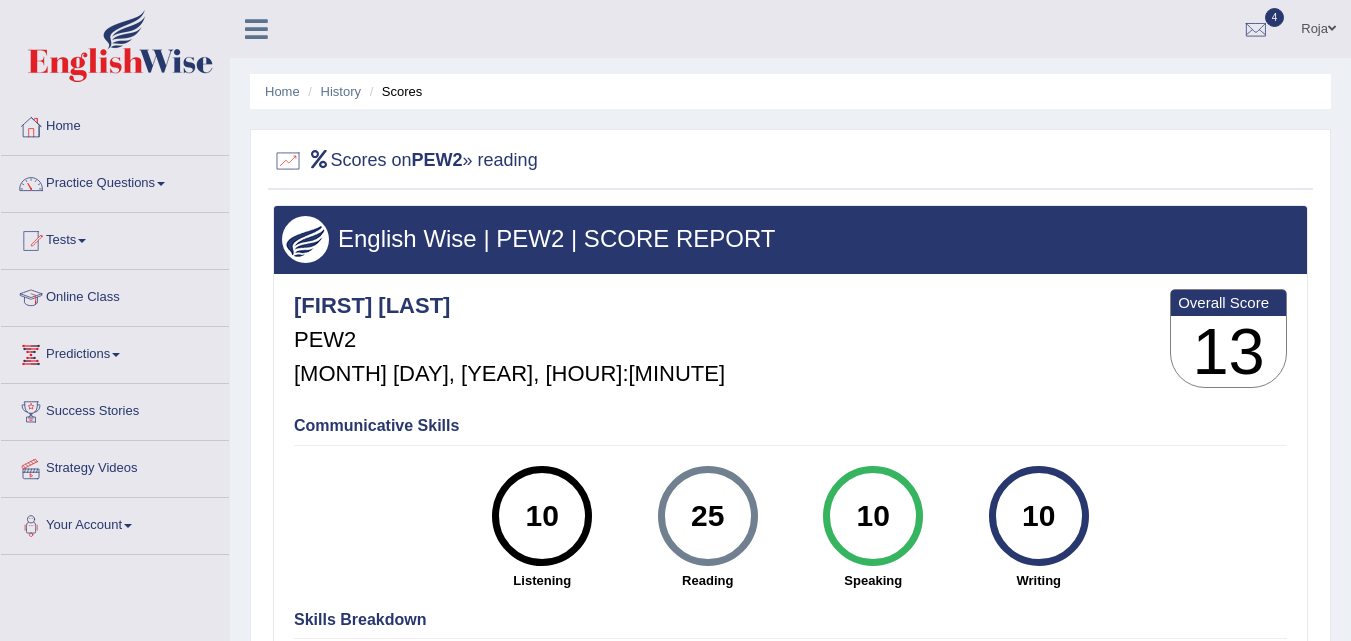 scroll, scrollTop: 0, scrollLeft: 0, axis: both 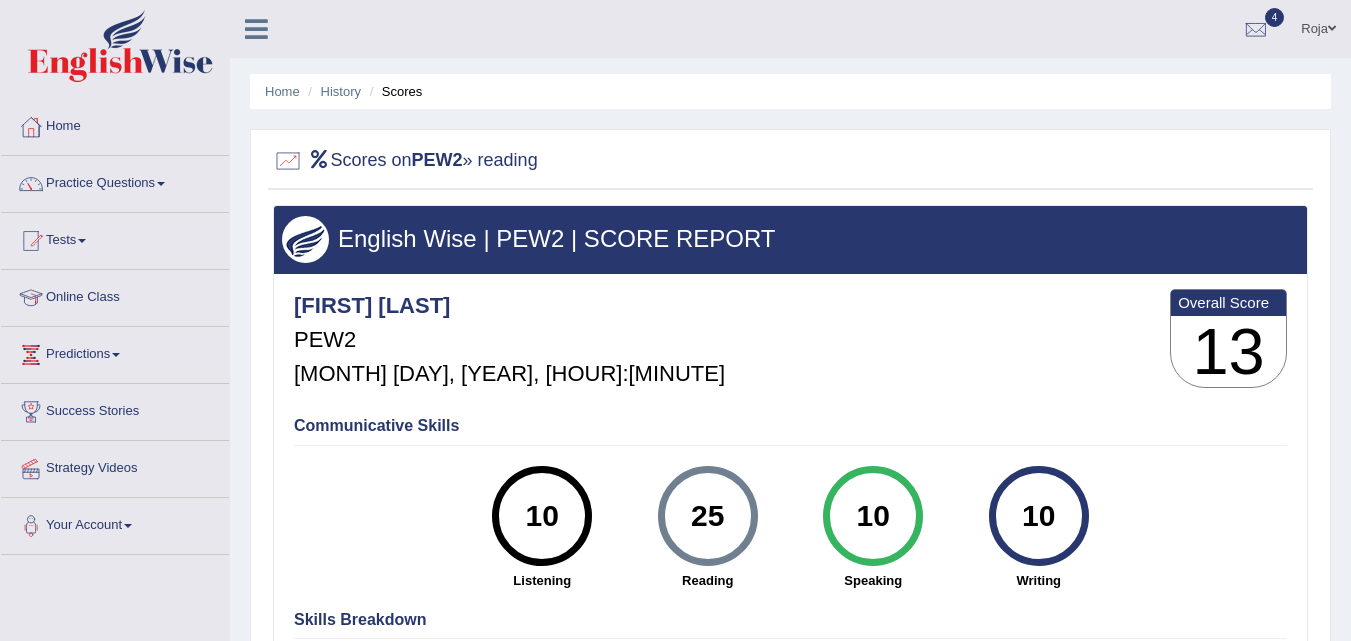 click on "Home
History
Scores" at bounding box center (790, 91) 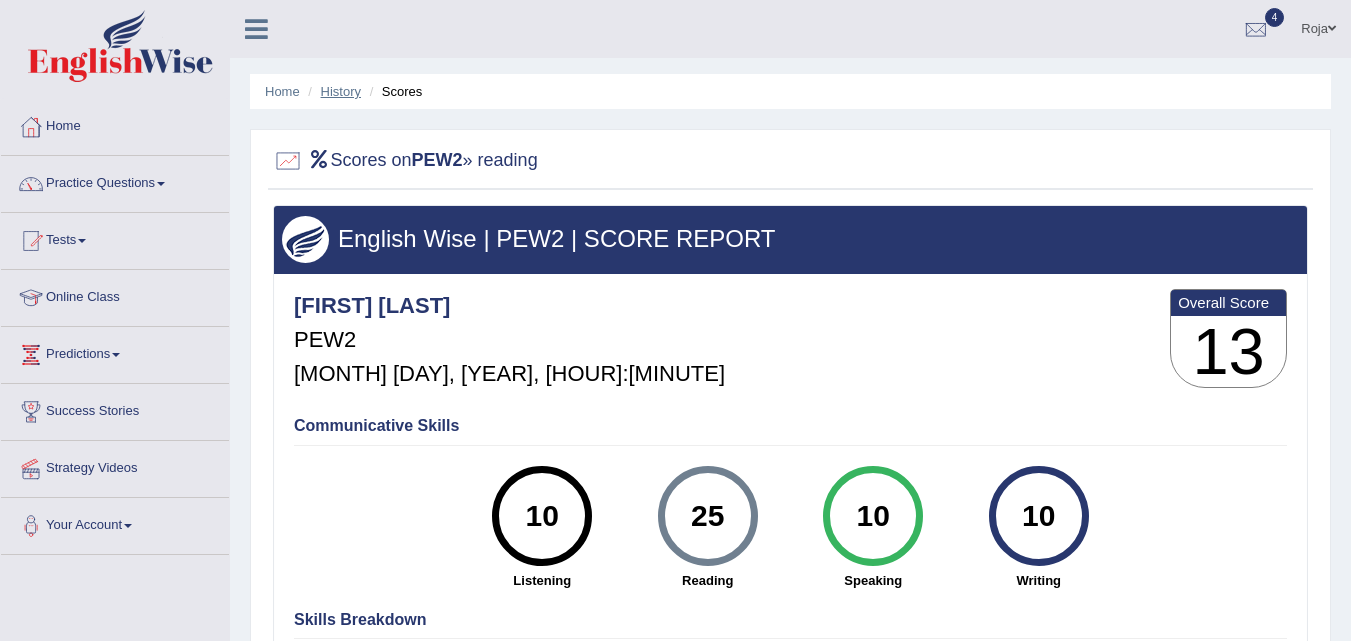 click on "History" at bounding box center (341, 91) 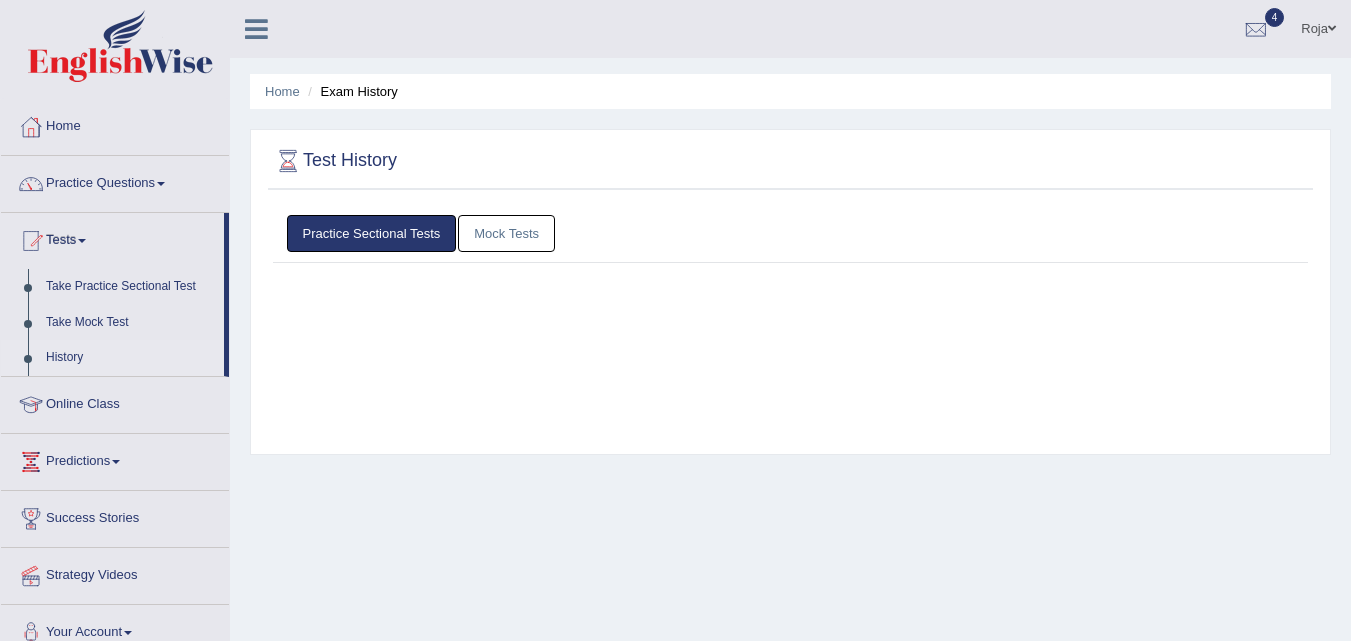 scroll, scrollTop: 0, scrollLeft: 0, axis: both 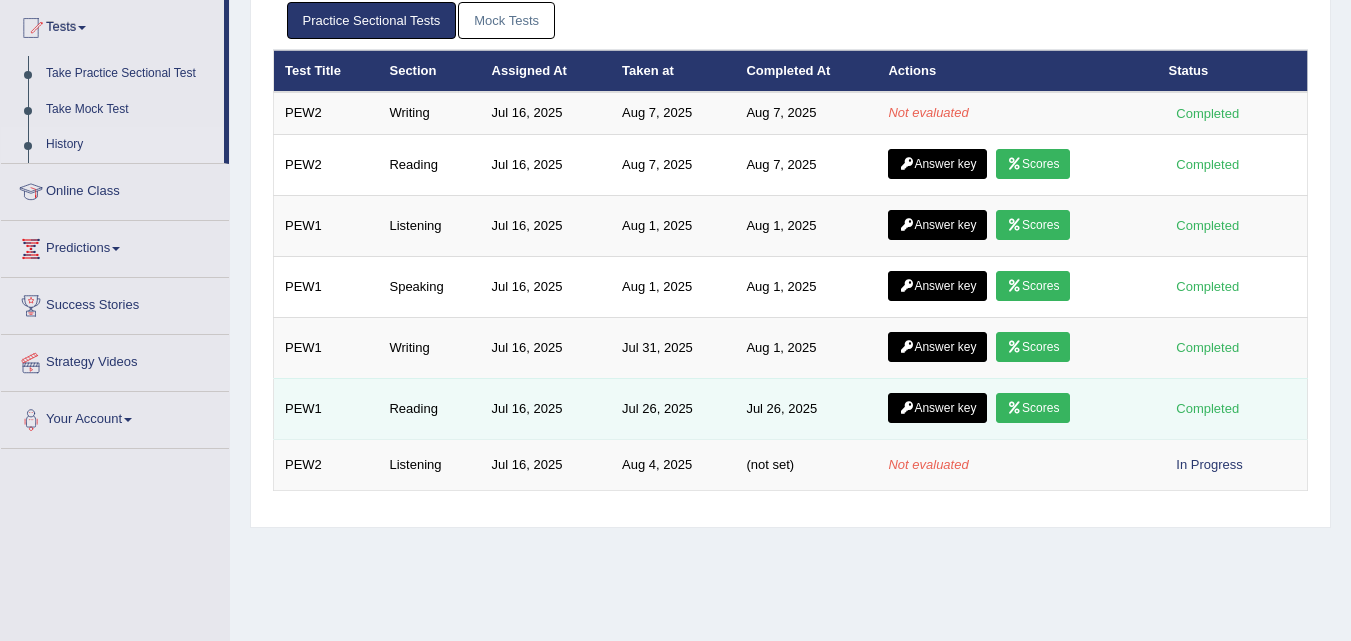click on "Scores" at bounding box center (1033, 408) 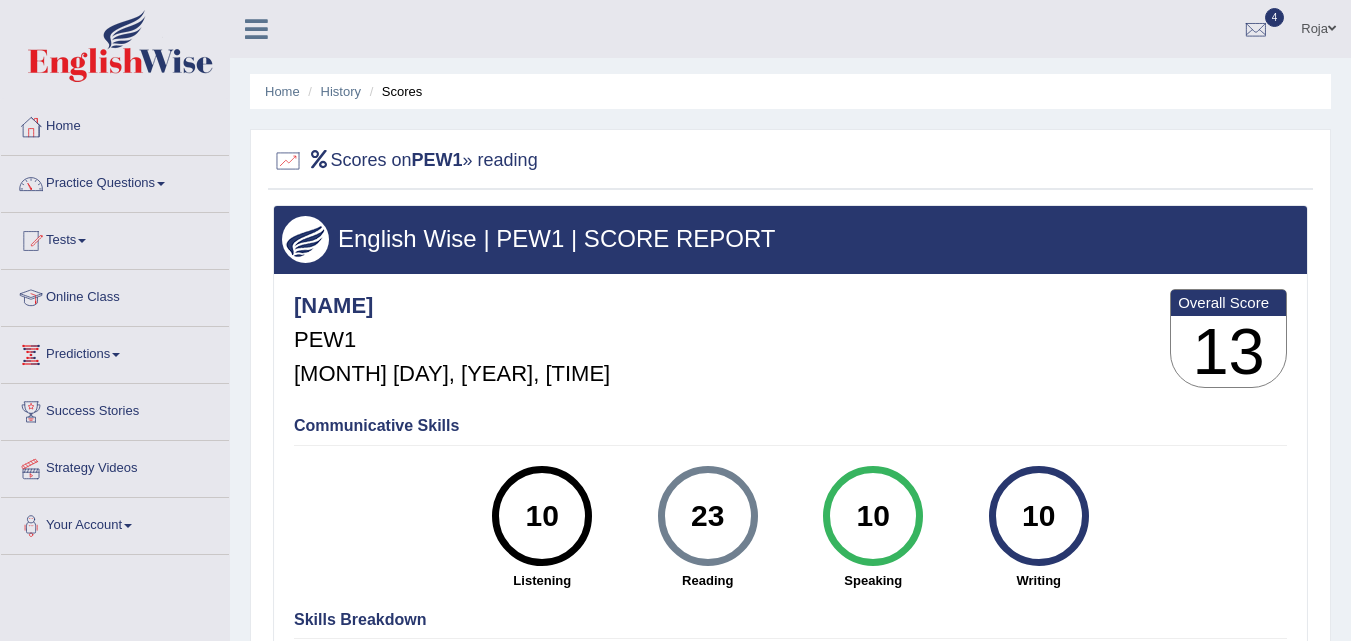 scroll, scrollTop: 0, scrollLeft: 0, axis: both 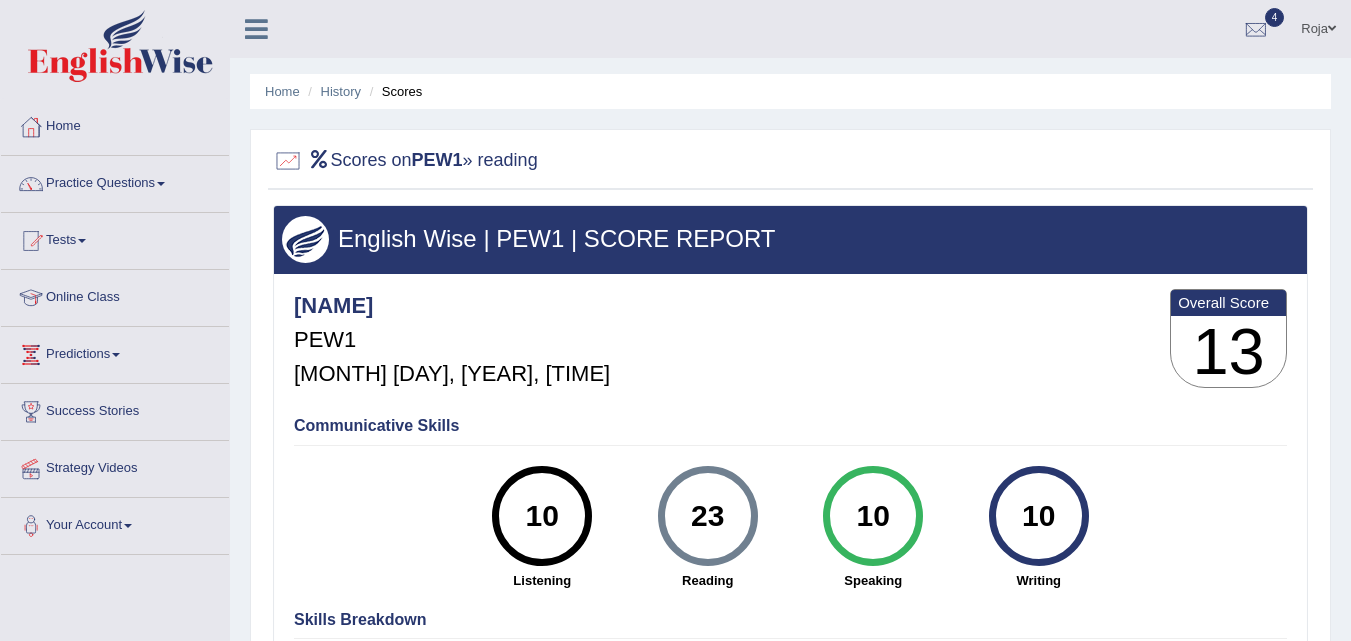 click on "Home
History
Scores" at bounding box center [790, 91] 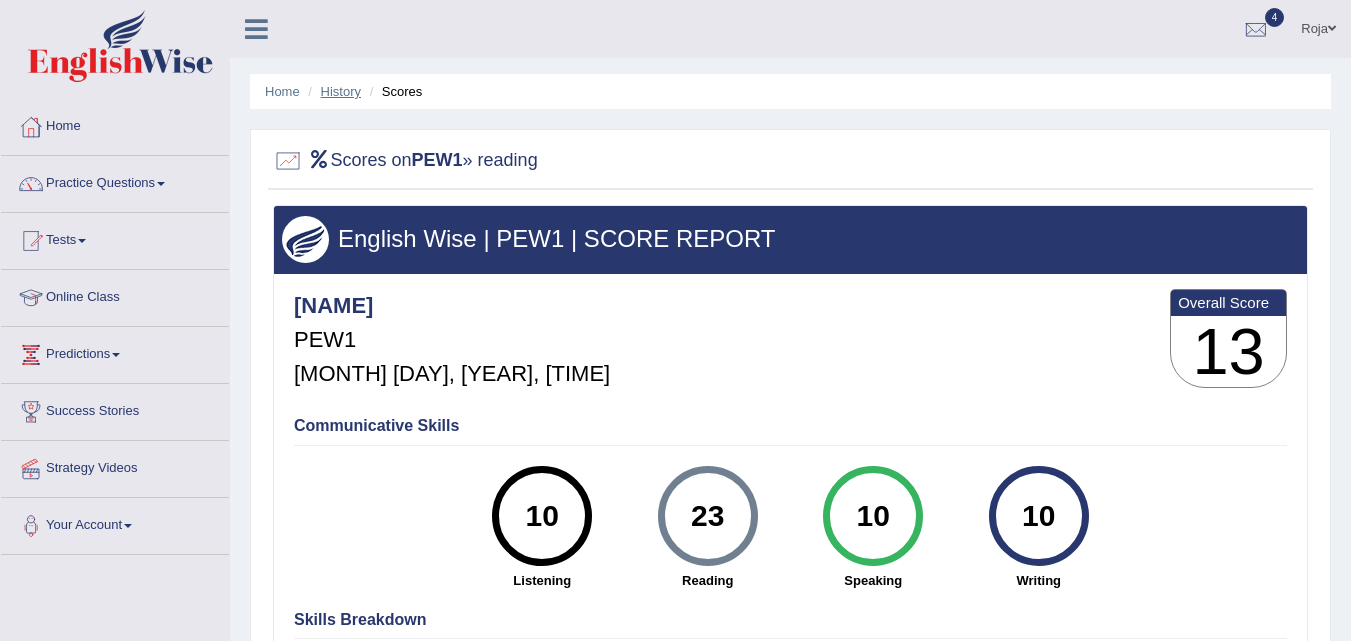 click on "History" at bounding box center (341, 91) 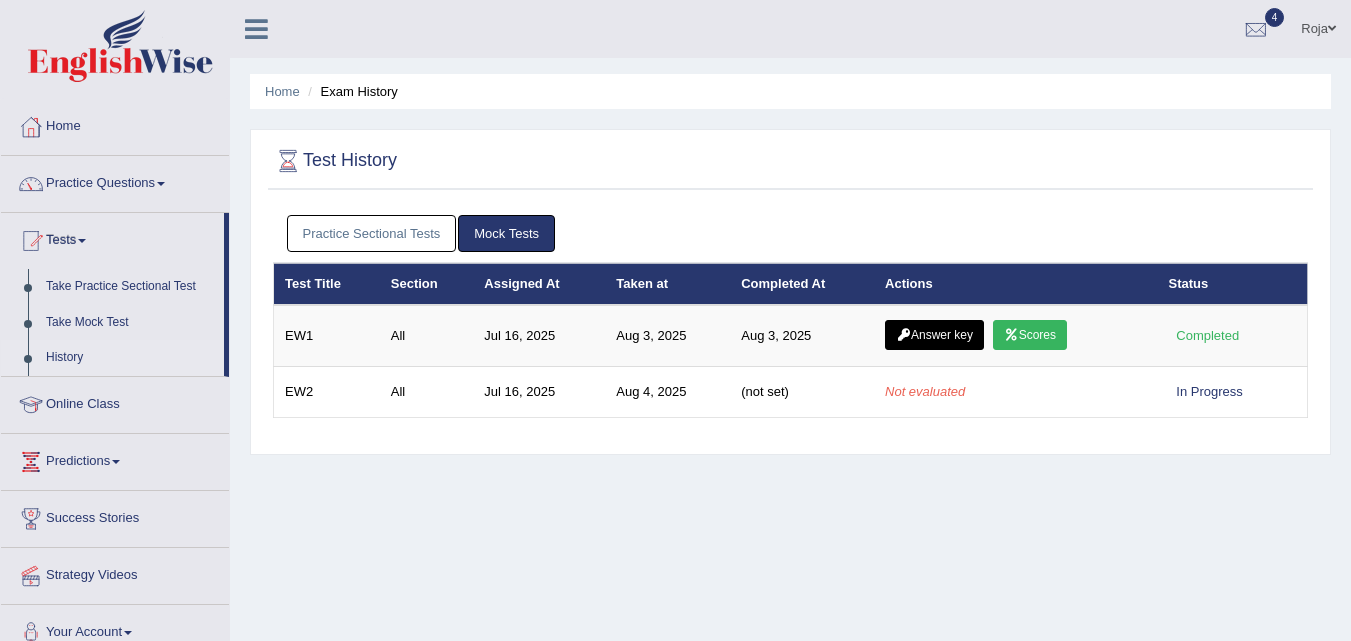 scroll, scrollTop: 0, scrollLeft: 0, axis: both 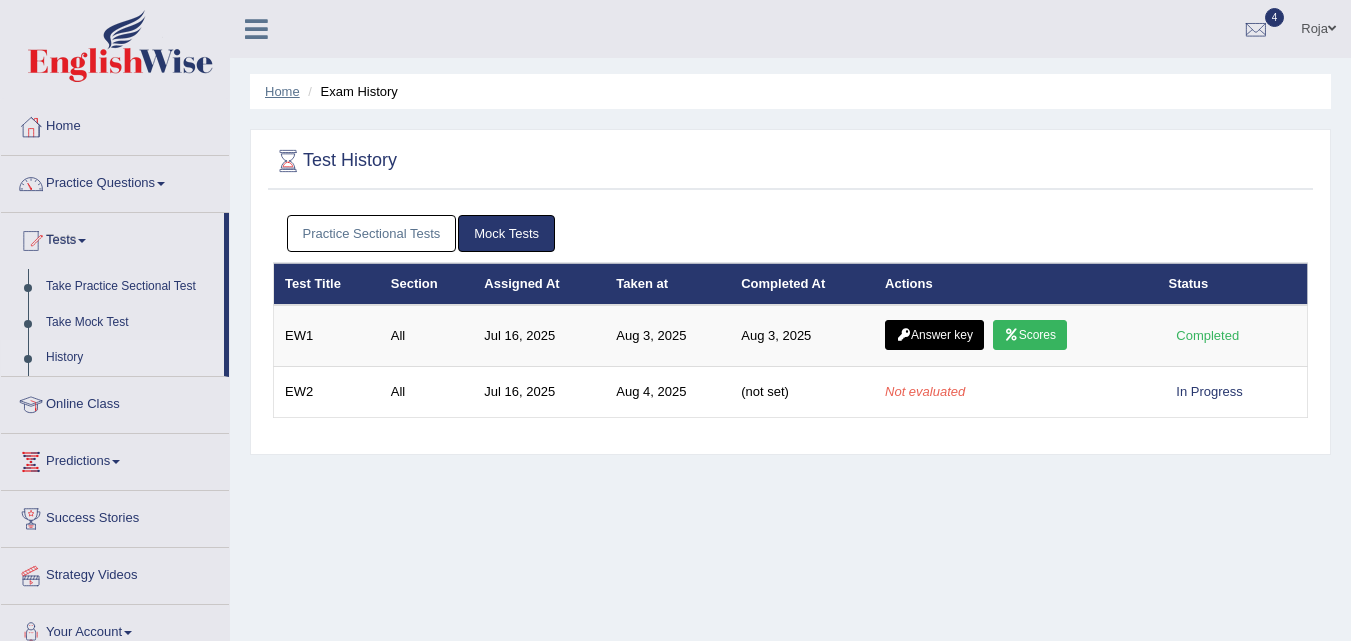 click on "Home" at bounding box center [282, 91] 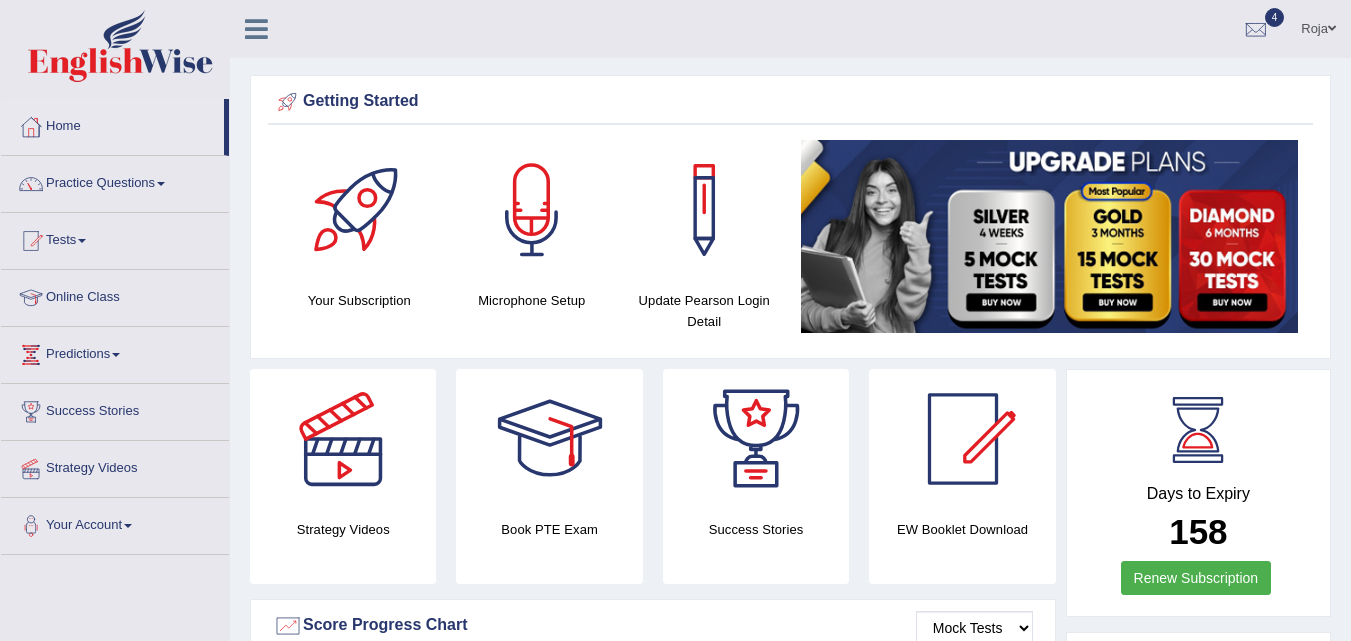 scroll, scrollTop: 374, scrollLeft: 0, axis: vertical 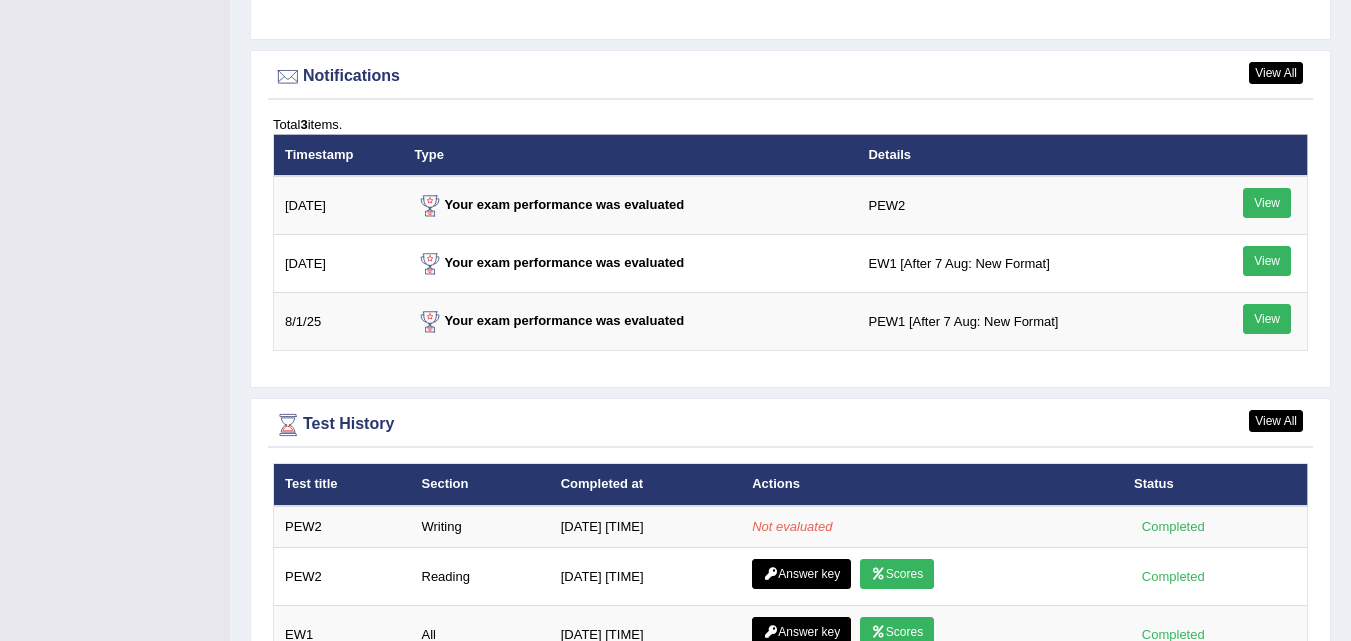 click on "Toggle navigation
Home
Practice Questions   Speaking Practice Read Aloud
Repeat Sentence
Describe Image
Re-tell Lecture
Answer Short Question
Summarize Group Discussion
Respond To A Situation
Writing Practice  Summarize Written Text
Write Essay
Reading Practice  Reading & Writing: Fill In The Blanks
Choose Multiple Answers
Re-order Paragraphs
Fill In The Blanks
Choose Single Answer
Listening Practice  Summarize Spoken Text
Highlight Incorrect Words
Highlight Correct Summary
Select Missing Word
Choose Single Answer
Choose Multiple Answers
Fill In The Blanks
Write From Dictation
Pronunciation
Tests
Take Mock Test" at bounding box center [675, -2066] 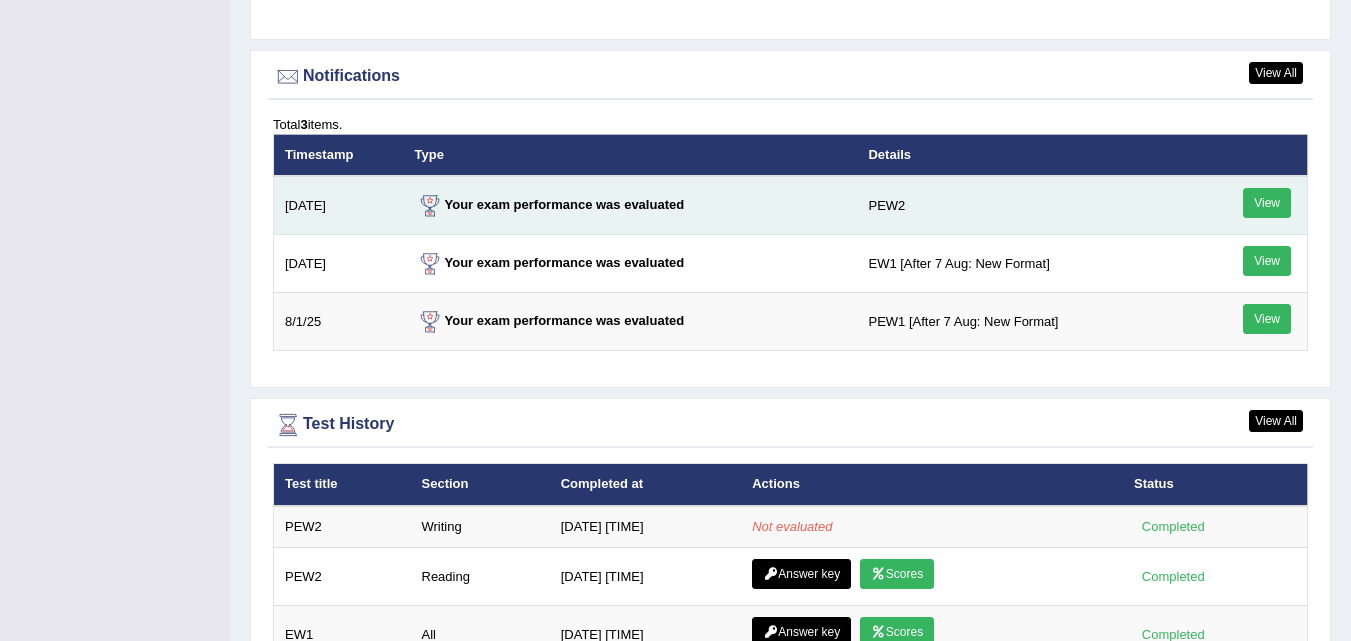 click on "View" at bounding box center (1267, 203) 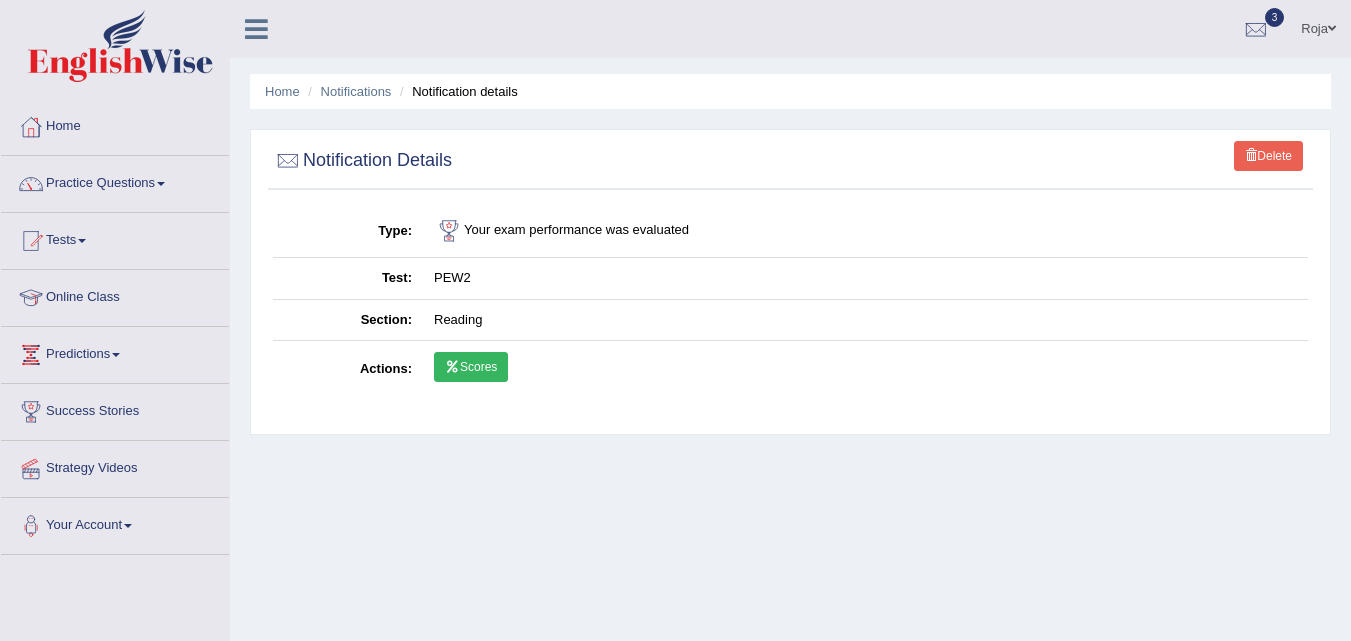 scroll, scrollTop: 0, scrollLeft: 0, axis: both 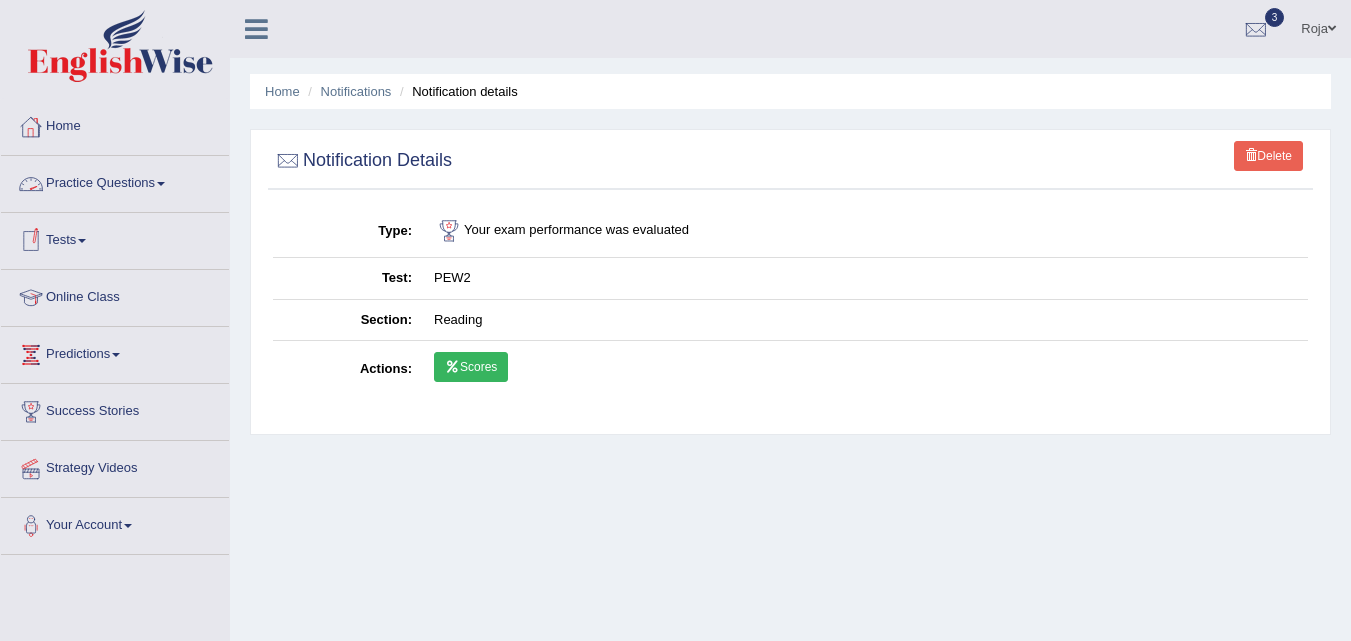 click on "Home" at bounding box center [115, 124] 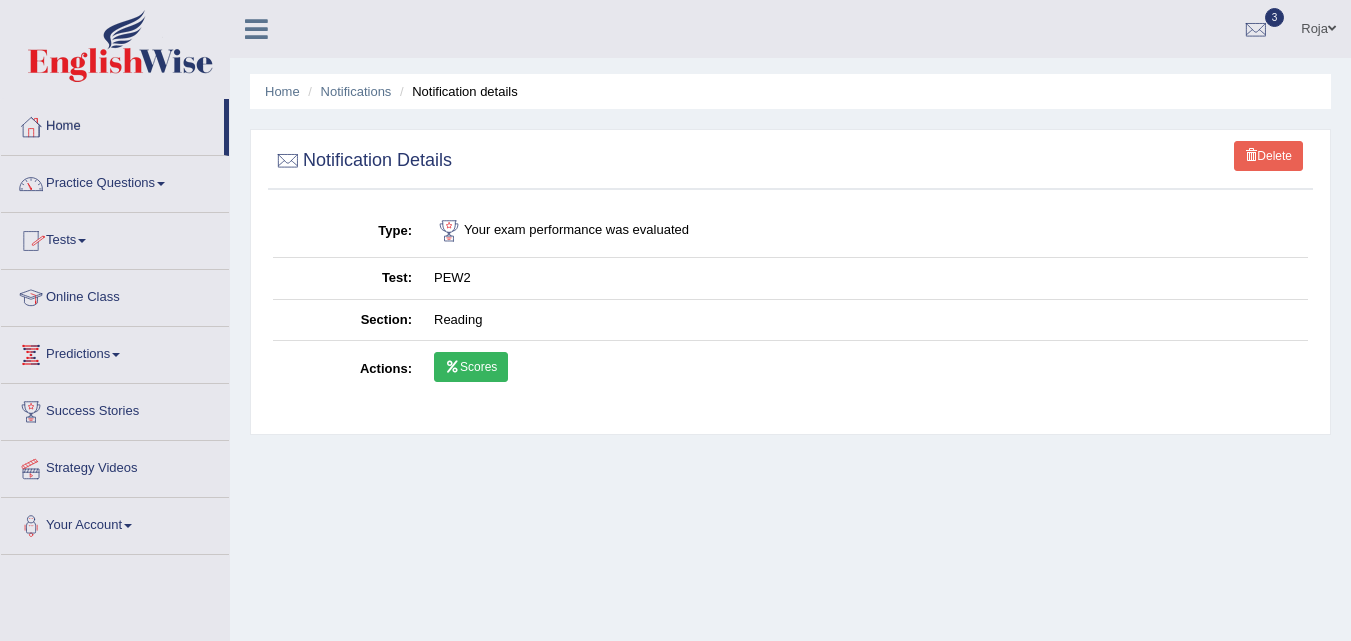 click on "Home" at bounding box center (112, 124) 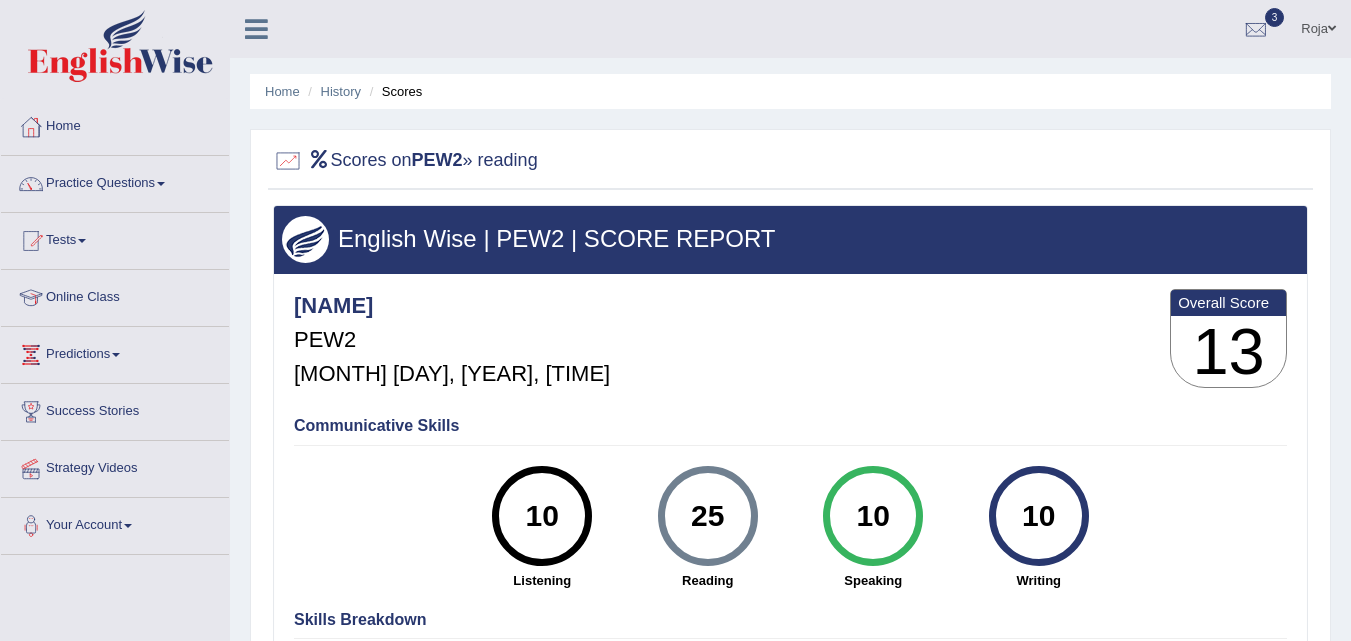 scroll, scrollTop: 409, scrollLeft: 0, axis: vertical 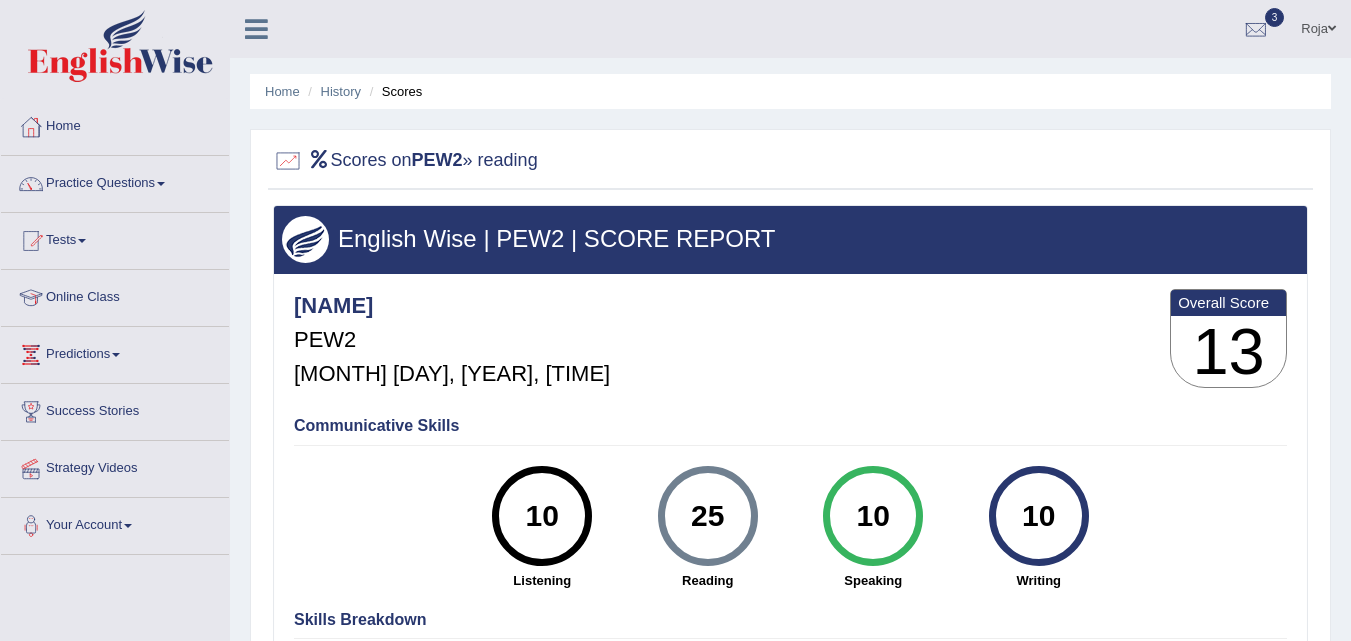 click on "Toggle navigation
Home
Practice Questions   Speaking Practice Read Aloud
Repeat Sentence
Describe Image
Re-tell Lecture
Answer Short Question
Summarize Group Discussion
Respond To A Situation
Writing Practice  Summarize Written Text
Write Essay
Reading Practice  Reading & Writing: Fill In The Blanks
Choose Multiple Answers
Re-order Paragraphs
Fill In The Blanks
Choose Single Answer
Listening Practice  Summarize Spoken Text
Highlight Incorrect Words
Highlight Correct Summary
Select Missing Word
Choose Single Answer
Choose Multiple Answers
Fill In The Blanks
Write From Dictation
Pronunciation
Tests
Take Mock Test" at bounding box center [675, 320] 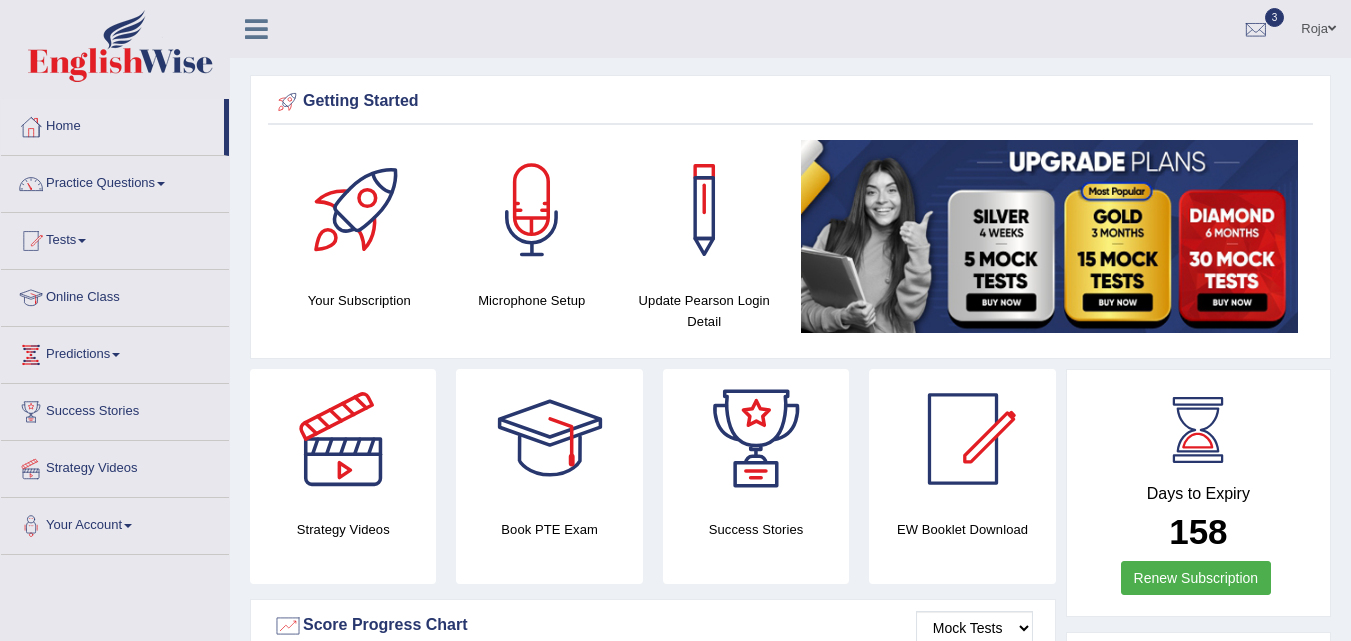 scroll, scrollTop: 0, scrollLeft: 0, axis: both 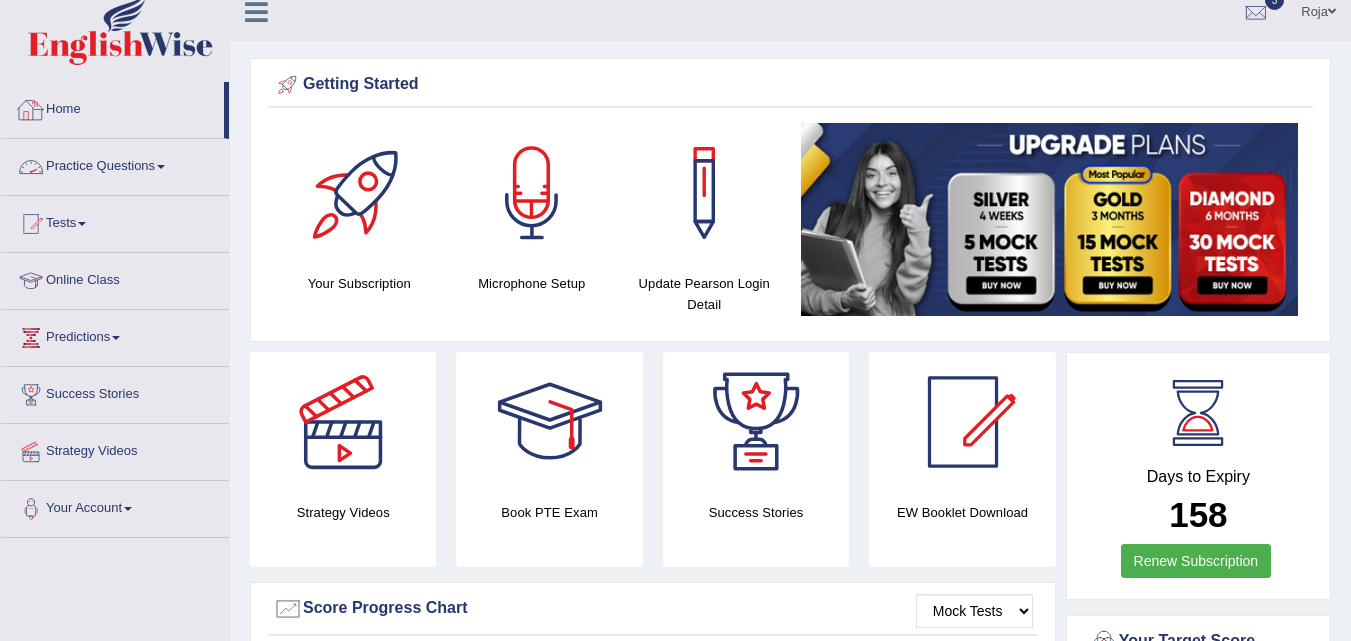 click on "Practice Questions" at bounding box center [115, 164] 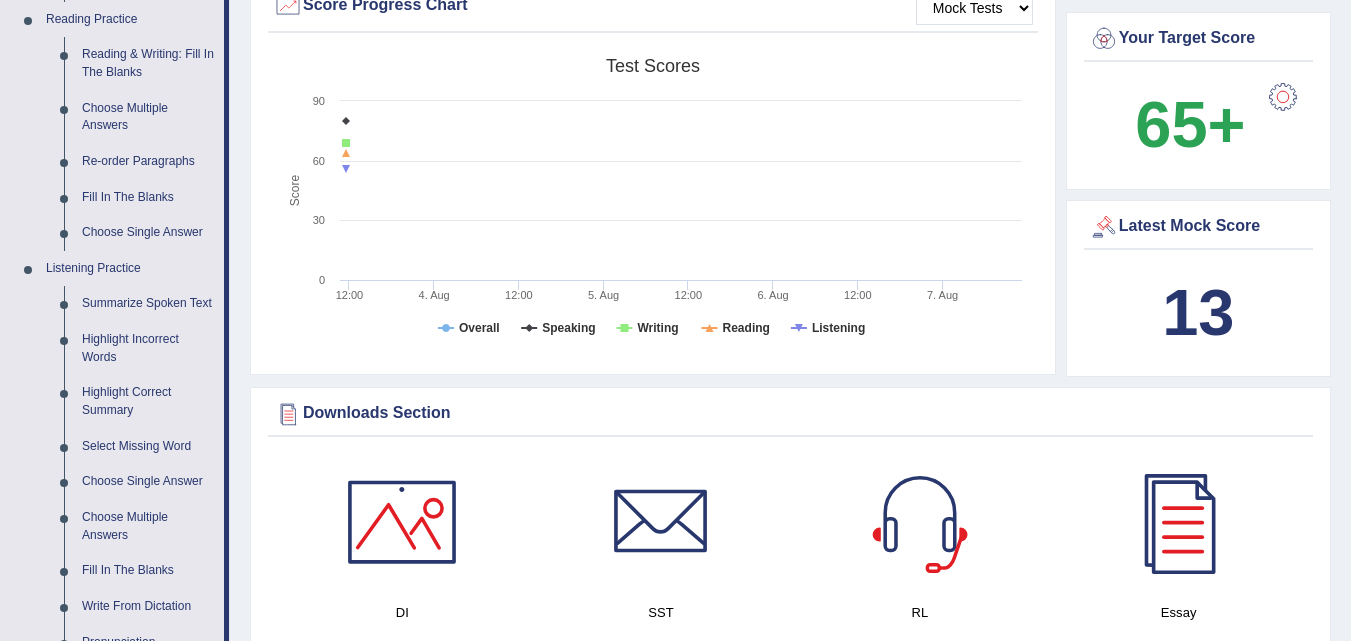 scroll, scrollTop: 436, scrollLeft: 0, axis: vertical 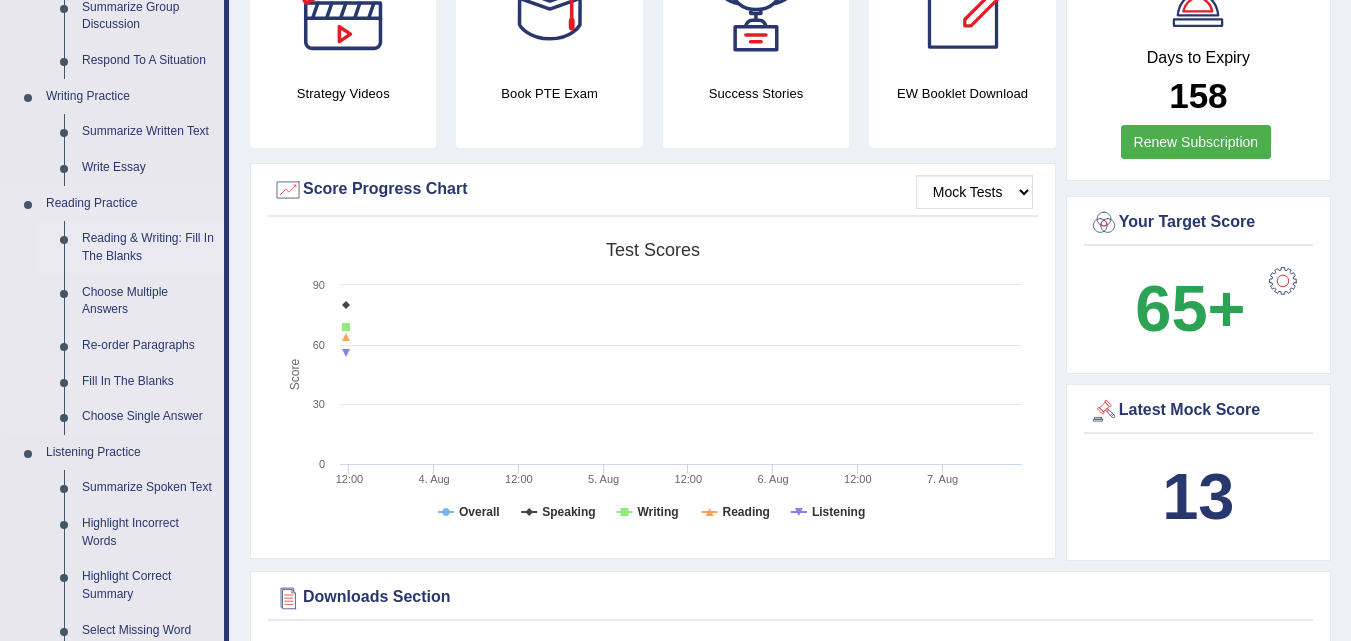 click on "Reading & Writing: Fill In The Blanks" at bounding box center [148, 247] 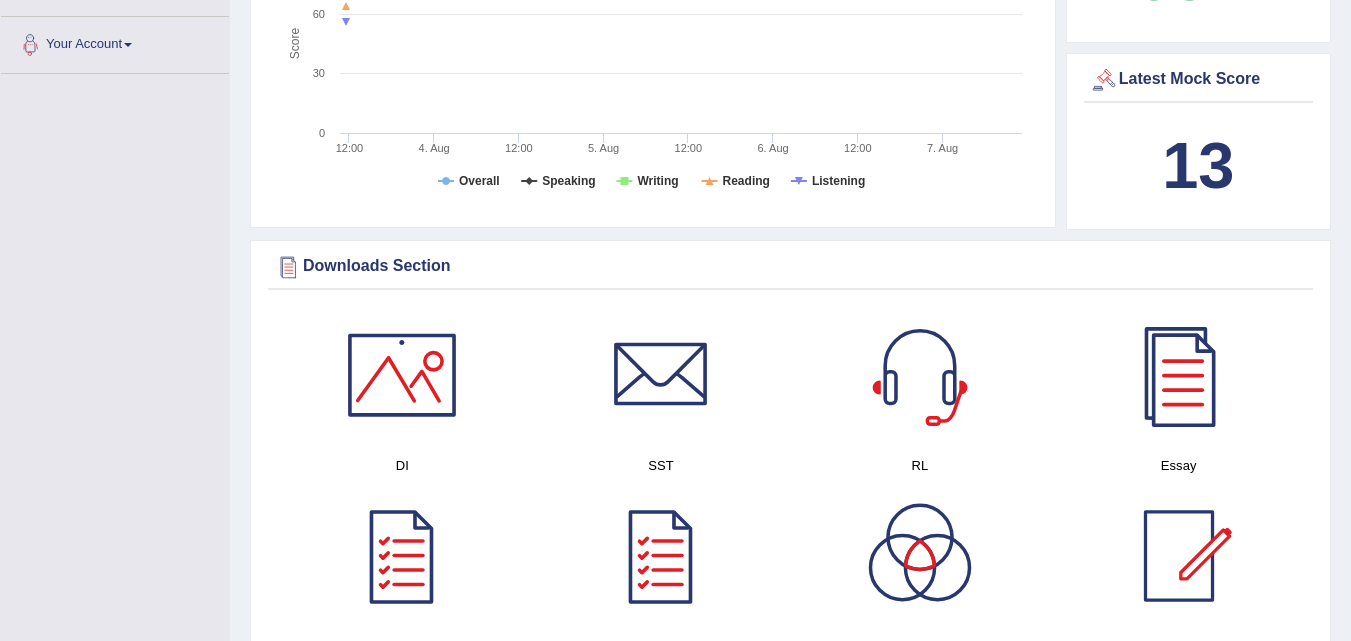 scroll, scrollTop: 1499, scrollLeft: 0, axis: vertical 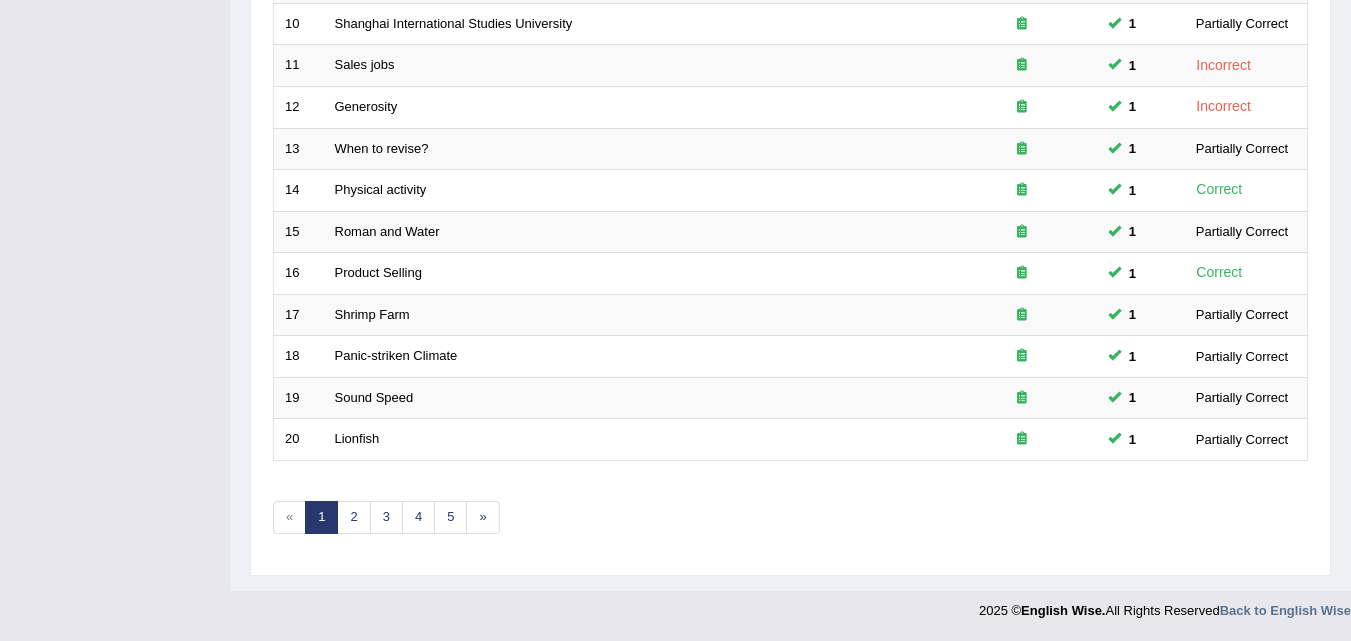click on "Toggle navigation
Home
Practice Questions   Speaking Practice Read Aloud
Repeat Sentence
Describe Image
Re-tell Lecture
Answer Short Question
Summarize Group Discussion
Respond To A Situation
Writing Practice  Summarize Written Text
Write Essay
Reading Practice  Reading & Writing: Fill In The Blanks
Choose Multiple Answers
Re-order Paragraphs
Fill In The Blanks
Choose Single Answer
Listening Practice  Summarize Spoken Text
Highlight Incorrect Words
Highlight Correct Summary
Select Missing Word
Choose Single Answer
Choose Multiple Answers
Fill In The Blanks
Write From Dictation
Pronunciation
Tests
Take Mock Test" at bounding box center (675, -363) 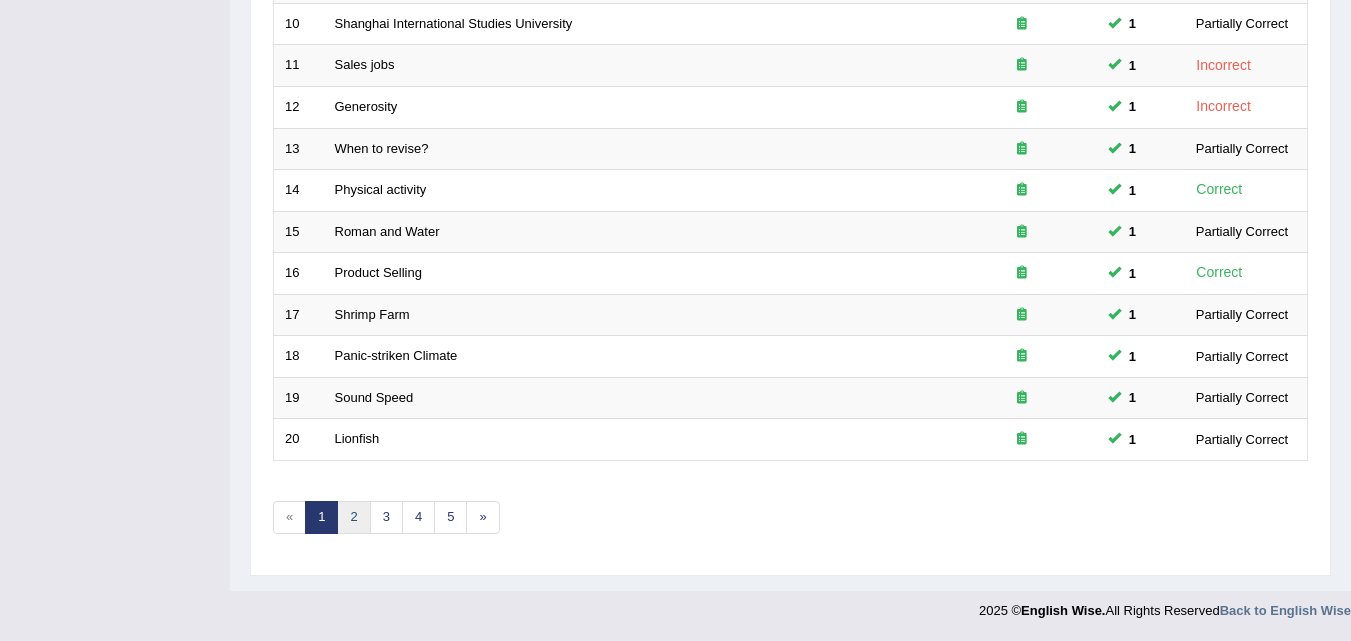click on "2" at bounding box center (353, 517) 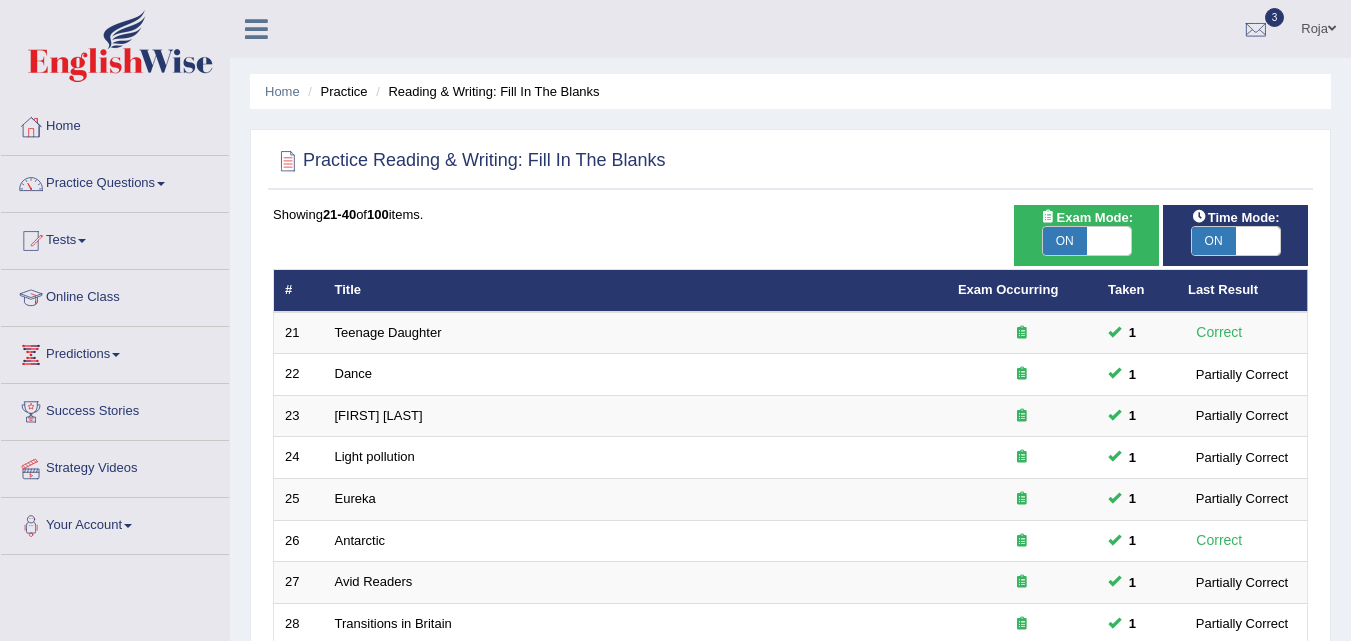 scroll, scrollTop: 683, scrollLeft: 0, axis: vertical 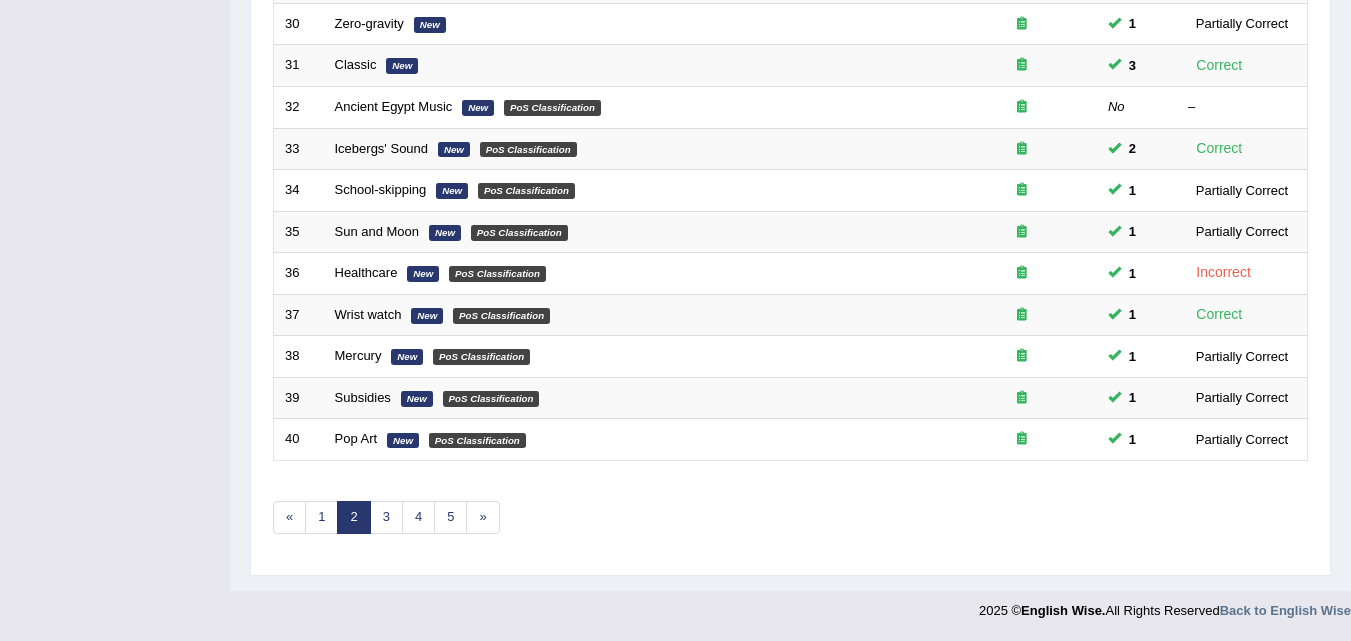 click on "Toggle navigation
Home
Practice Questions   Speaking Practice Read Aloud
Repeat Sentence
Describe Image
Re-tell Lecture
Answer Short Question
Summarize Group Discussion
Respond To A Situation
Writing Practice  Summarize Written Text
Write Essay
Reading Practice  Reading & Writing: Fill In The Blanks
Choose Multiple Answers
Re-order Paragraphs
Fill In The Blanks
Choose Single Answer
Listening Practice  Summarize Spoken Text
Highlight Incorrect Words
Highlight Correct Summary
Select Missing Word
Choose Single Answer
Choose Multiple Answers
Fill In The Blanks
Write From Dictation
Pronunciation
Tests
Take Mock Test" at bounding box center [675, -363] 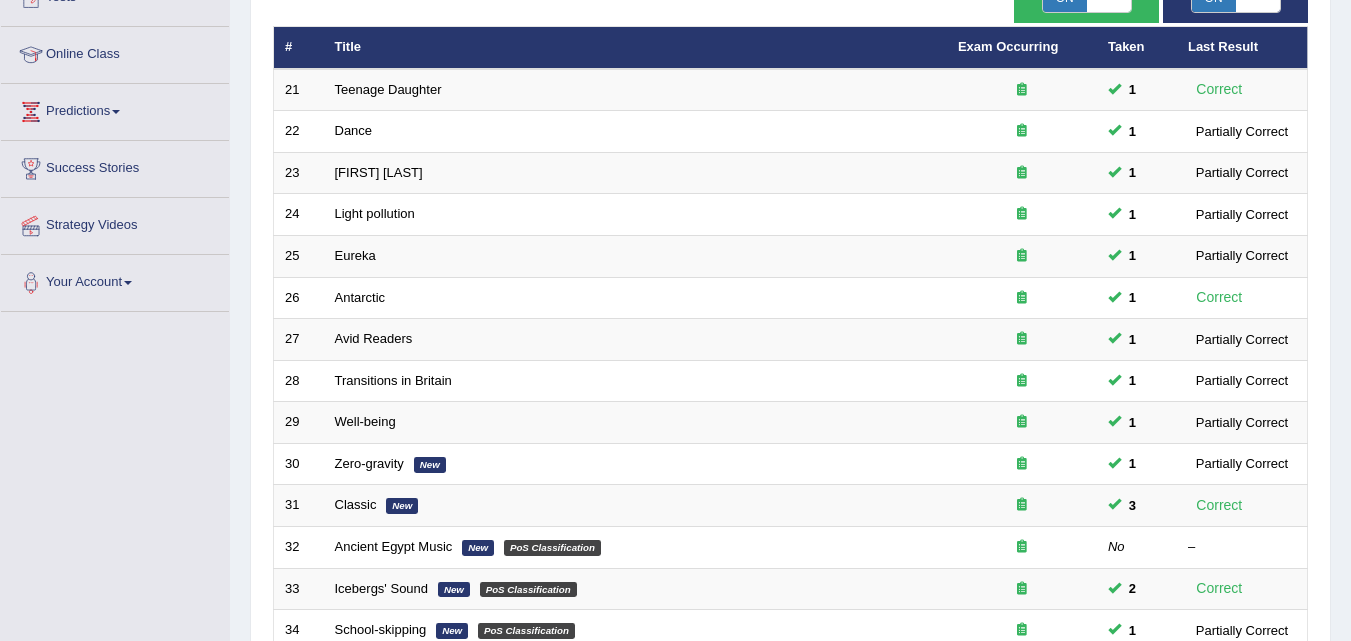 scroll, scrollTop: 350, scrollLeft: 0, axis: vertical 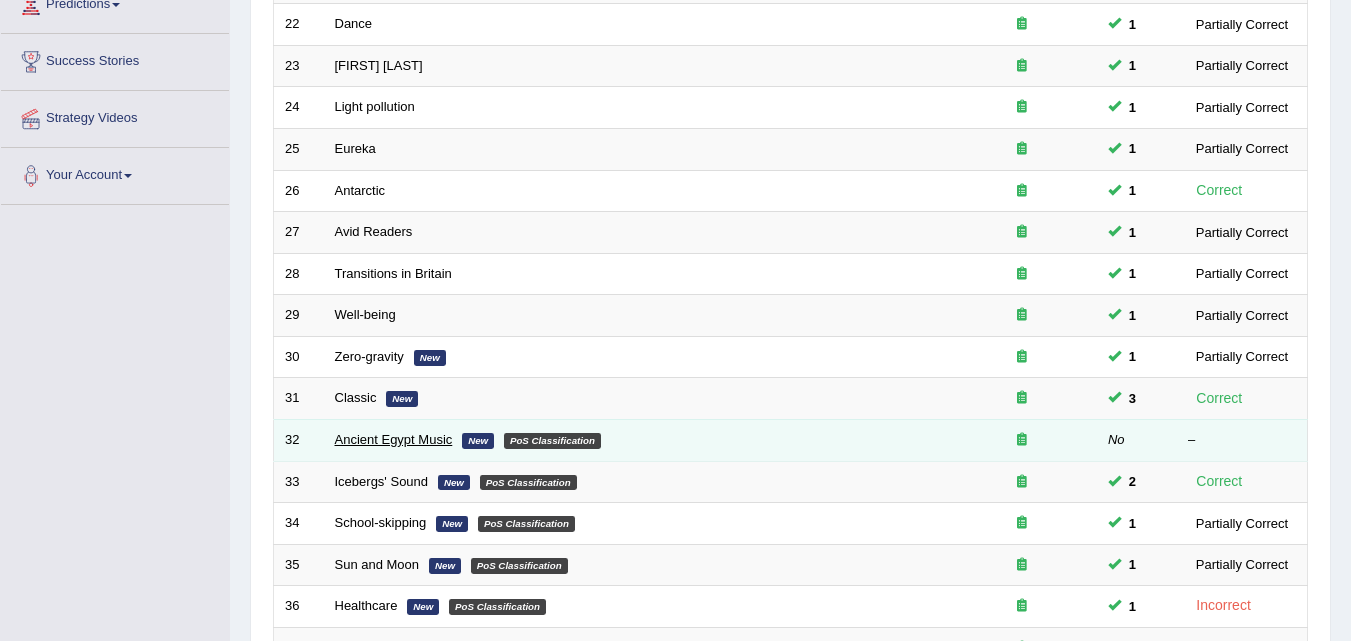click on "Ancient Egypt Music" at bounding box center [394, 439] 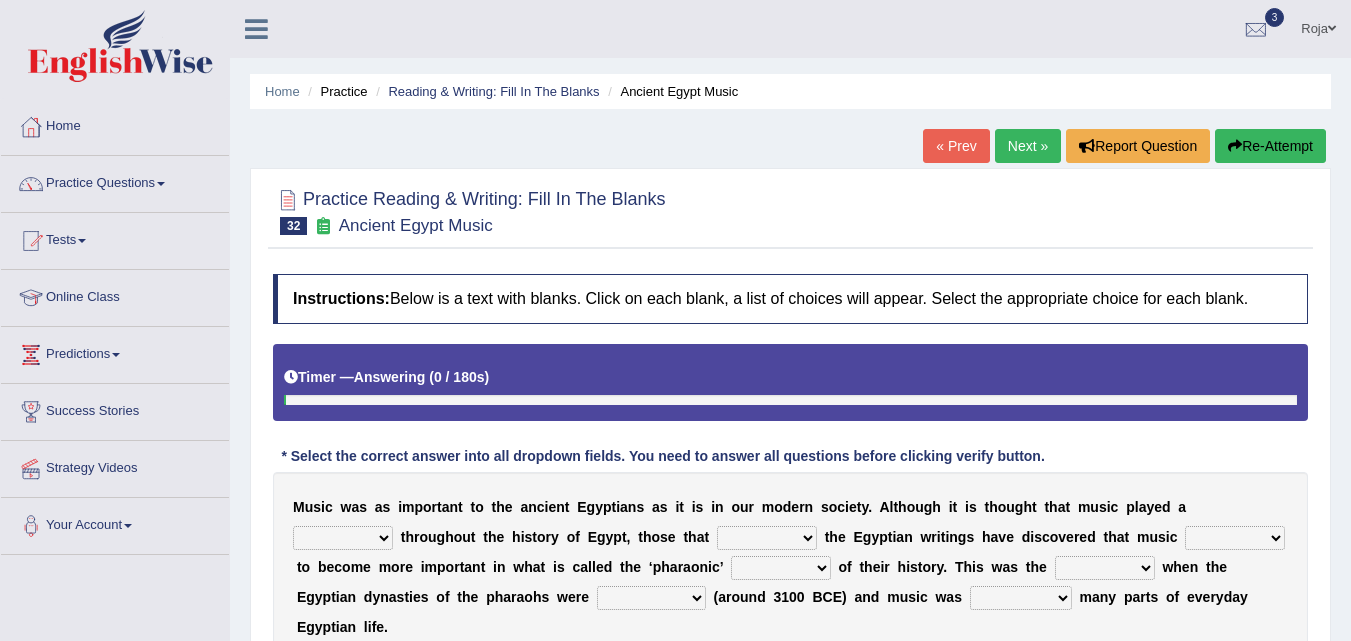 scroll, scrollTop: 0, scrollLeft: 0, axis: both 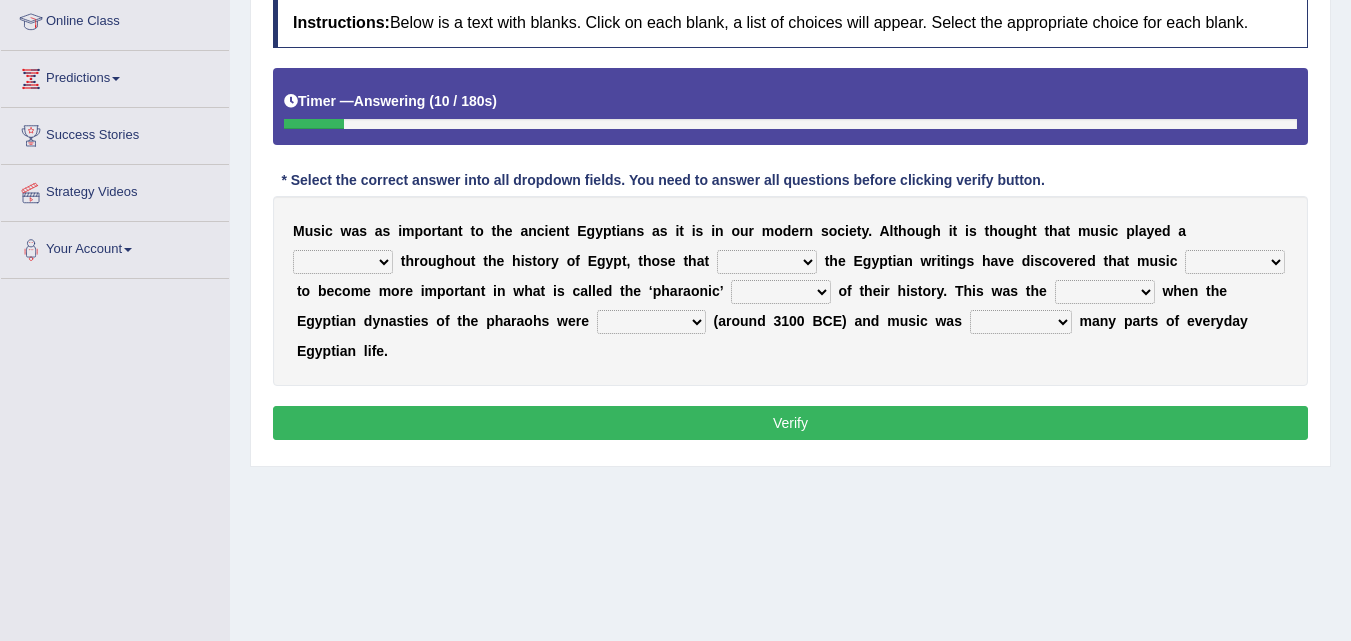 click on "role game response situation" at bounding box center [343, 262] 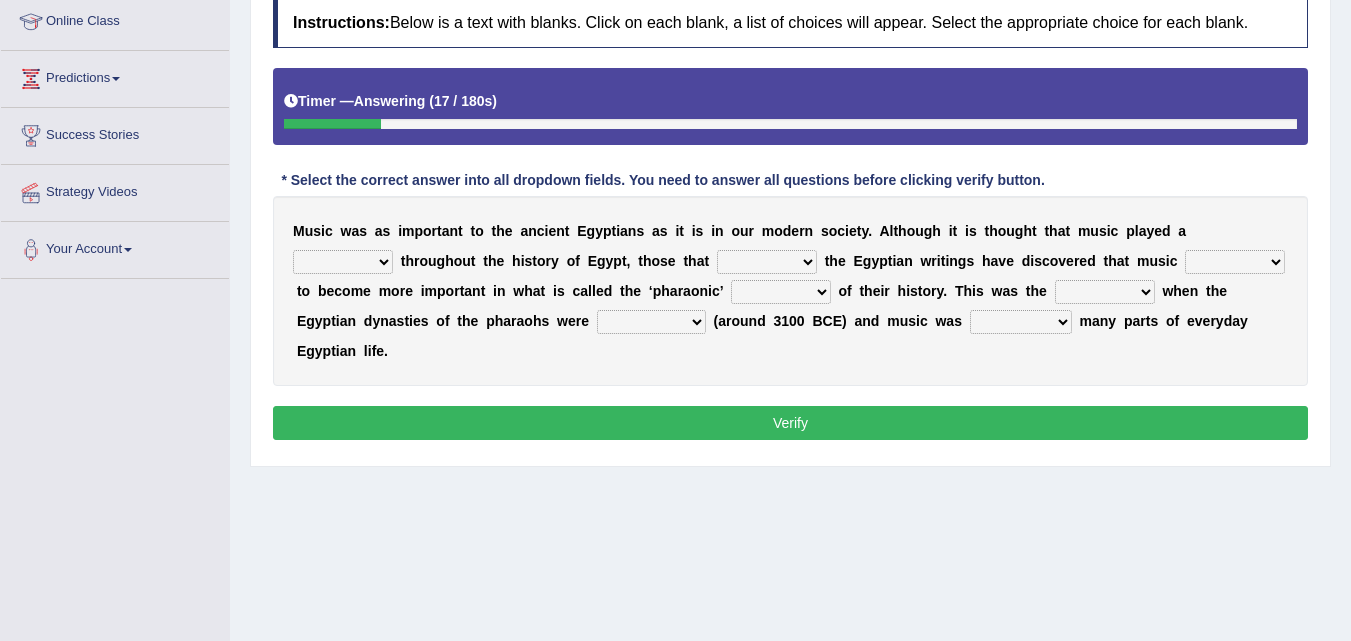 select on "role" 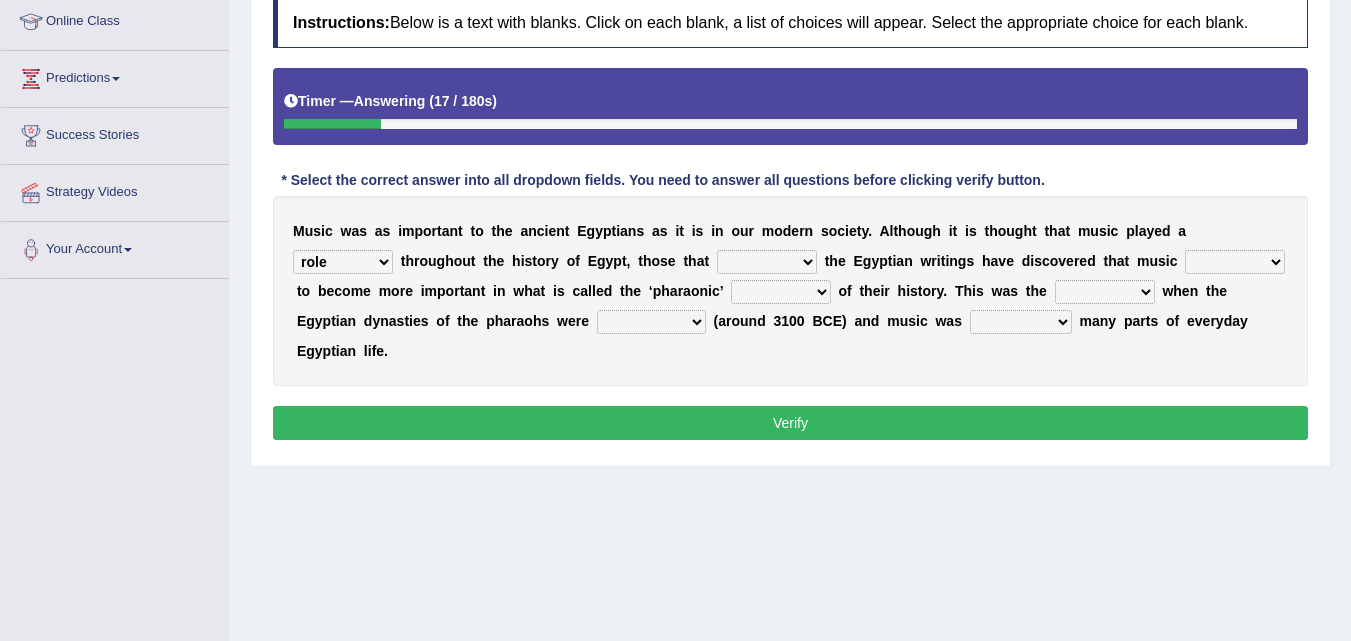 click on "role game response situation" at bounding box center (343, 262) 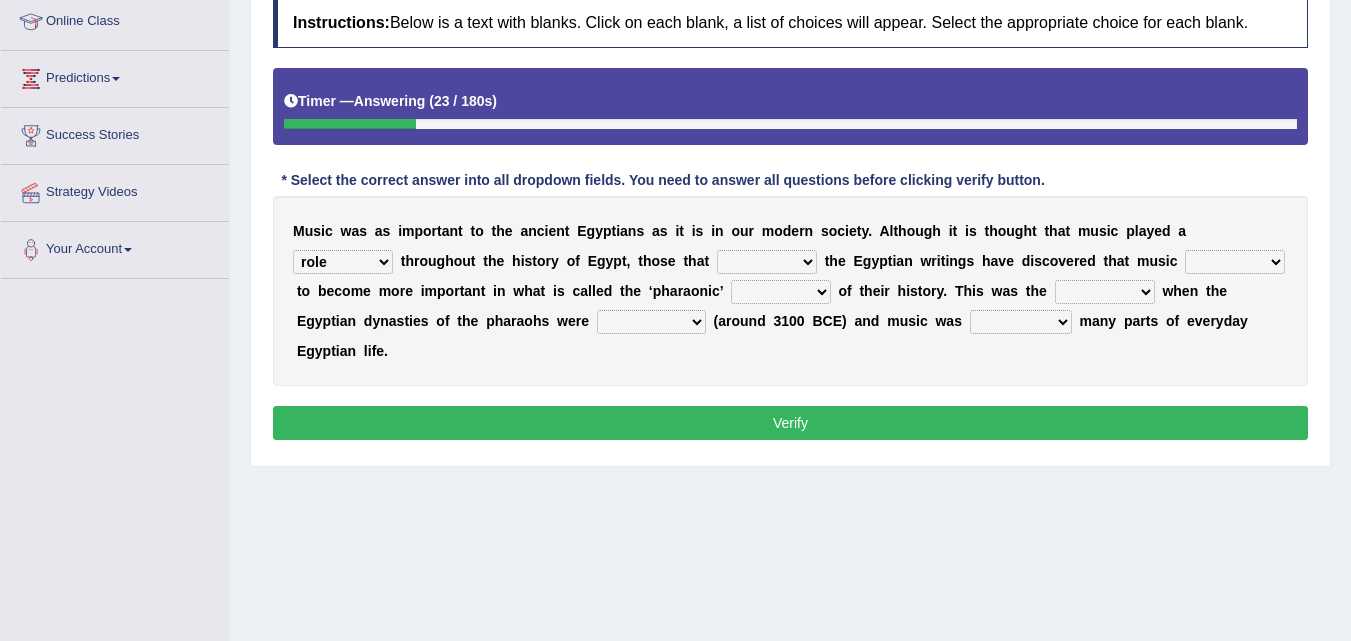 click on "need require confirm study" at bounding box center [767, 262] 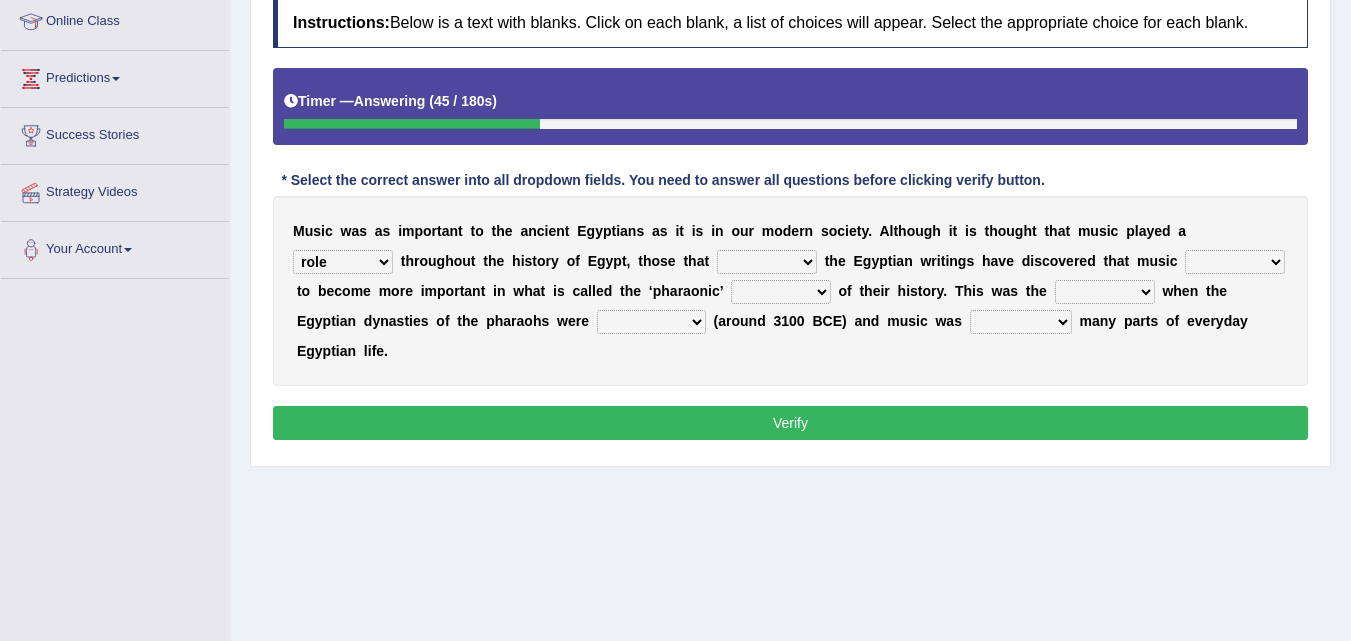 click on "role game response situation" at bounding box center (343, 262) 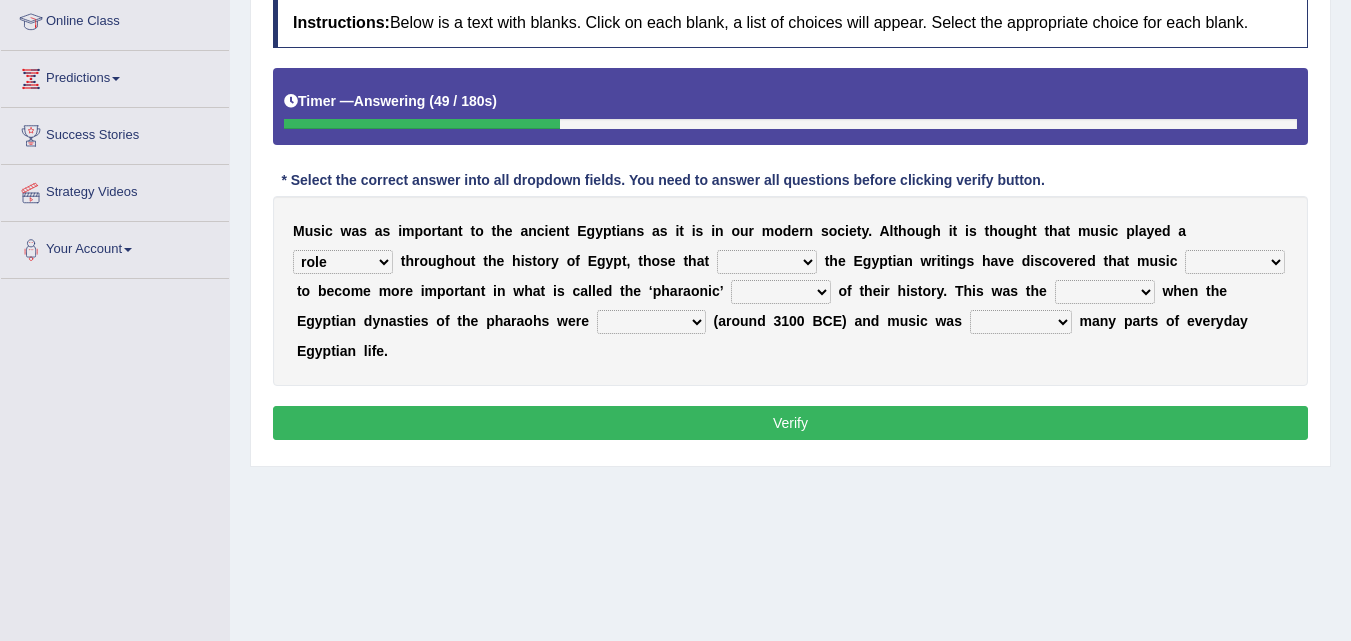 click on "role game response situation" at bounding box center (343, 262) 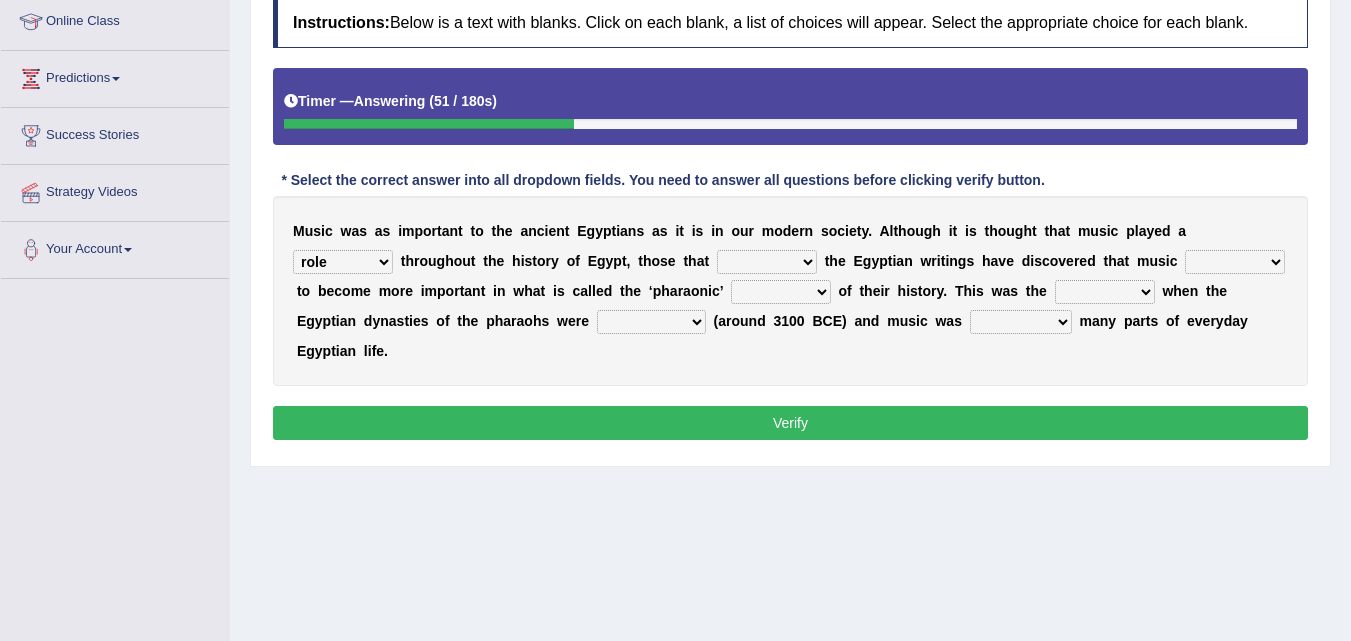 click on "need require confirm study" at bounding box center [767, 262] 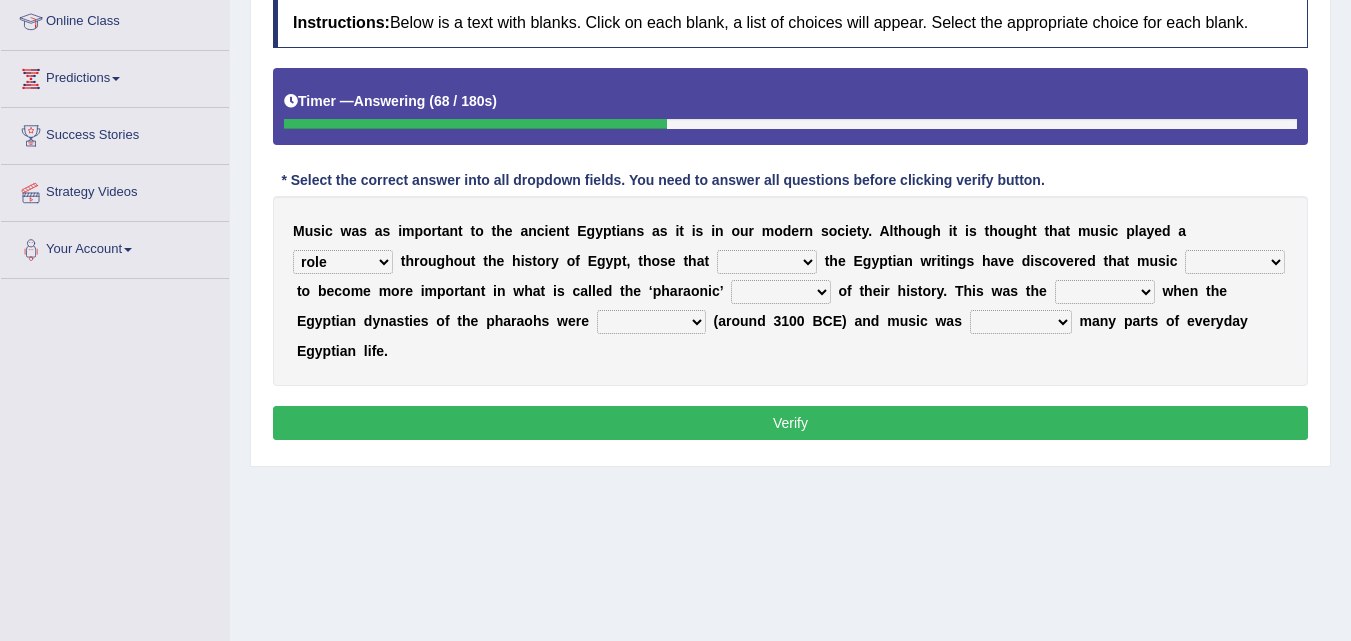 select on "study" 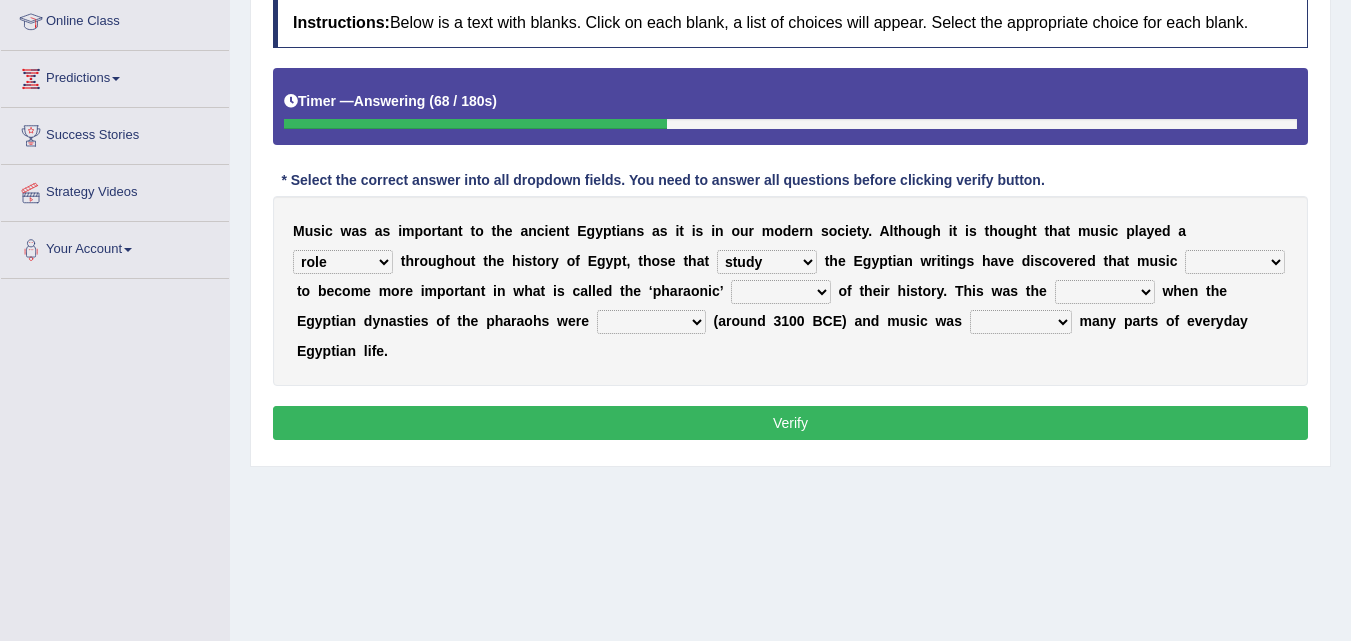 click on "need require confirm study" at bounding box center [767, 262] 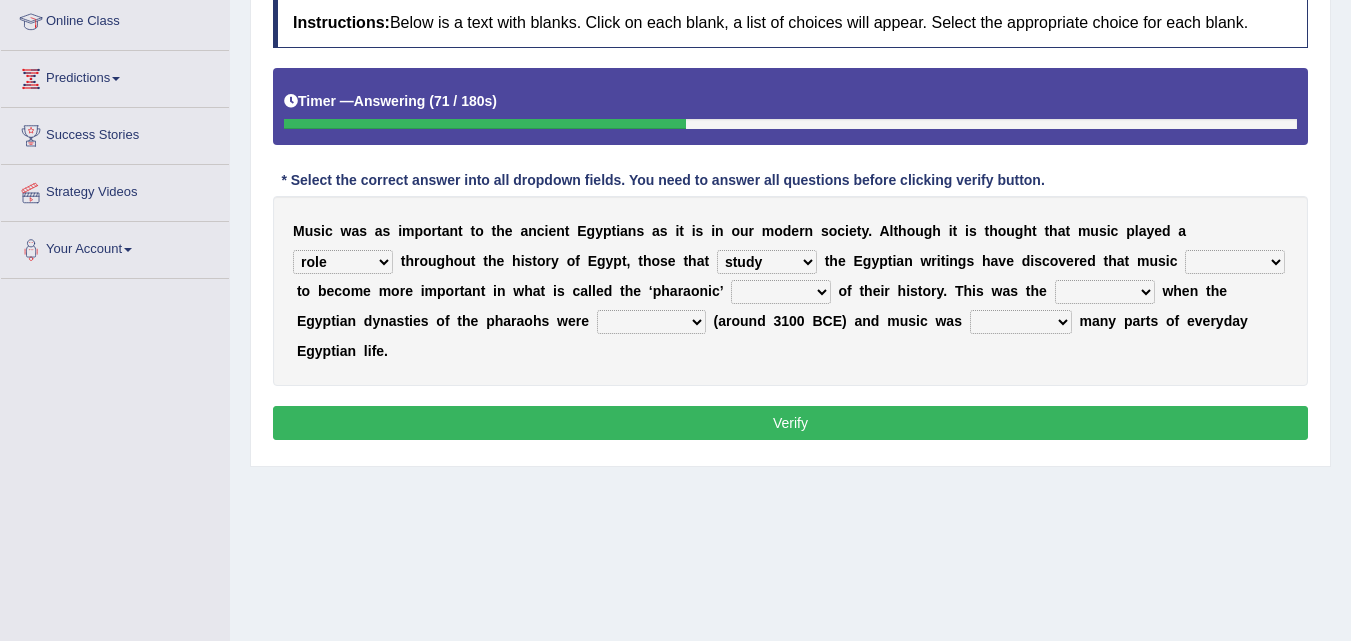 click on "predicted seemed like thought" at bounding box center [1235, 262] 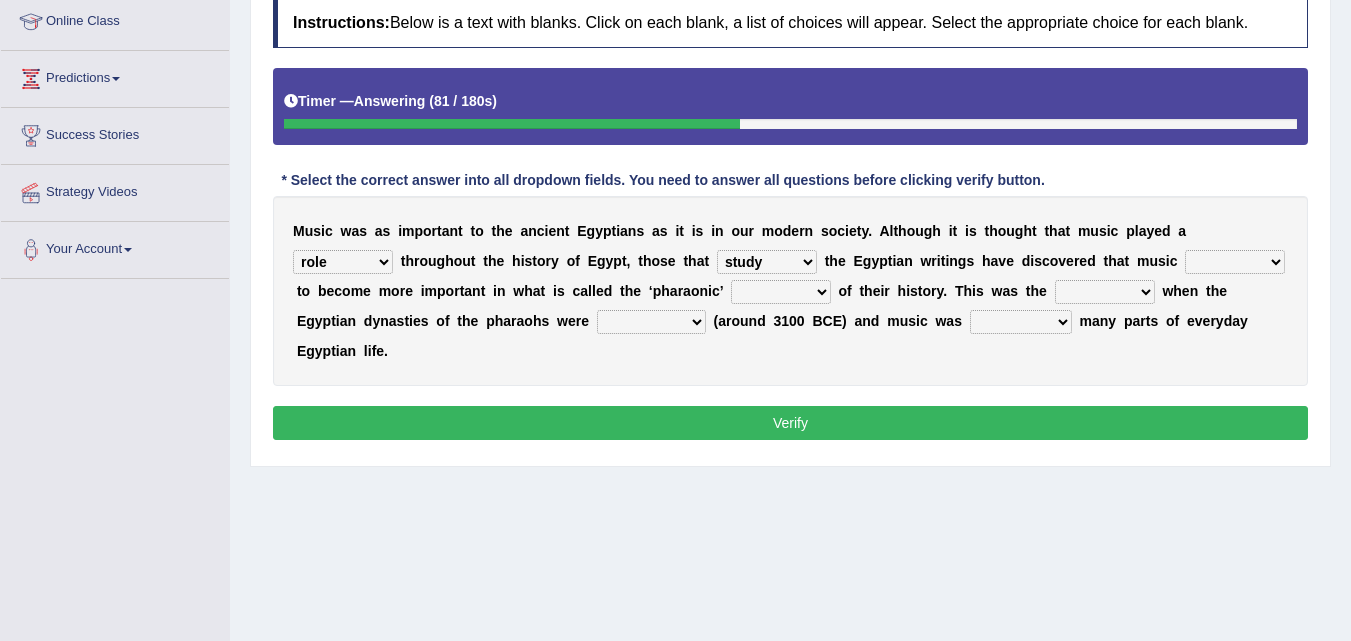 select on "seemed" 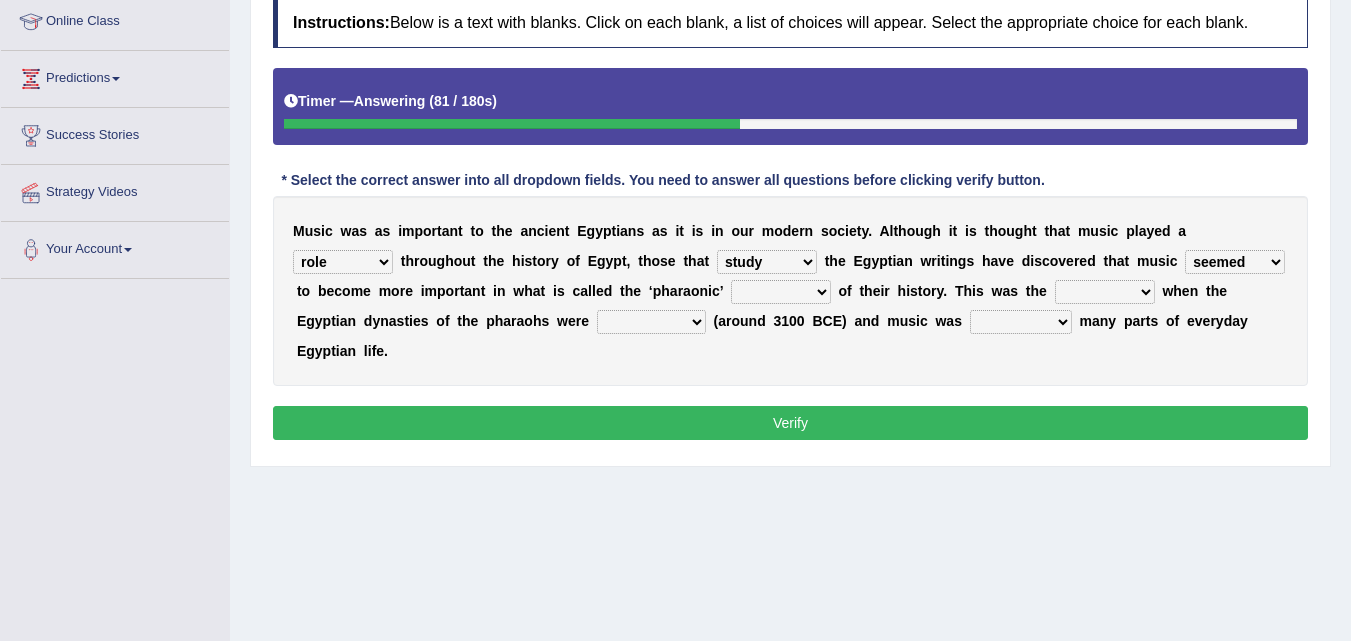 click on "predicted seemed like thought" at bounding box center [1235, 262] 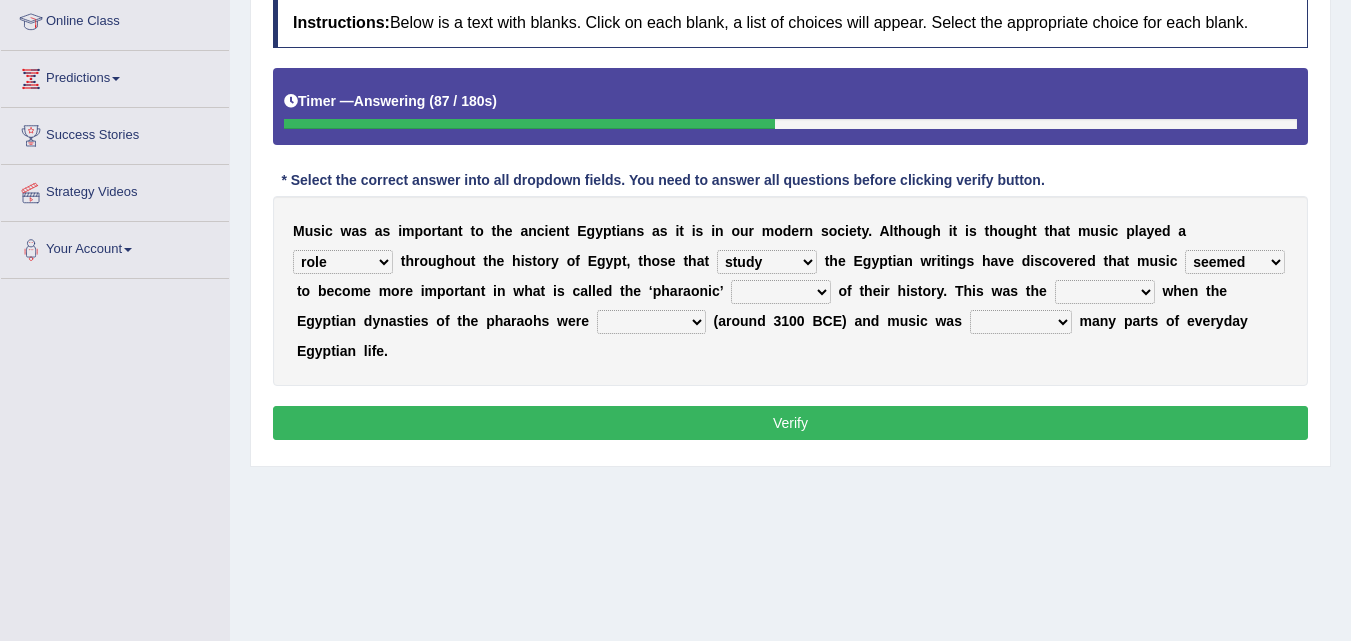 click on "need require confirm study" at bounding box center [767, 262] 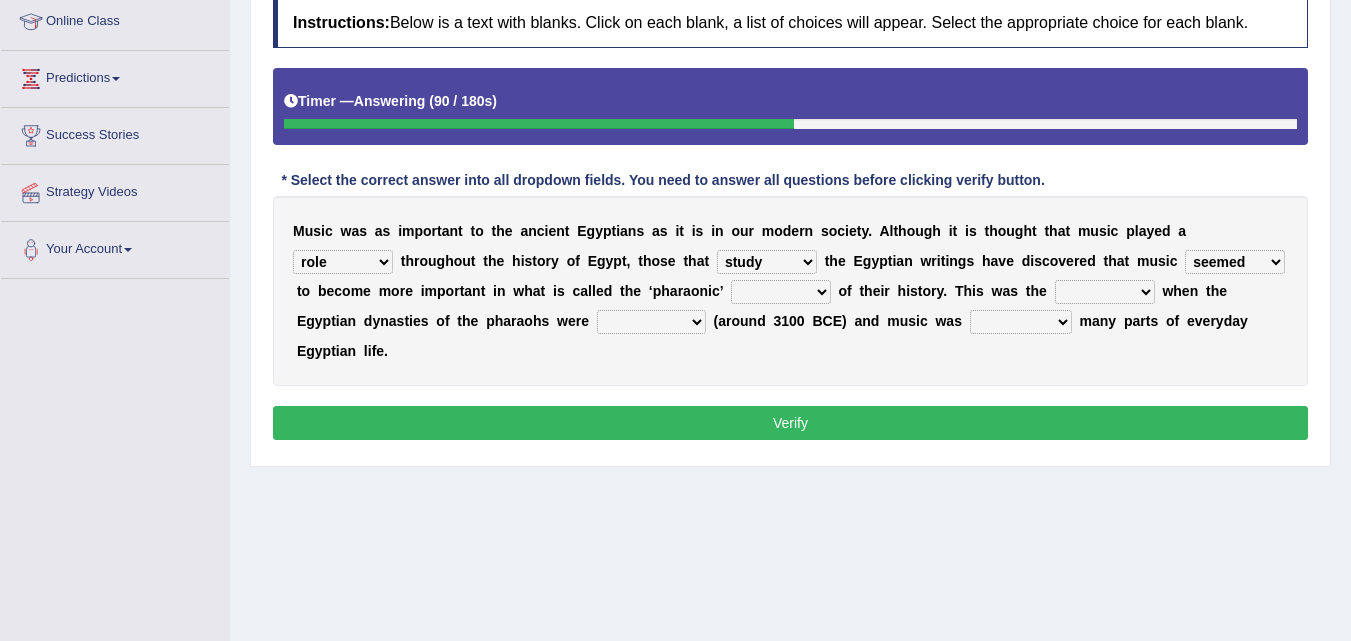 click on "need require confirm study" at bounding box center [767, 262] 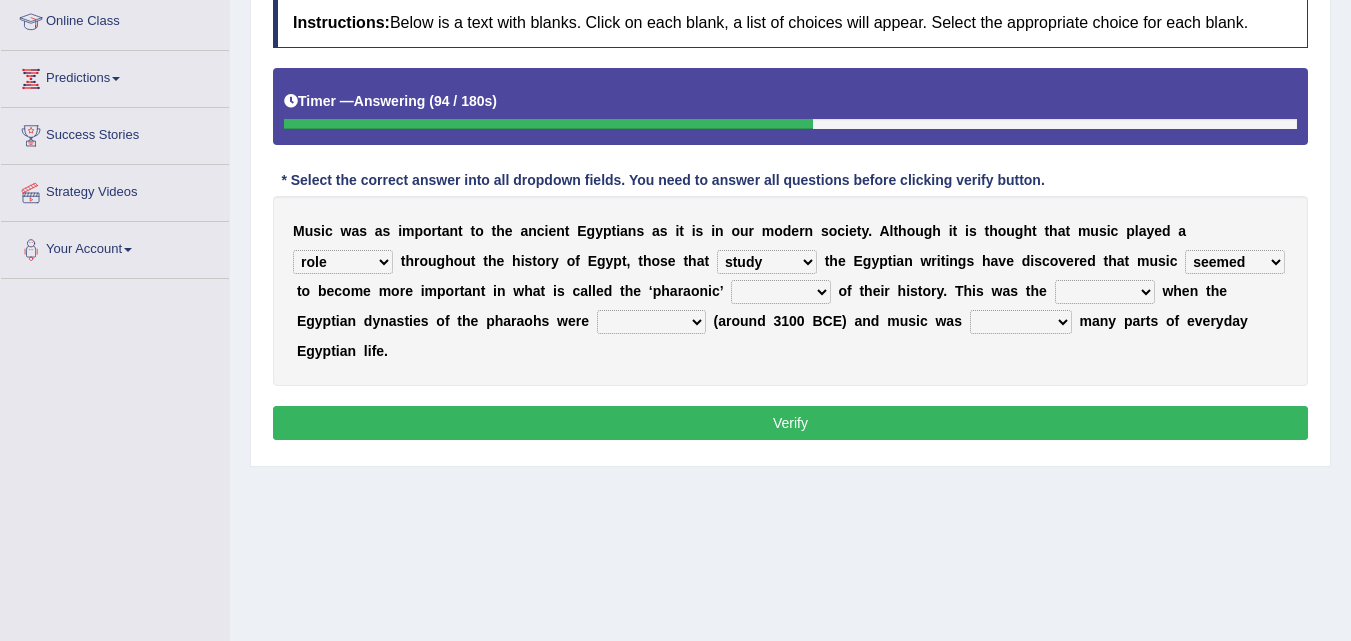 click on "period people place race" at bounding box center [781, 292] 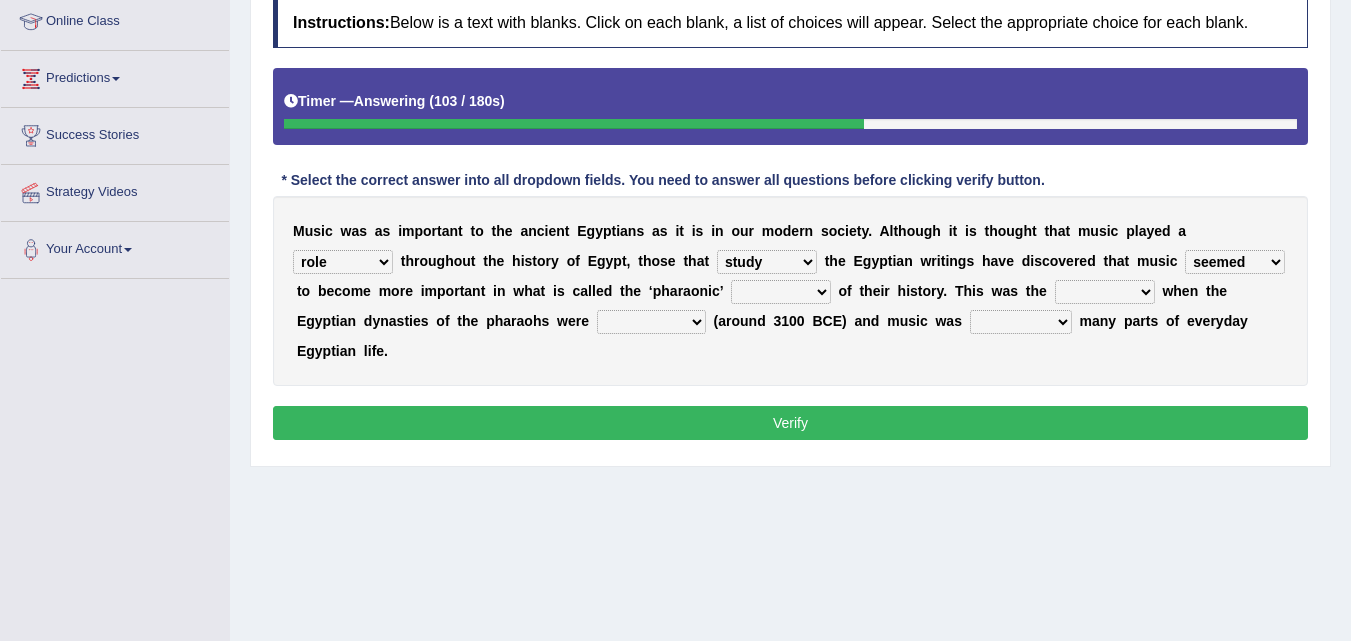 select on "period" 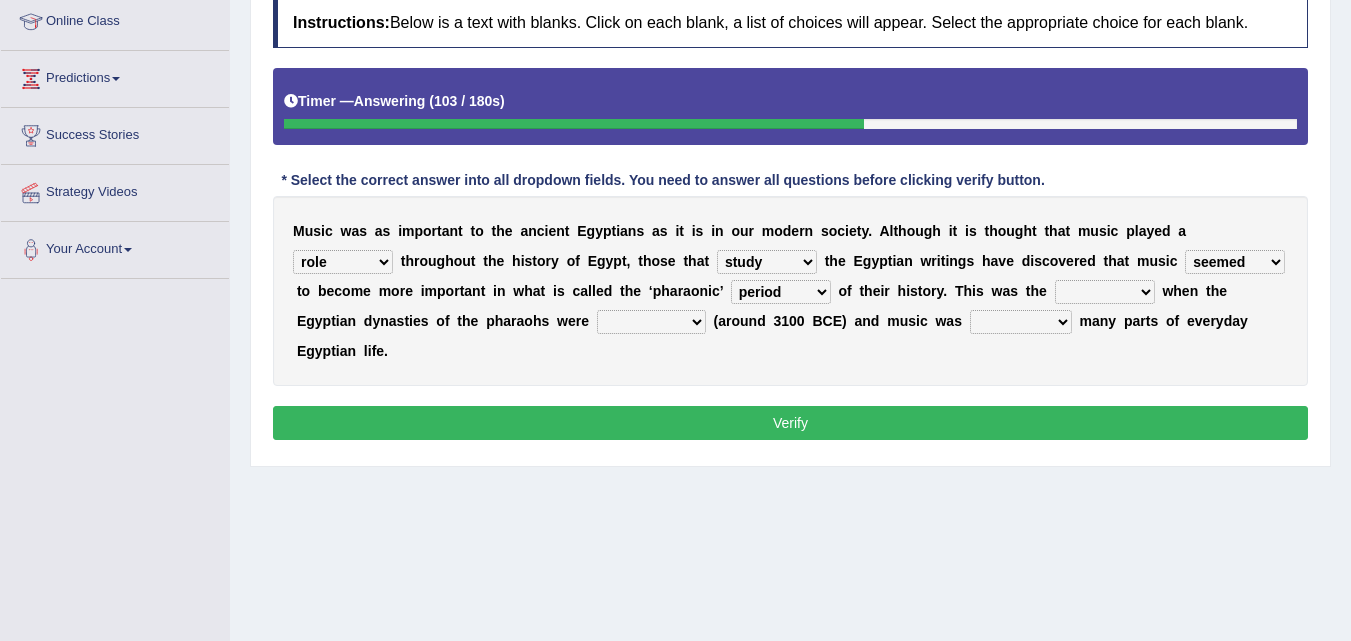 click on "period people place race" at bounding box center (781, 292) 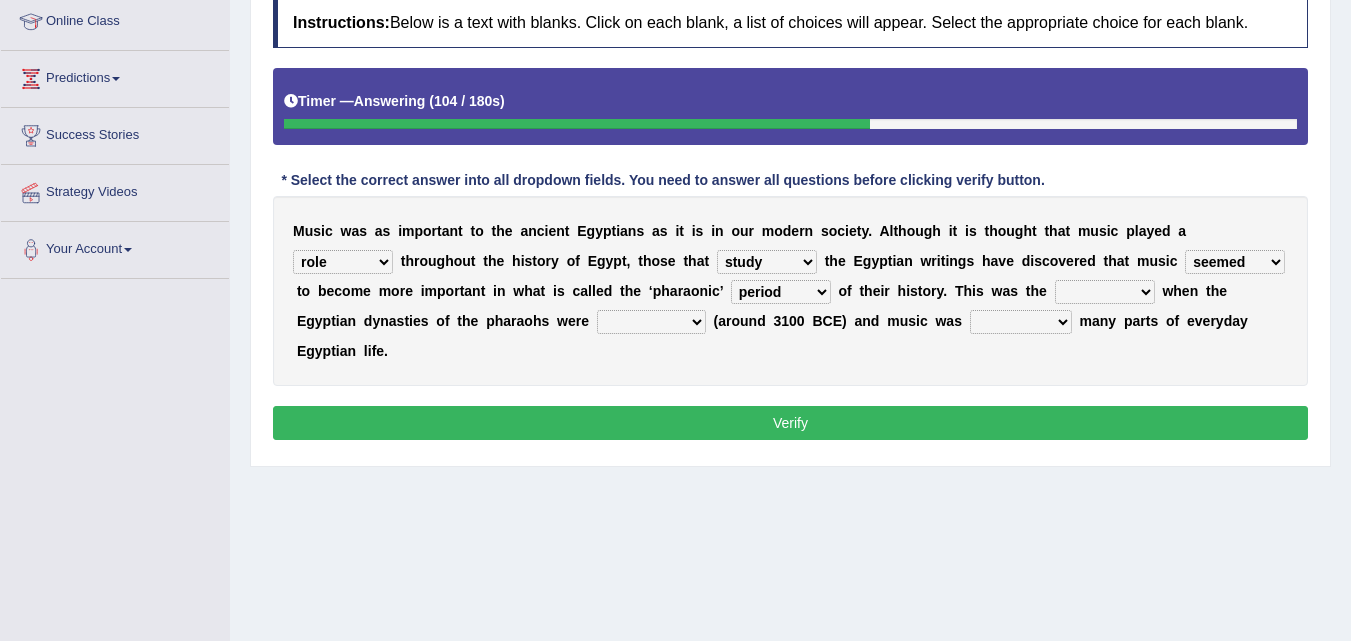 click on "period people place race" at bounding box center [781, 292] 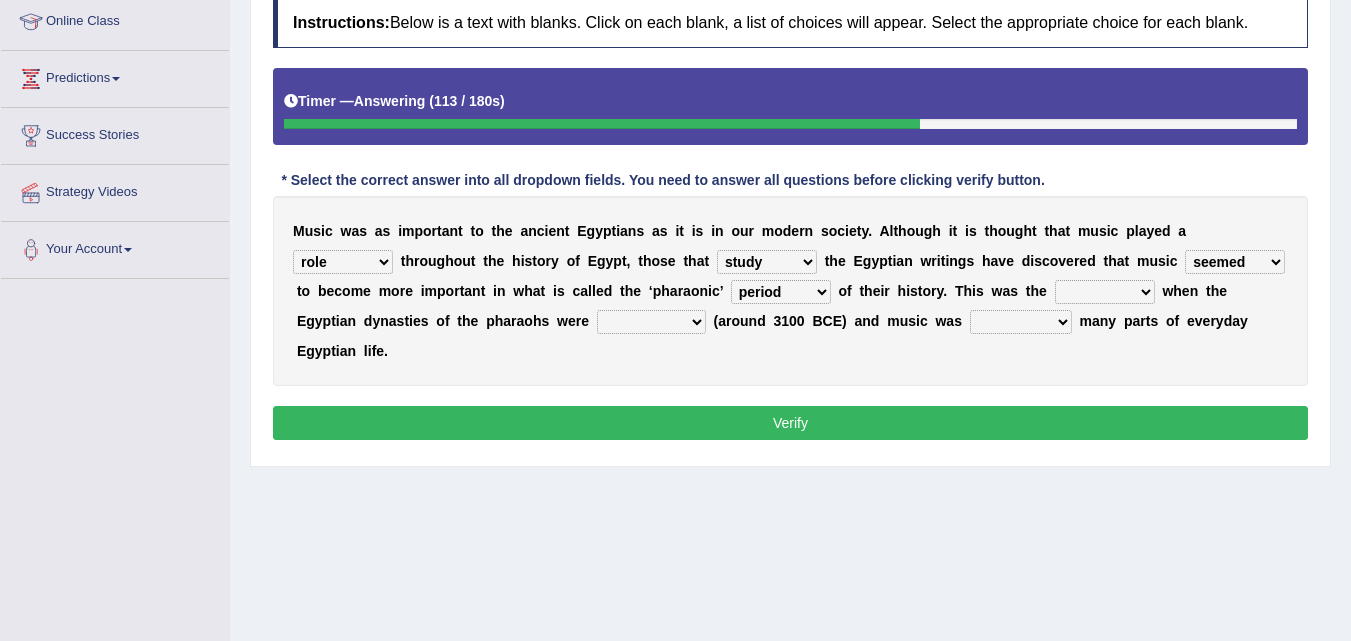 click on "period people place race" at bounding box center (781, 292) 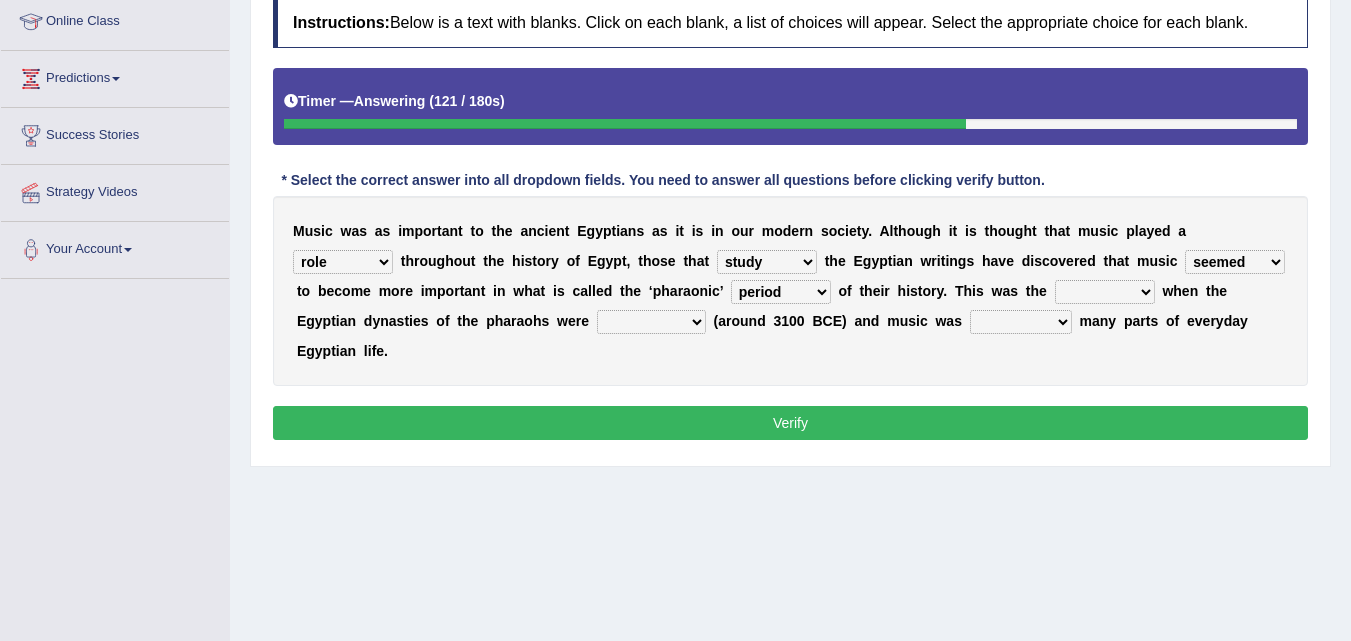 click on "result range time group" at bounding box center (1105, 292) 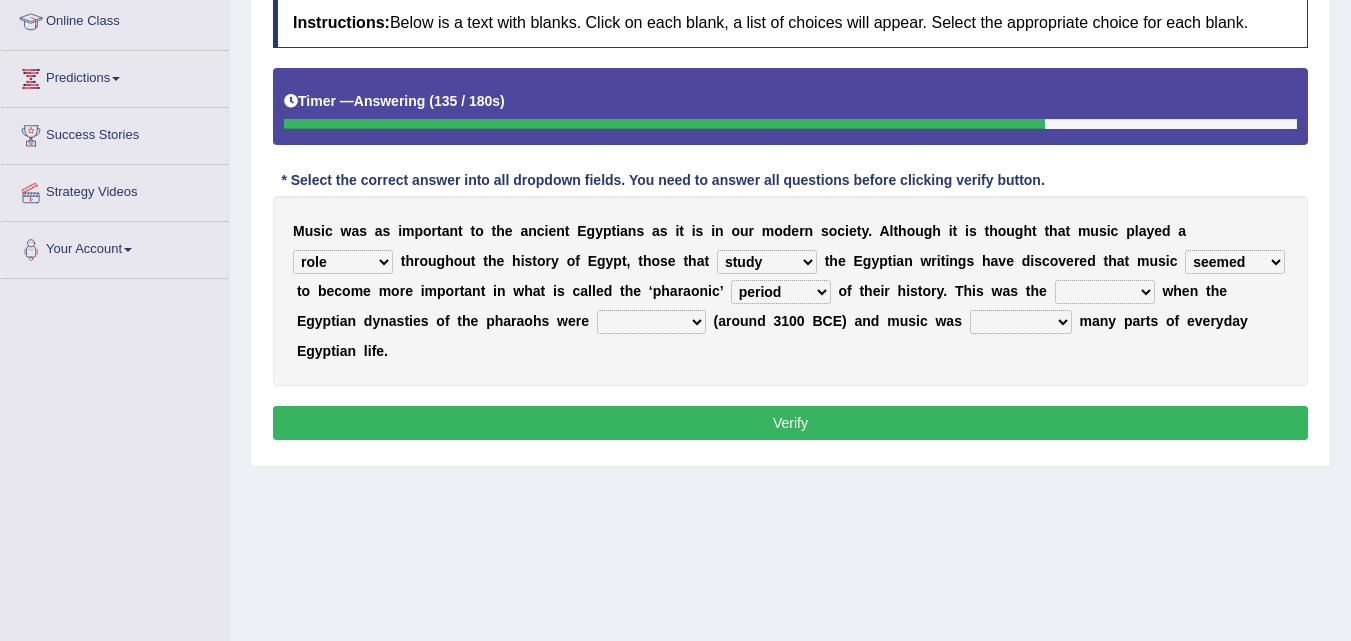 click on "contributed established constructed raised" at bounding box center [651, 322] 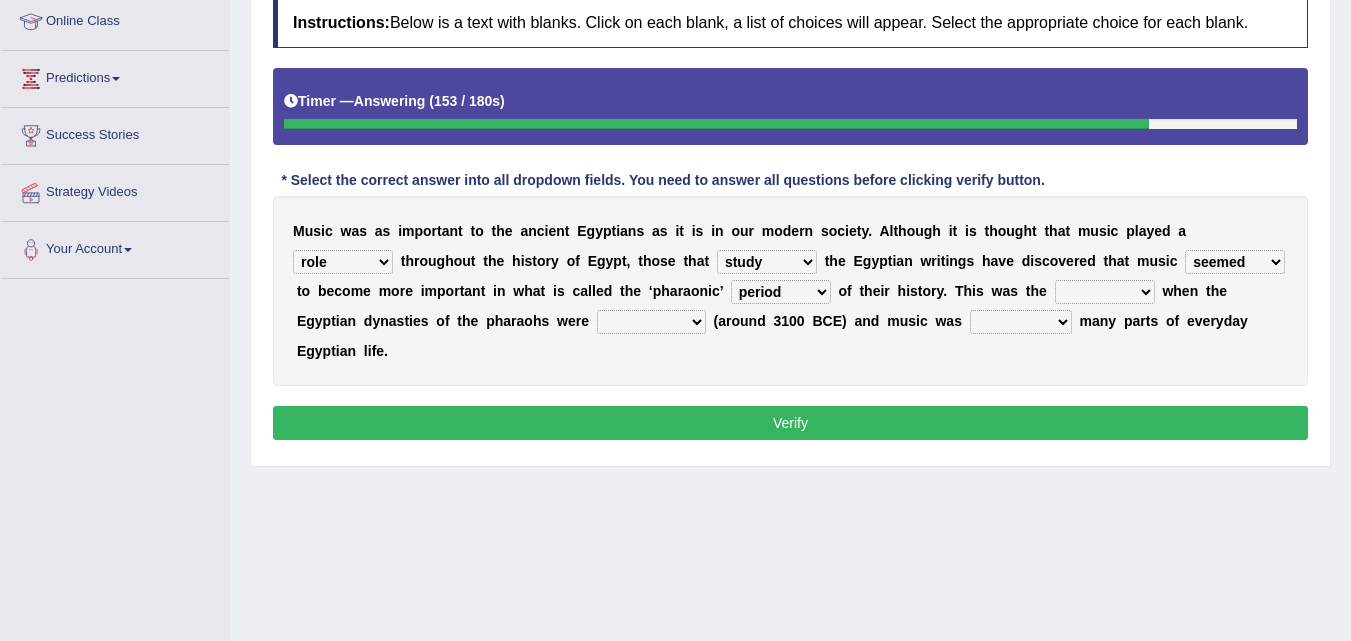 select on "constructed" 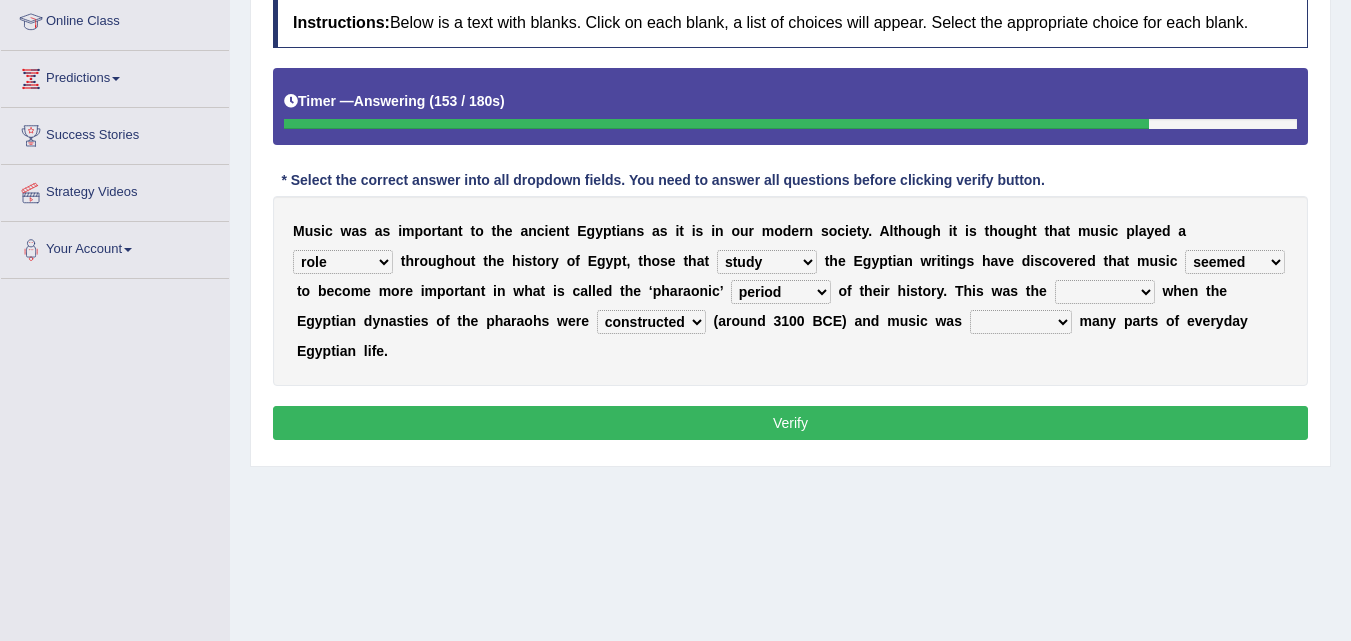 click on "contributed established constructed raised" at bounding box center [651, 322] 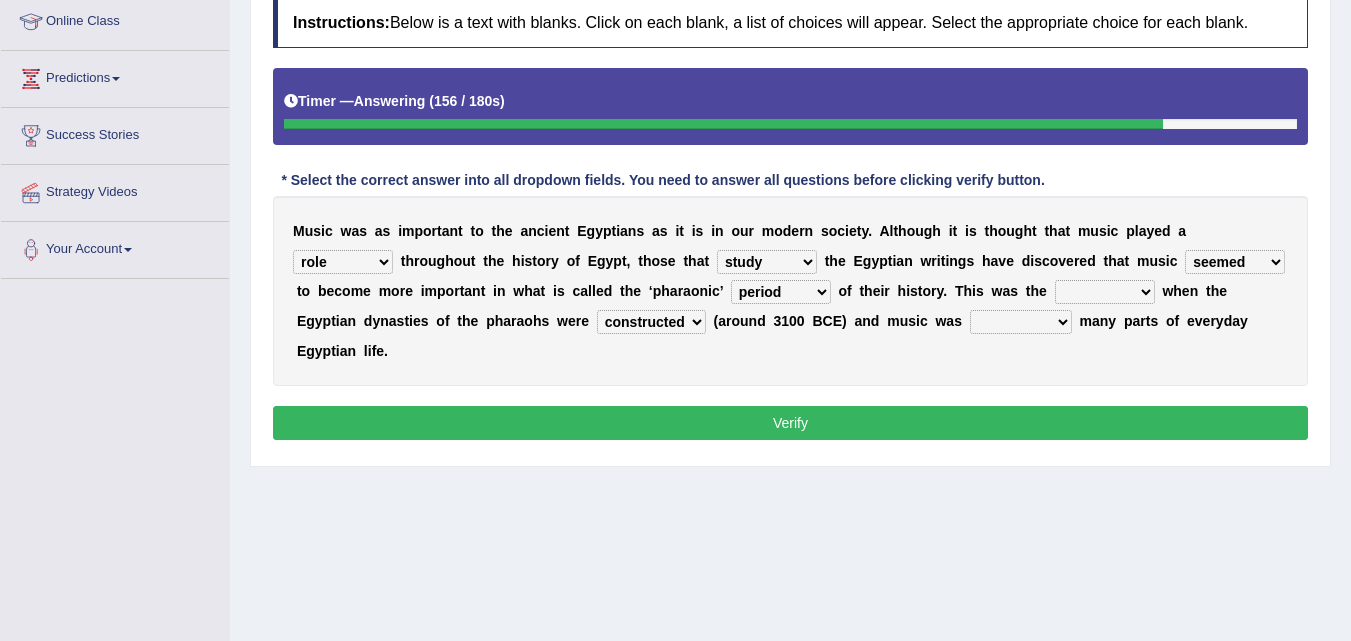 click on "found at found found from found in" at bounding box center [1021, 322] 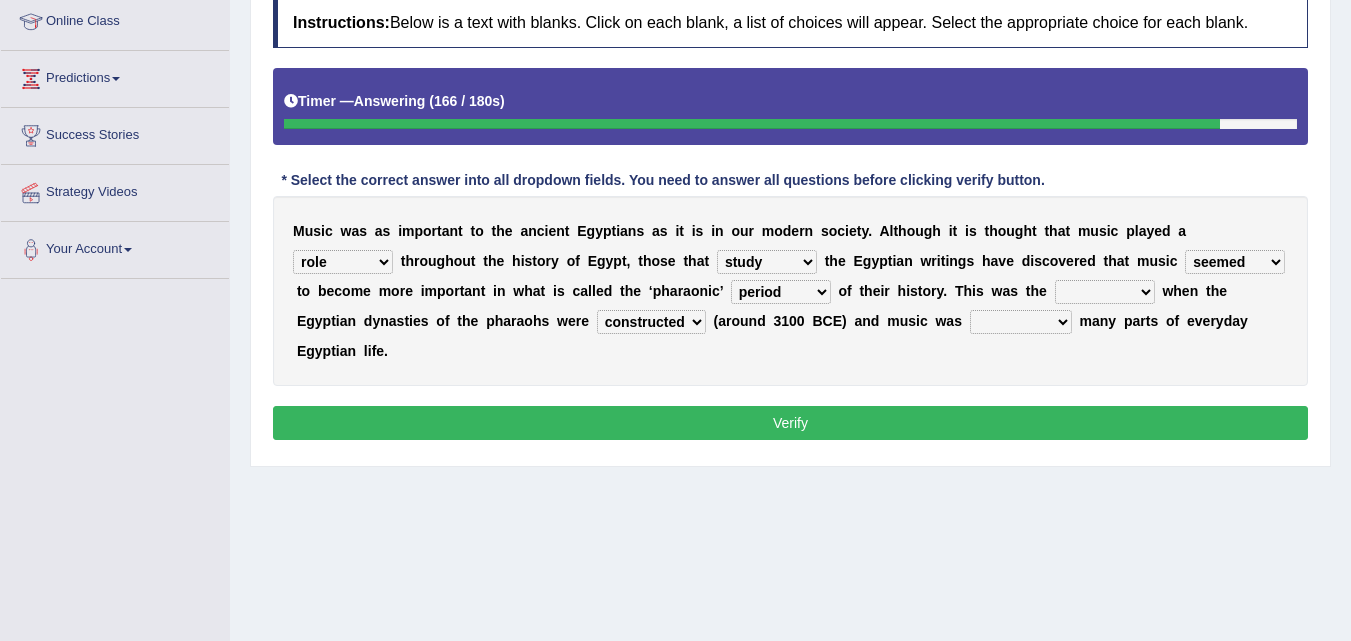 click on "contributed established constructed raised" at bounding box center (651, 322) 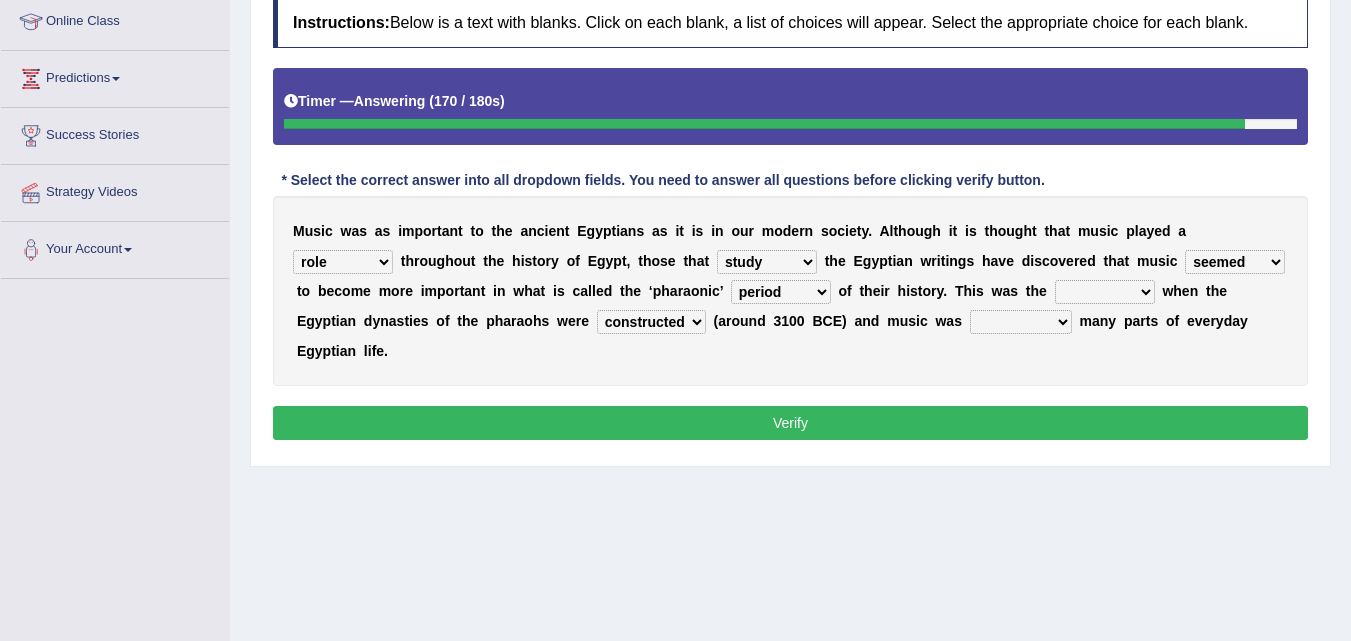 click on "contributed established constructed raised" at bounding box center [651, 322] 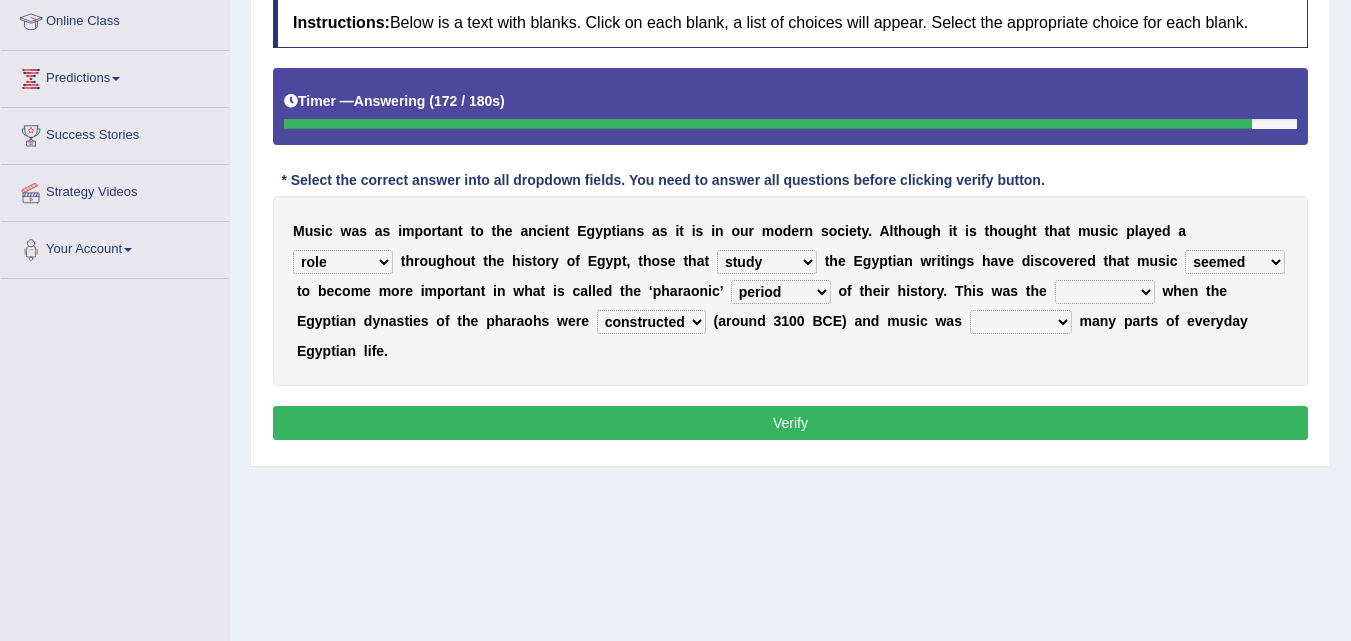 click on "found at found found from found in" at bounding box center [1021, 322] 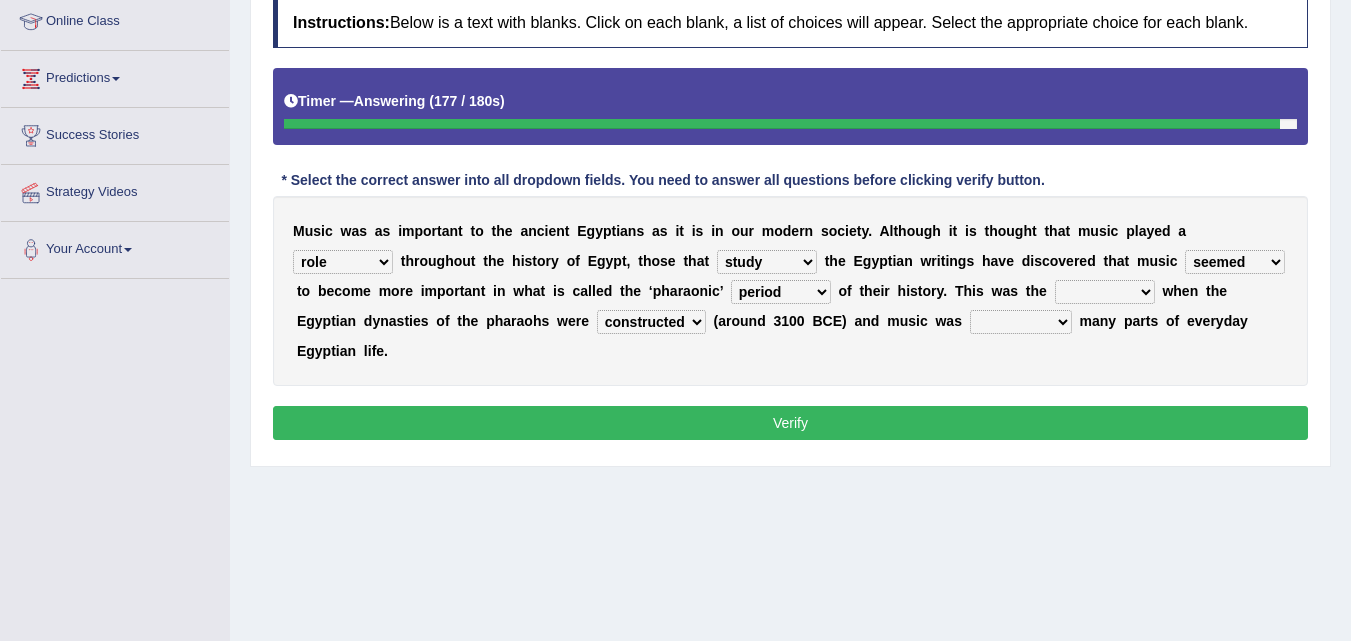 select on "found at" 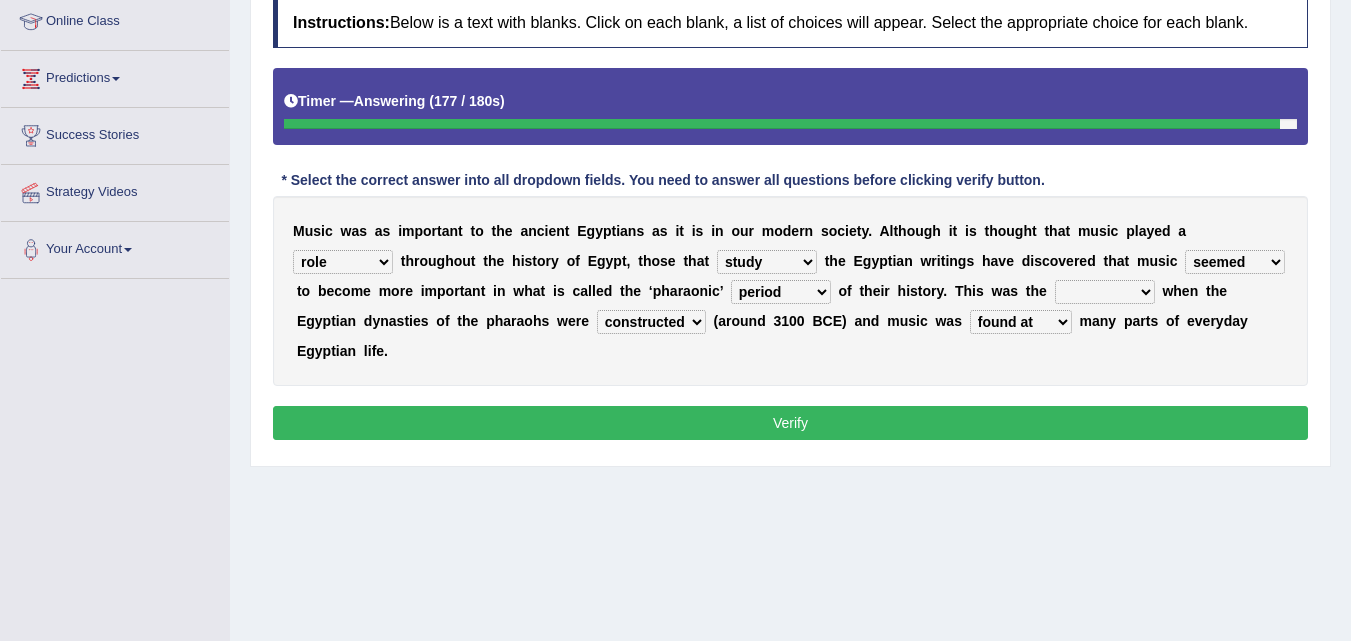 click on "found at found found from found in" at bounding box center (1021, 322) 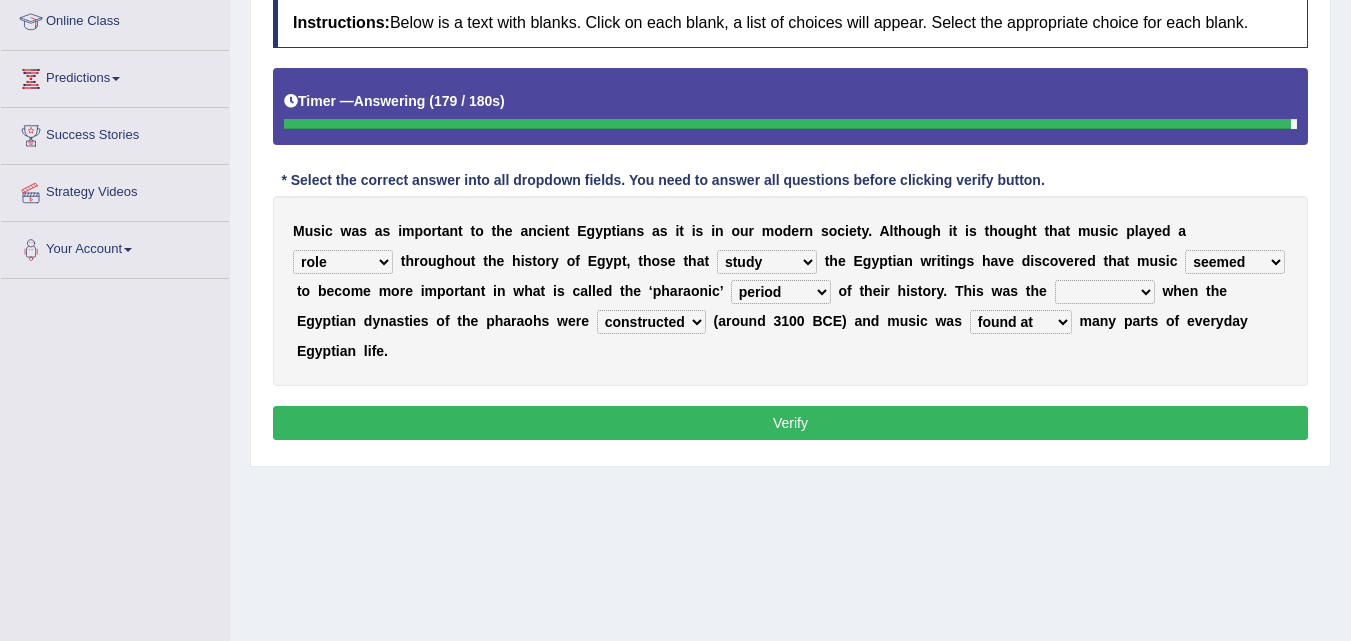 click on "result range time group" at bounding box center [1105, 292] 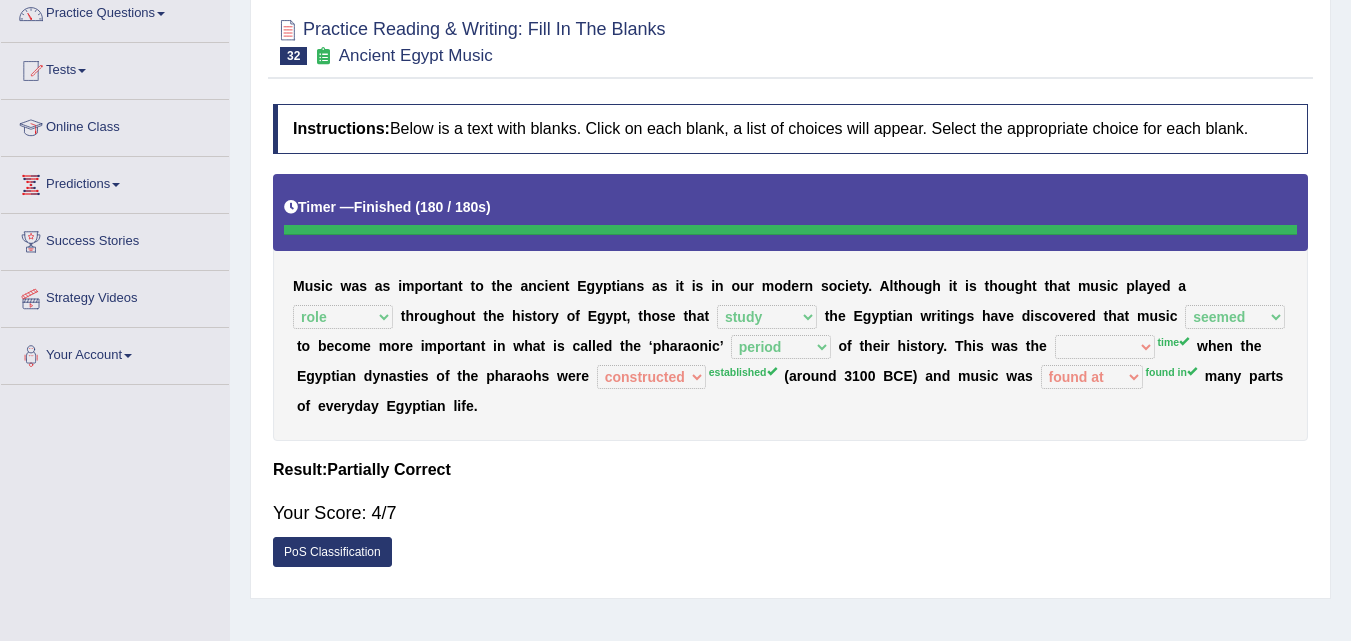 scroll, scrollTop: 168, scrollLeft: 0, axis: vertical 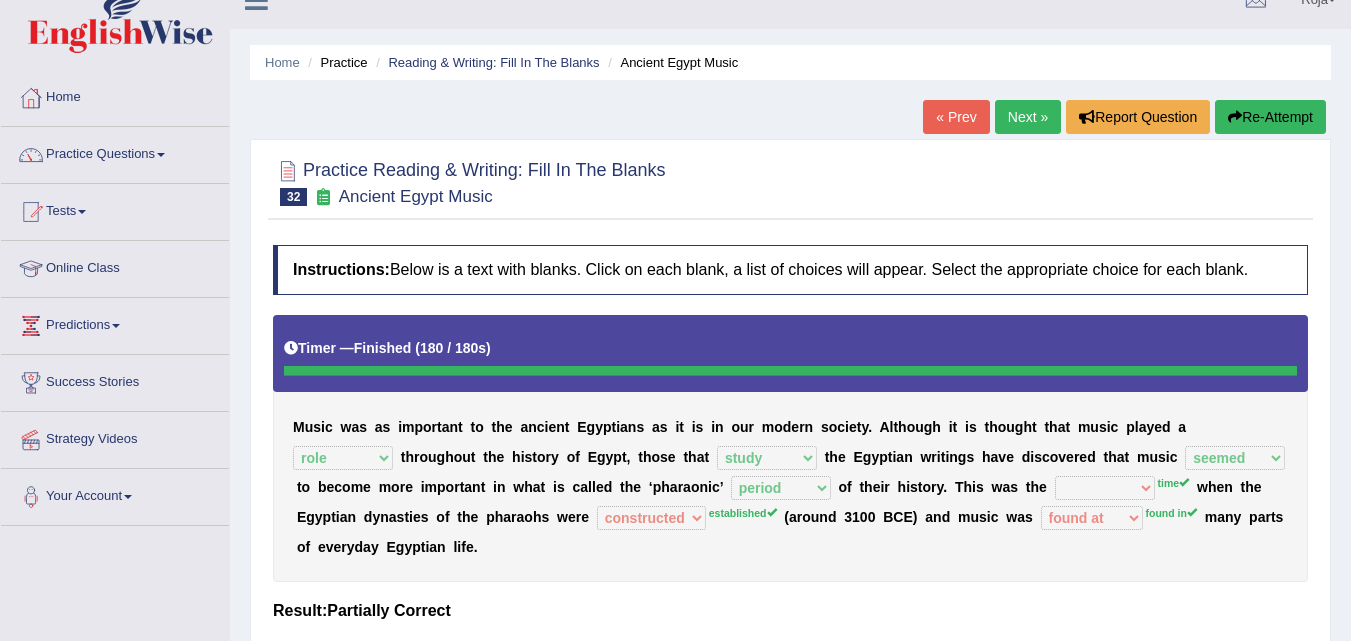 click on "Next »" at bounding box center [1028, 117] 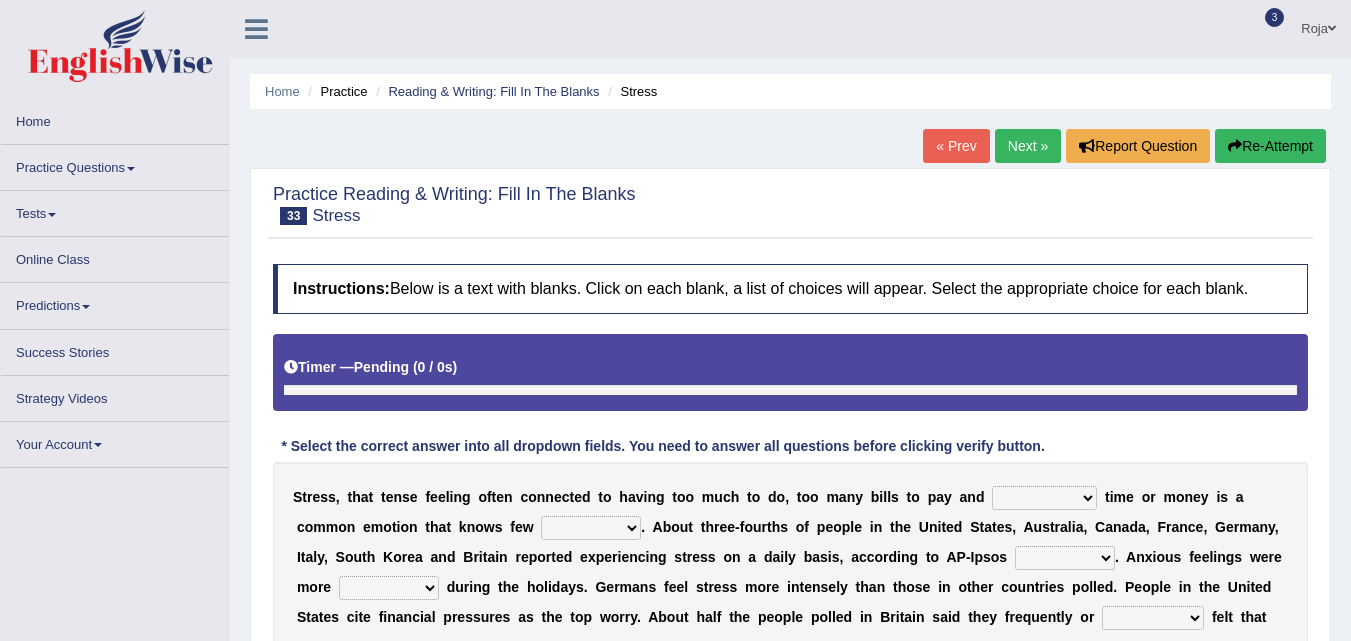 scroll, scrollTop: 0, scrollLeft: 0, axis: both 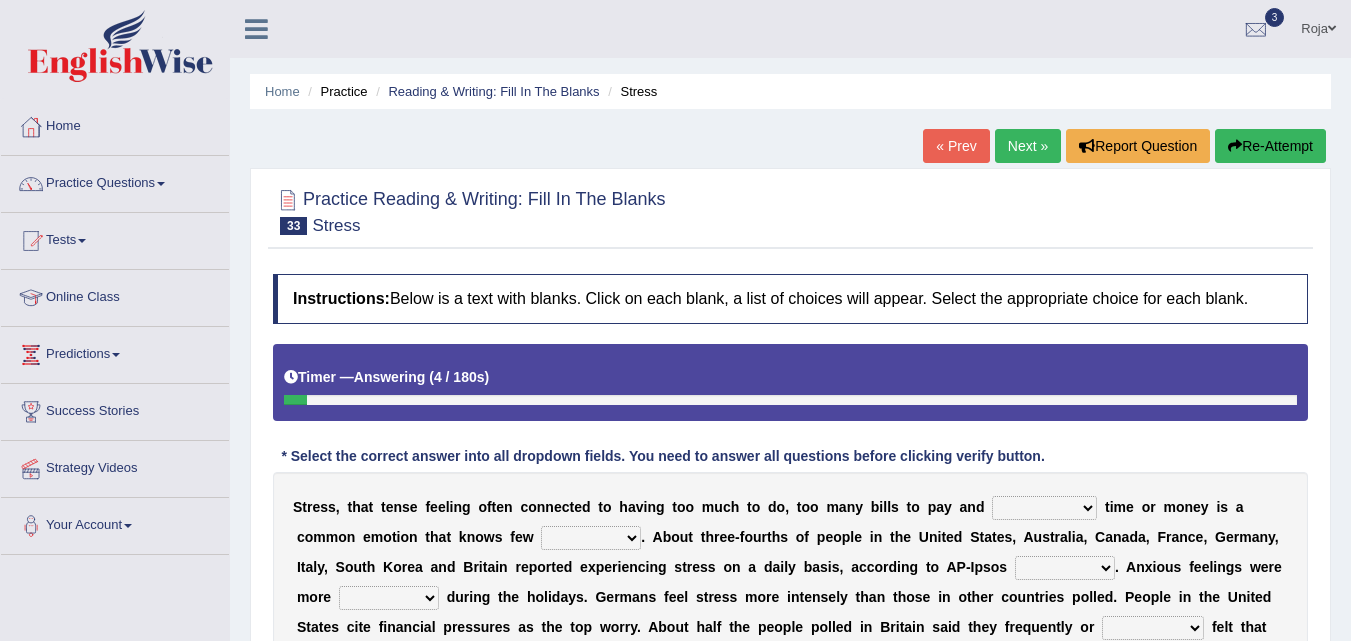 click on "Home
Practice
Reading & Writing: Fill In The Blanks
Stress
« Prev Next »  Report Question  Re-Attempt
Practice Reading & Writing: Fill In The Blanks
33
Stress
Instructions:  Below is a text with blanks. Click on each blank, a list of choices will appear. Select the appropriate choice for each blank.
Timer —  Answering   ( 4 / 180s ) Skip * Select the correct answer into all dropdown fields. You need to answer all questions before clicking verify button. S t r e s s ,    t h a t    t e n s e    f e e l i n g    o f t e n    c o n n e c t e d    t o    h a v i n g    t o o    m u c h    t o    d o ,    t o o    m a n y    b i l l s    t o    p a y    a n d    not enough too much less rare    t i m e    o r    m o n e y    i s    a    c o m m o n    e m o t i o n    t h a t    k n o w s" at bounding box center (790, 500) 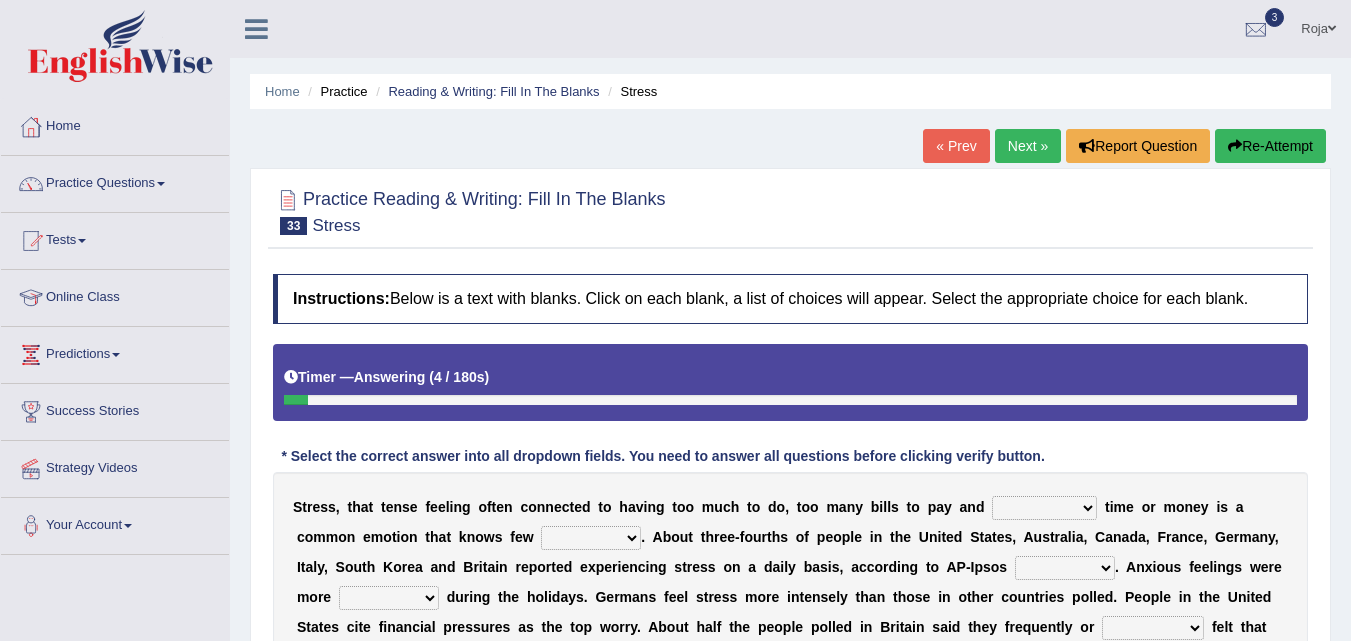 click on "Toggle navigation
Home
Practice Questions   Speaking Practice Read Aloud
Repeat Sentence
Describe Image
Re-tell Lecture
Answer Short Question
Summarize Group Discussion
Respond To A Situation
Writing Practice  Summarize Written Text
Write Essay
Reading Practice  Reading & Writing: Fill In The Blanks
Choose Multiple Answers
Re-order Paragraphs
Fill In The Blanks
Choose Single Answer
Listening Practice  Summarize Spoken Text
Highlight Incorrect Words
Highlight Correct Summary
Select Missing Word
Choose Single Answer
Choose Multiple Answers
Fill In The Blanks
Write From Dictation
Pronunciation
Tests
Take Mock Test" at bounding box center (675, 320) 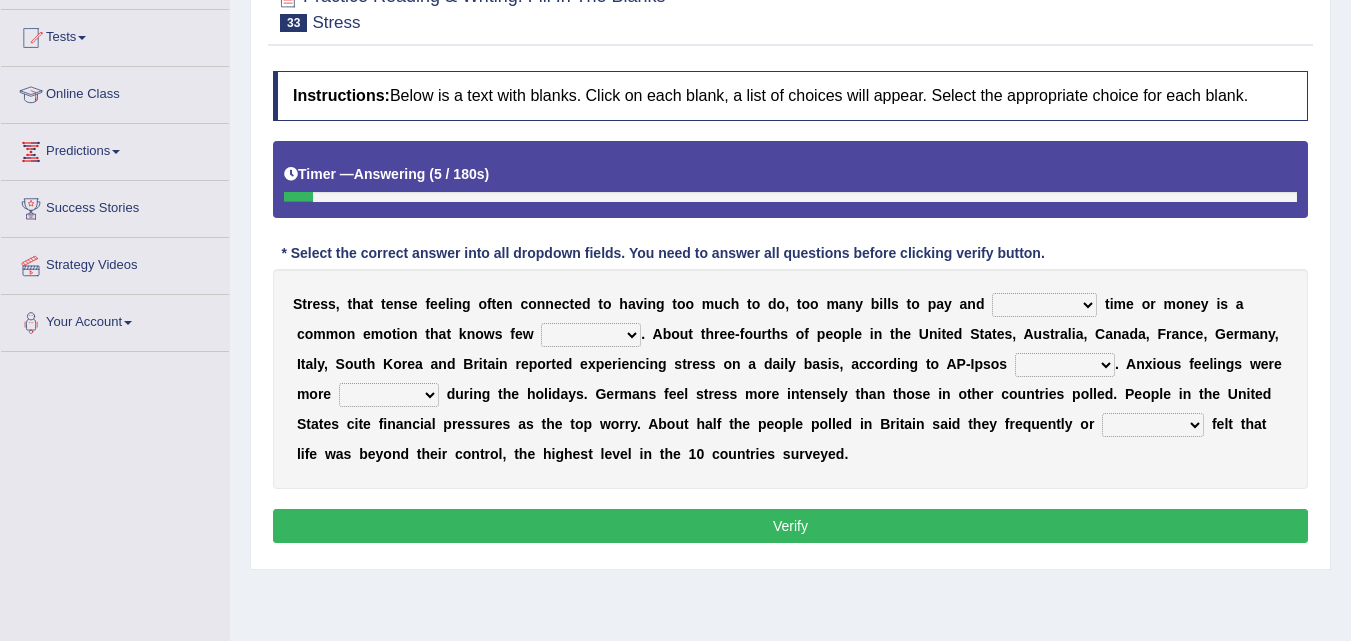 scroll, scrollTop: 206, scrollLeft: 0, axis: vertical 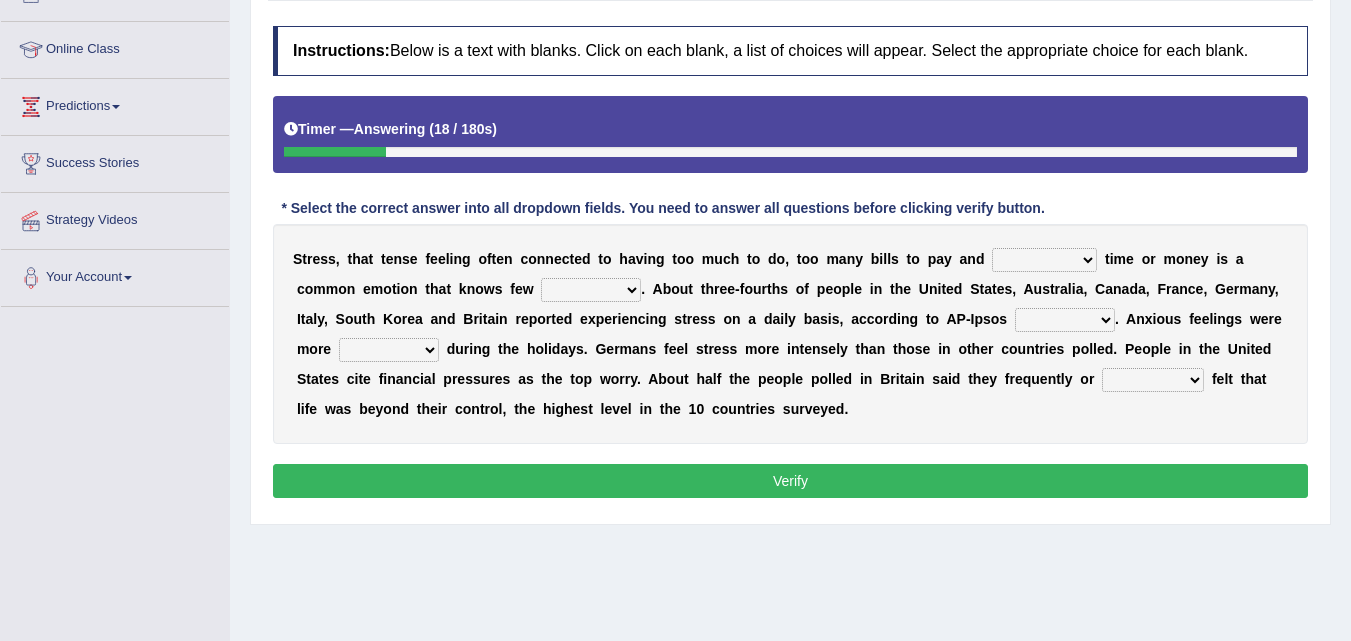 click on "not enough too much less rare" at bounding box center (1044, 260) 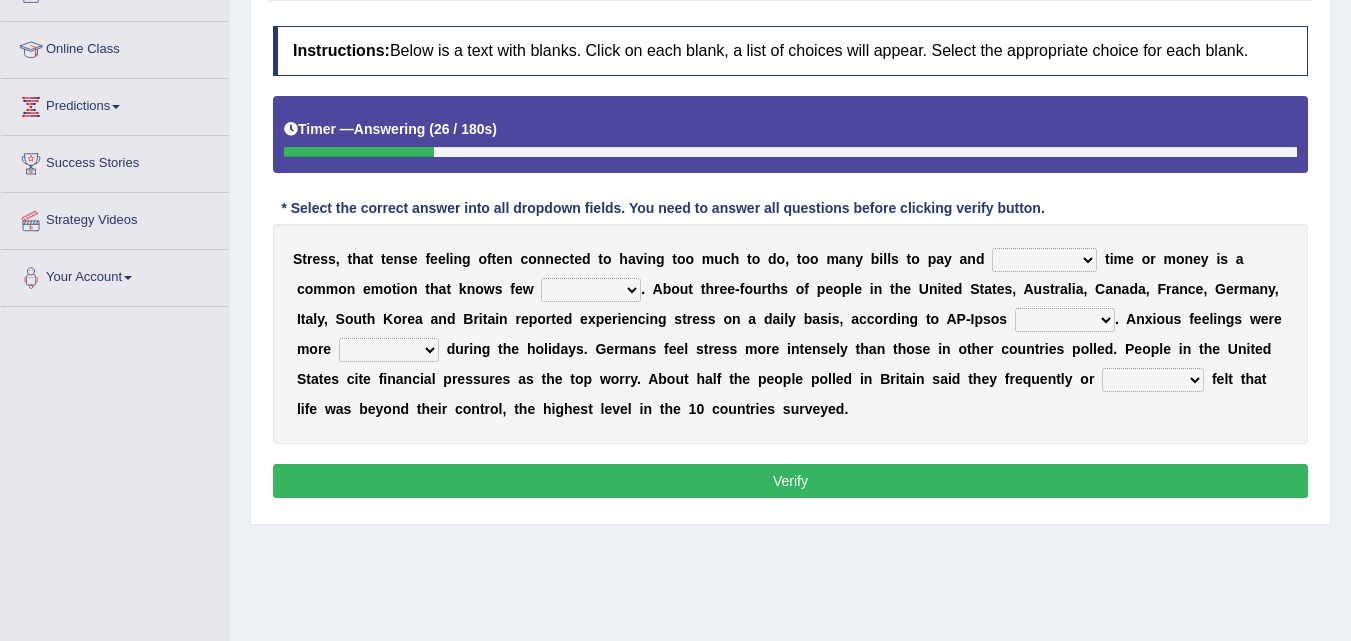 select on "not enough" 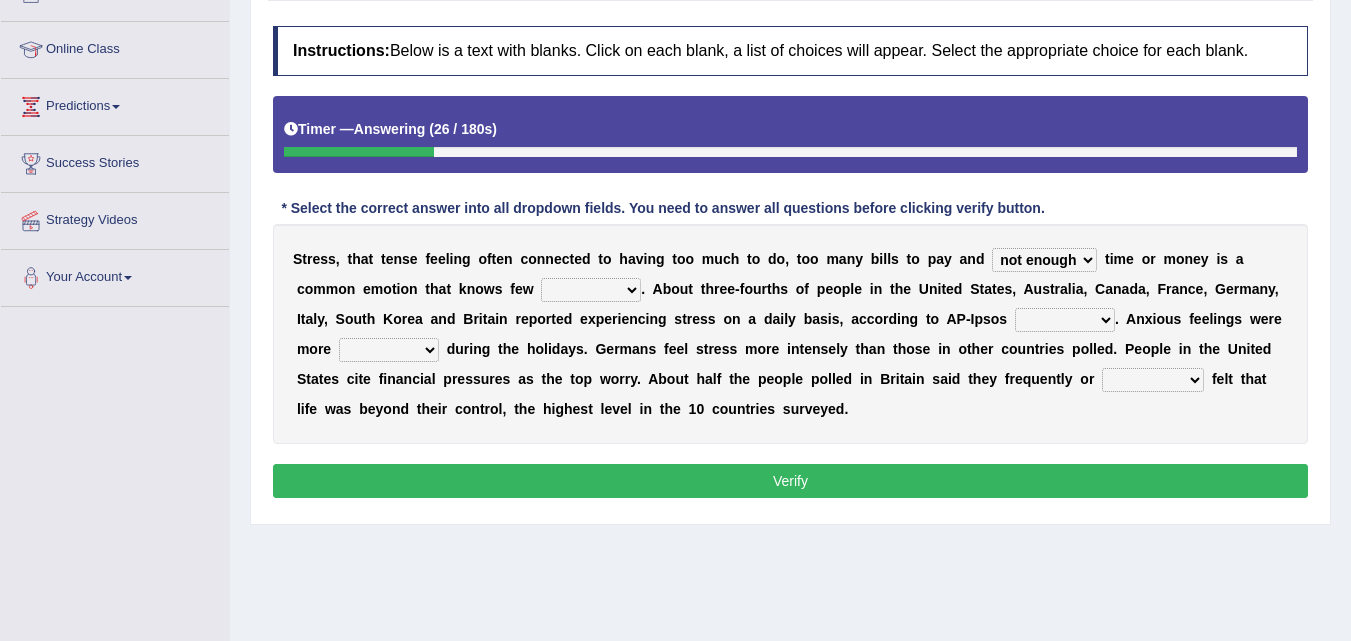 click on "not enough too much less rare" at bounding box center (1044, 260) 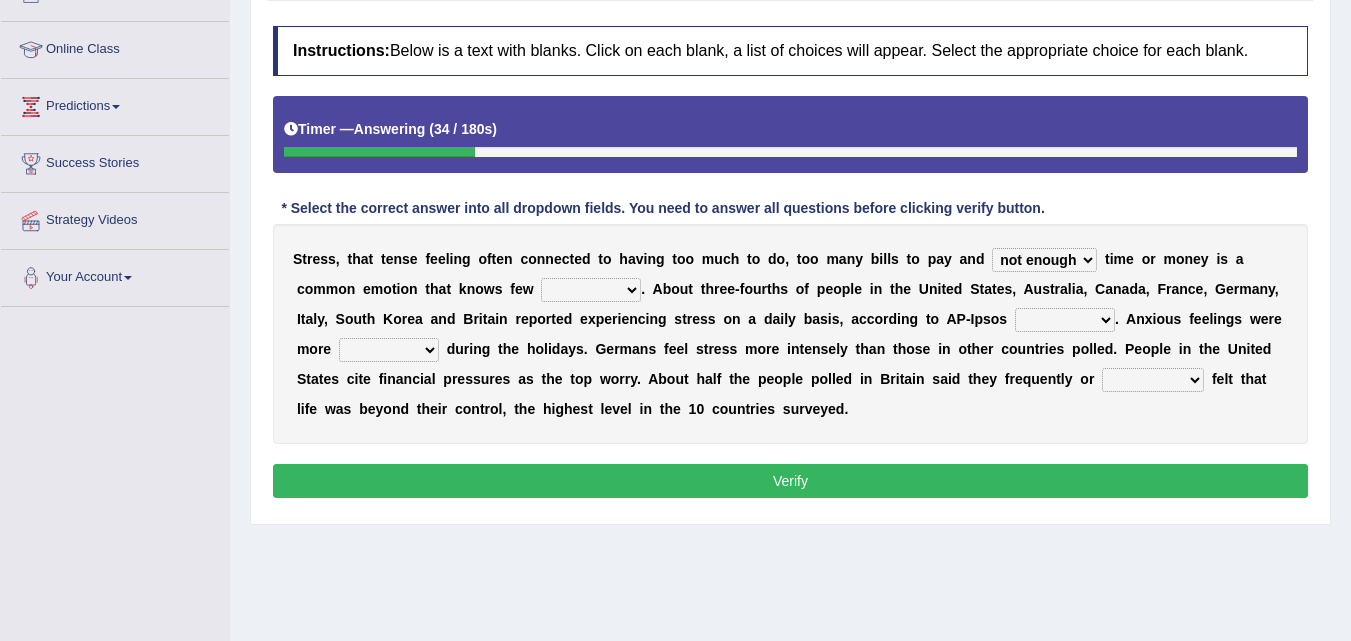 click on "people groups borders limit" at bounding box center [591, 290] 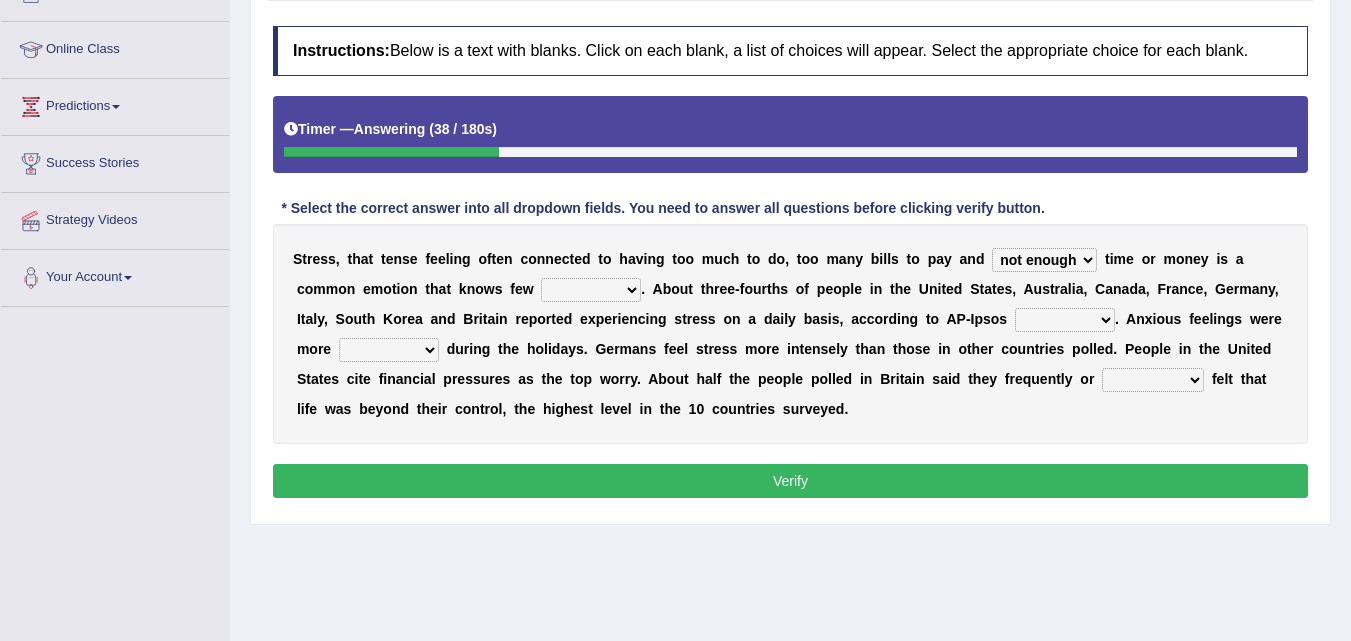 select on "people" 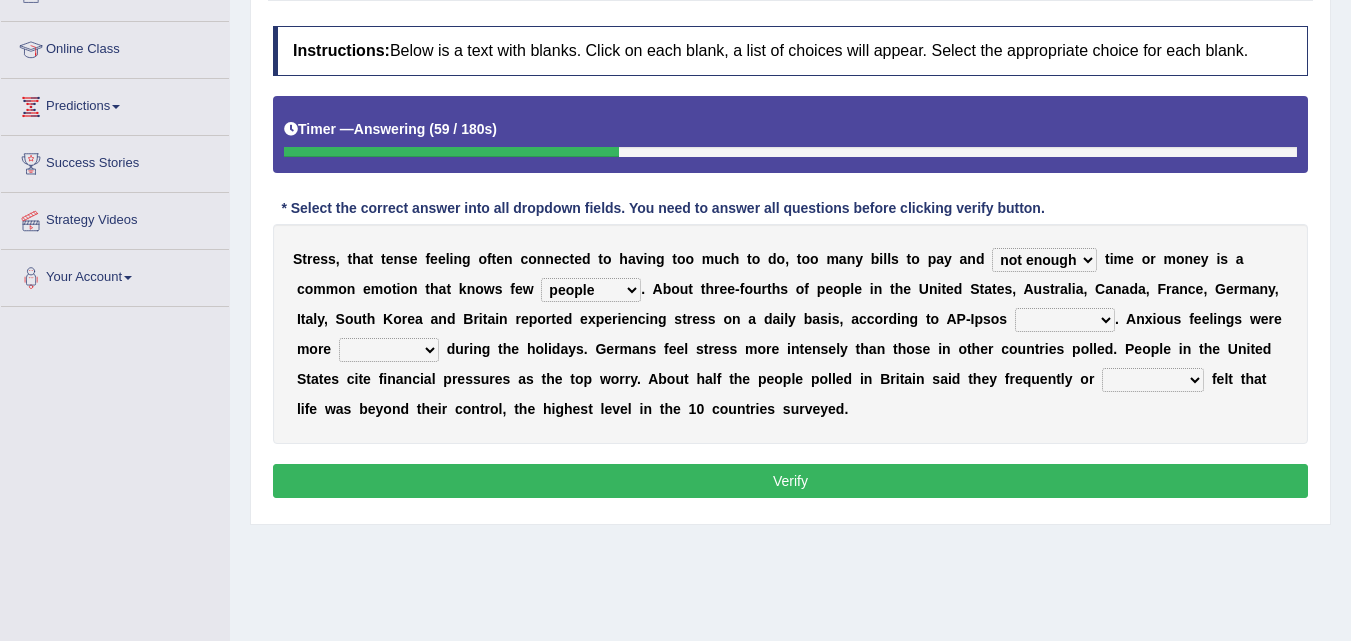 click on "S t r e s s ,    t h a t    t e n s e    f e e l i n g    o f t e n    c o n n e c t e d    t o    h a v i n g    t o o    m u c h    t o    d o ,    t o o    m a n y    b i l l s    t o    p a y    a n d    not enough too much less rare    t i m e    o r    m o n e y    i s    a    c o m m o n    e m o t i o n    t h a t    k n o w s    f e w    people groups borders limit .    A b o u t    t h r e e - f o u r t h s    o f    p e o p l e    i n    the [COUNTRY] ,  [COUNTRY] ,  [COUNTRY] ,  [COUNTRY] ,  [COUNTRY] ,  [COUNTRY] ,  [COUNTRY]  a n d  [COUNTRY]  r e p o r t e d    e x p e r i e n c i n g    s t r e s s    o n    a    d a i l y    b a s i s ,    a c c o r d i n g    t o    A P - I p s o s    polling election selection choice .    A n x i o u s    f e e l i n g s    w e r e    m o r e    random intense sporadic sparse    d u r i n g    t h e    h o l i d a y s . G" at bounding box center (790, 334) 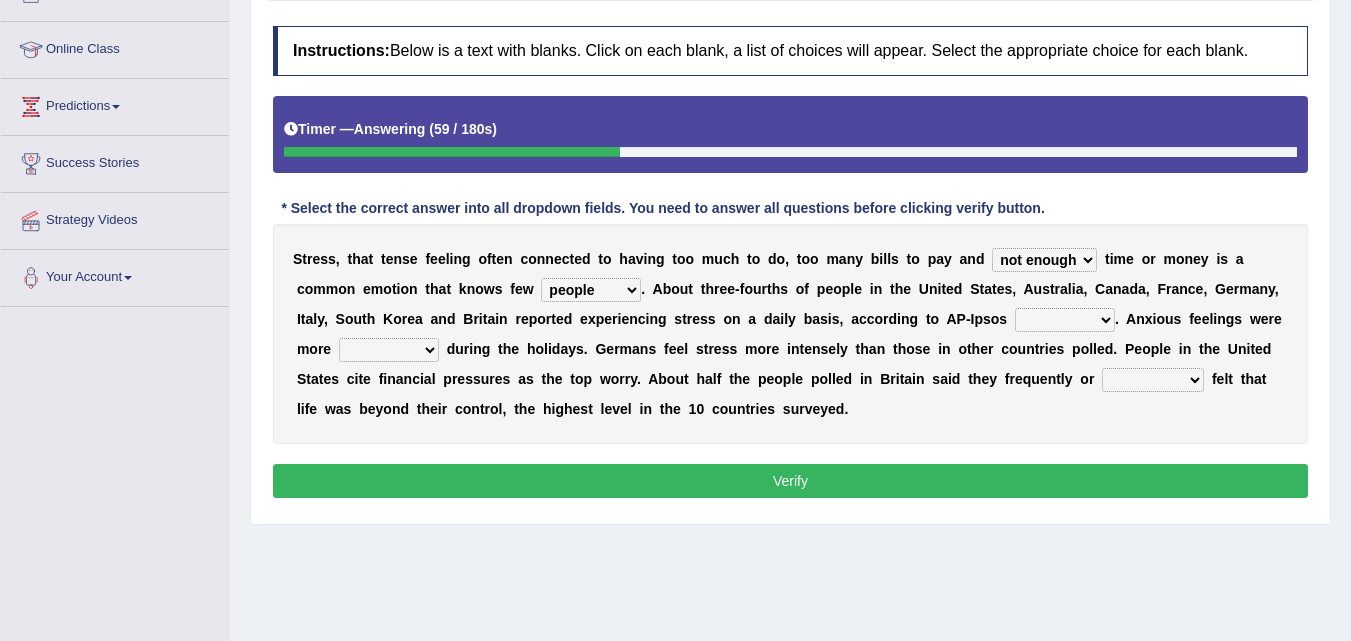 click on "S t r e s s ,    t h a t    t e n s e    f e e l i n g    o f t e n    c o n n e c t e d    t o    h a v i n g    t o o    m u c h    t o    d o ,    t o o    m a n y    b i l l s    t o    p a y    a n d    not enough too much less rare    t i m e    o r    m o n e y    i s    a    c o m m o n    e m o t i o n    t h a t    k n o w s    f e w    people groups borders limit .    A b o u t    t h r e e - f o u r t h s    o f    p e o p l e    i n    the [COUNTRY] ,  [COUNTRY] ,  [COUNTRY] ,  [COUNTRY] ,  [COUNTRY] ,  [COUNTRY] ,  [COUNTRY]  a n d  [COUNTRY]  r e p o r t e d    e x p e r i e n c i n g    s t r e s s    o n    a    d a i l y    b a s i s ,    a c c o r d i n g    t o    A P - I p s o s    polling election selection choice .    A n x i o u s    f e e l i n g s    w e r e    m o r e    random intense sporadic sparse    d u r i n g    t h e    h o l i d a y s . G" at bounding box center [790, 334] 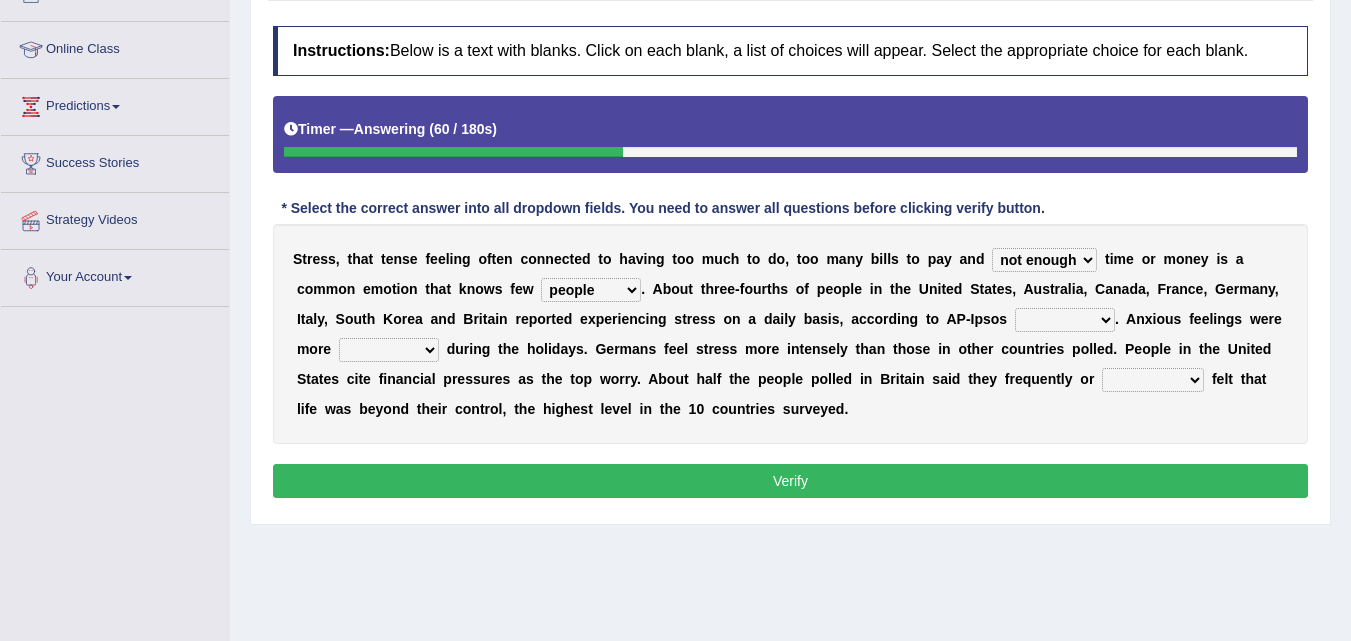drag, startPoint x: 1090, startPoint y: 306, endPoint x: 1083, endPoint y: 319, distance: 14.764823 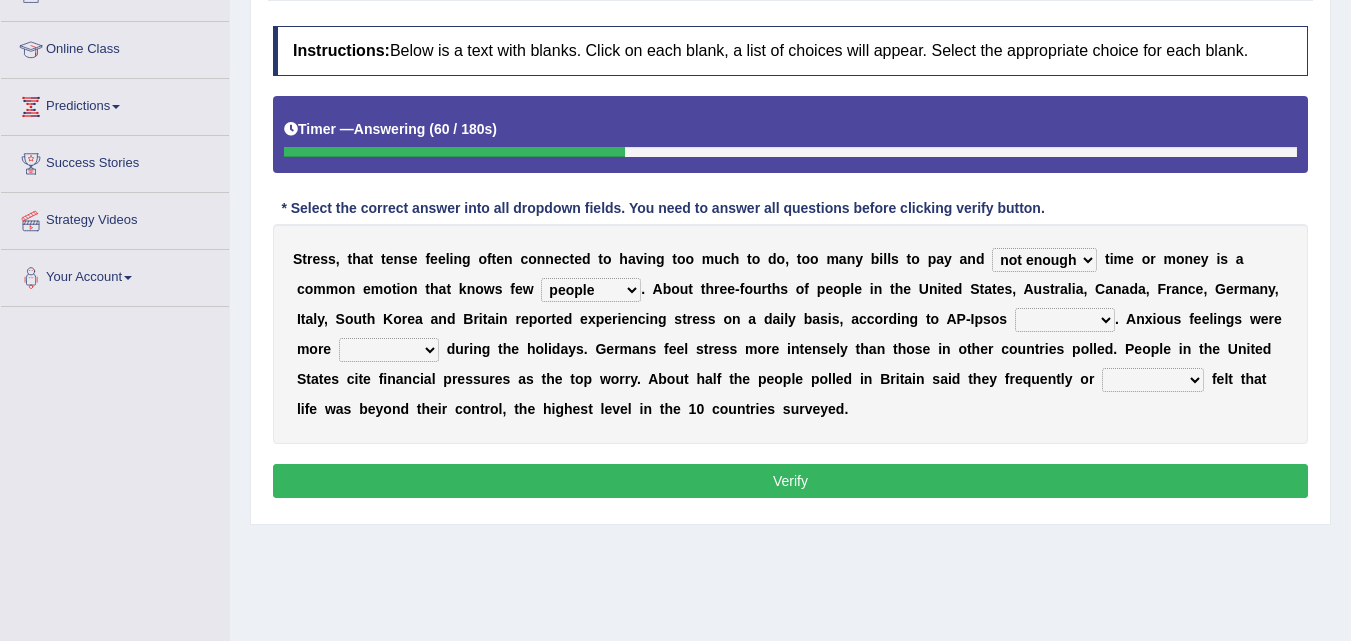 click on "polling election selection choice" at bounding box center (1065, 320) 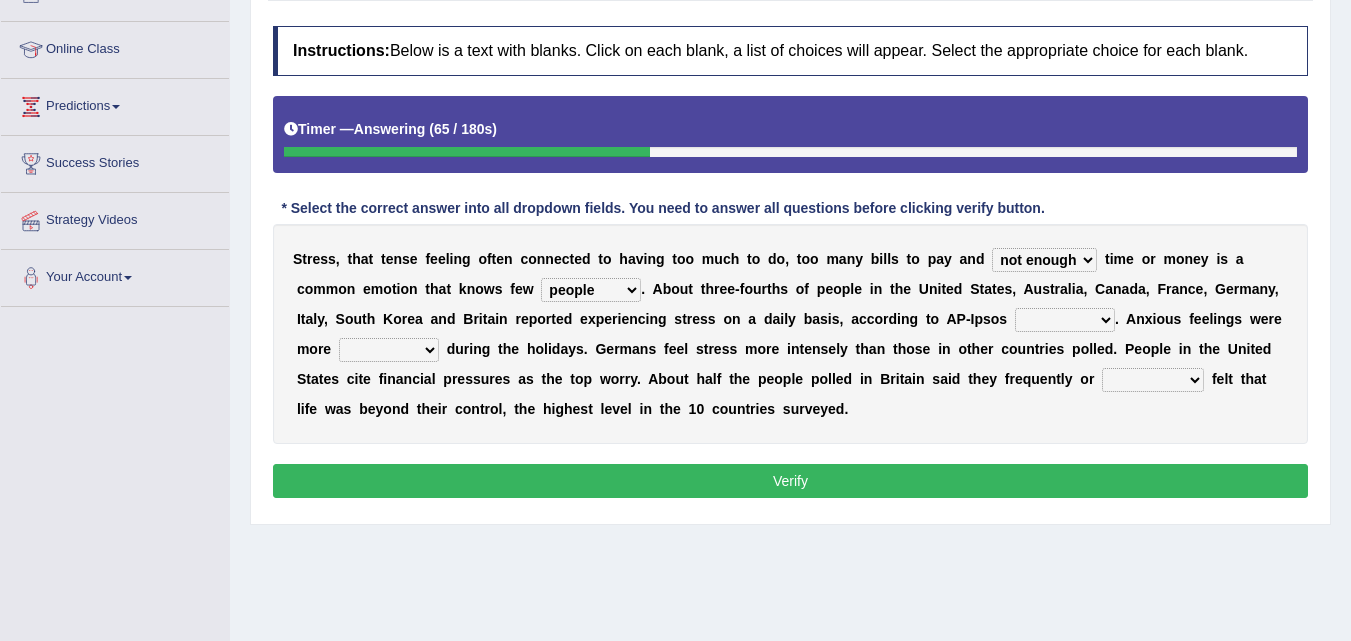 select on "polling" 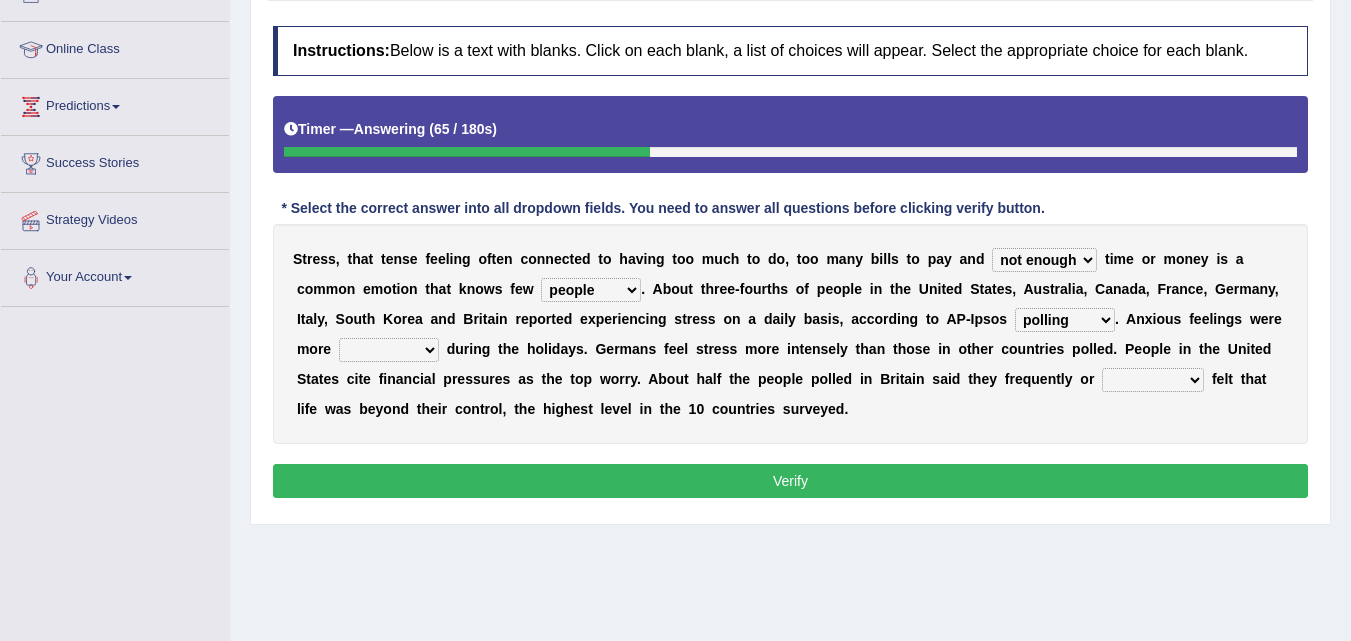 click on "polling election selection choice" at bounding box center [1065, 320] 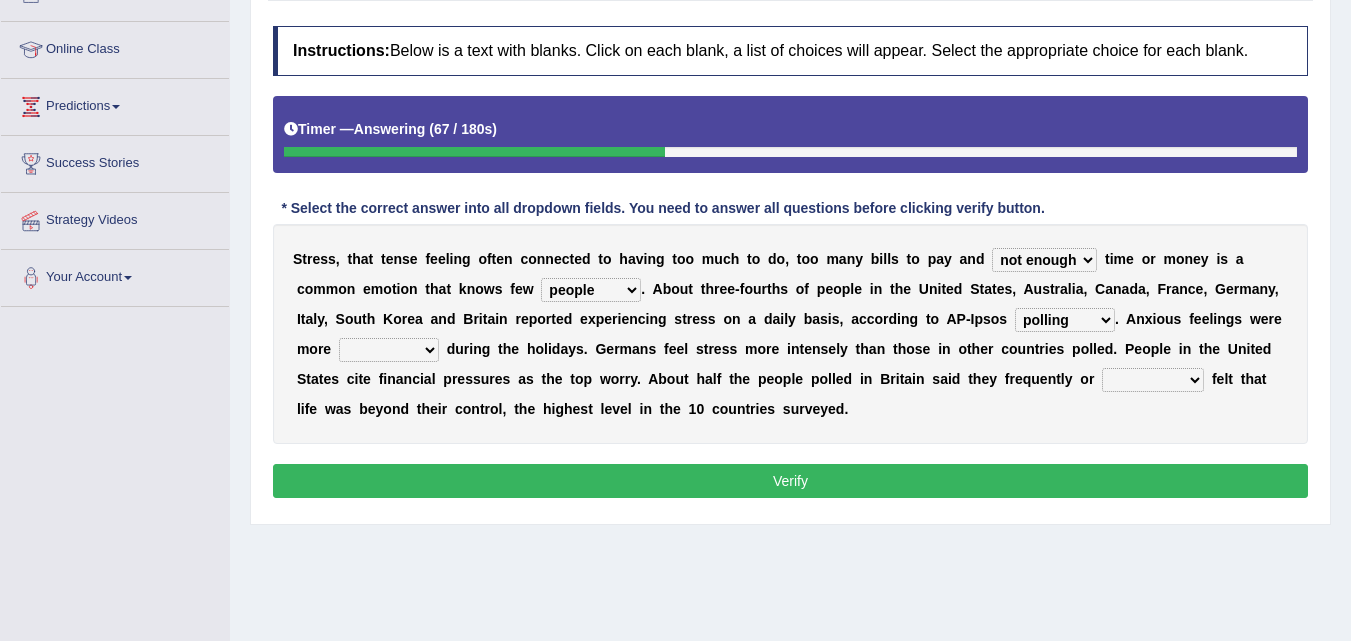 click on "random intense sporadic sparse" at bounding box center (389, 350) 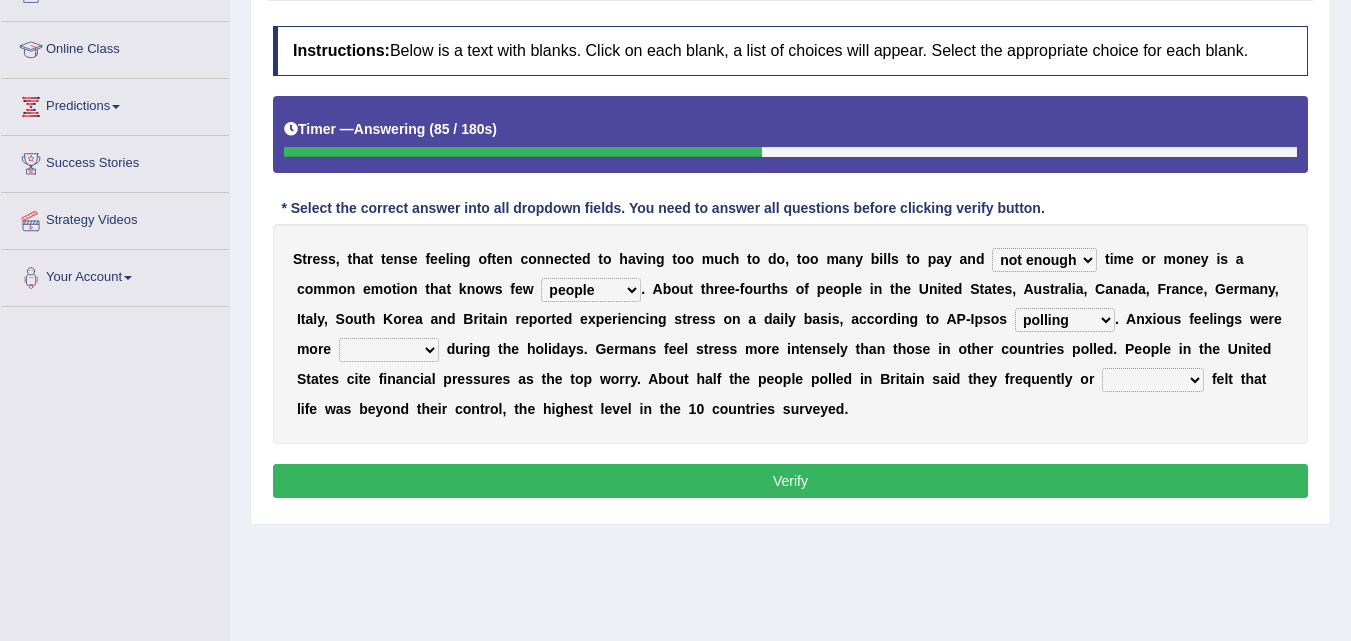 select on "random" 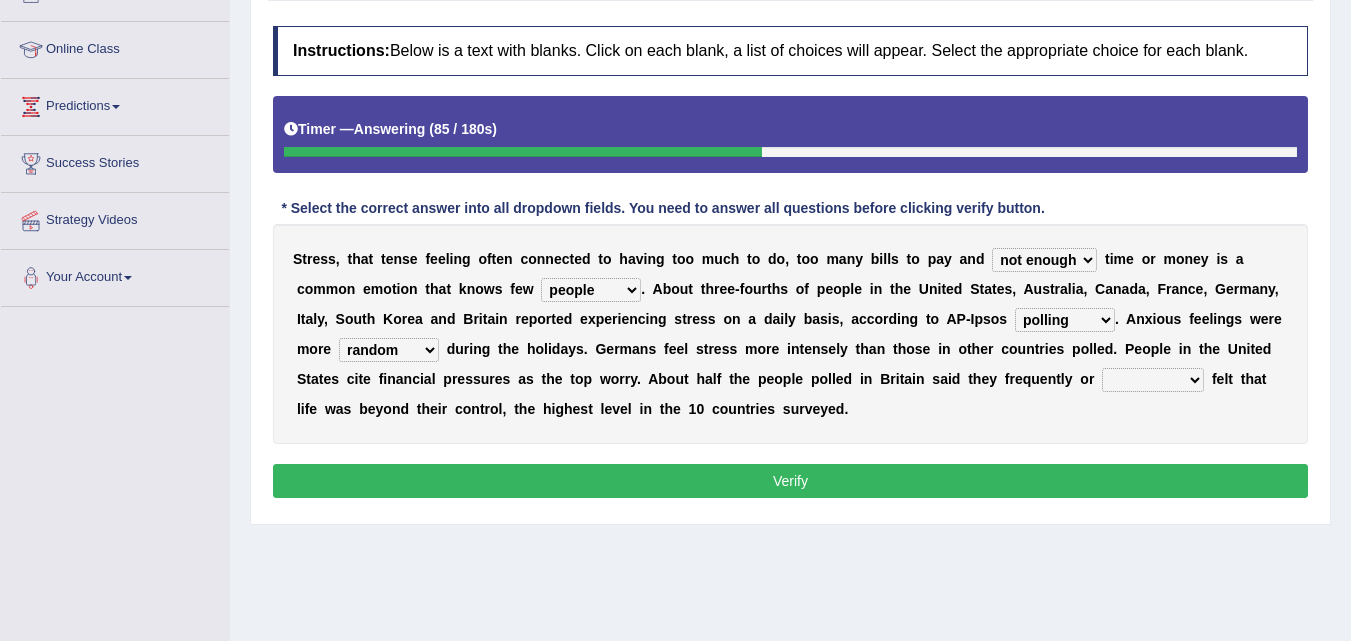 click on "random intense sporadic sparse" at bounding box center [389, 350] 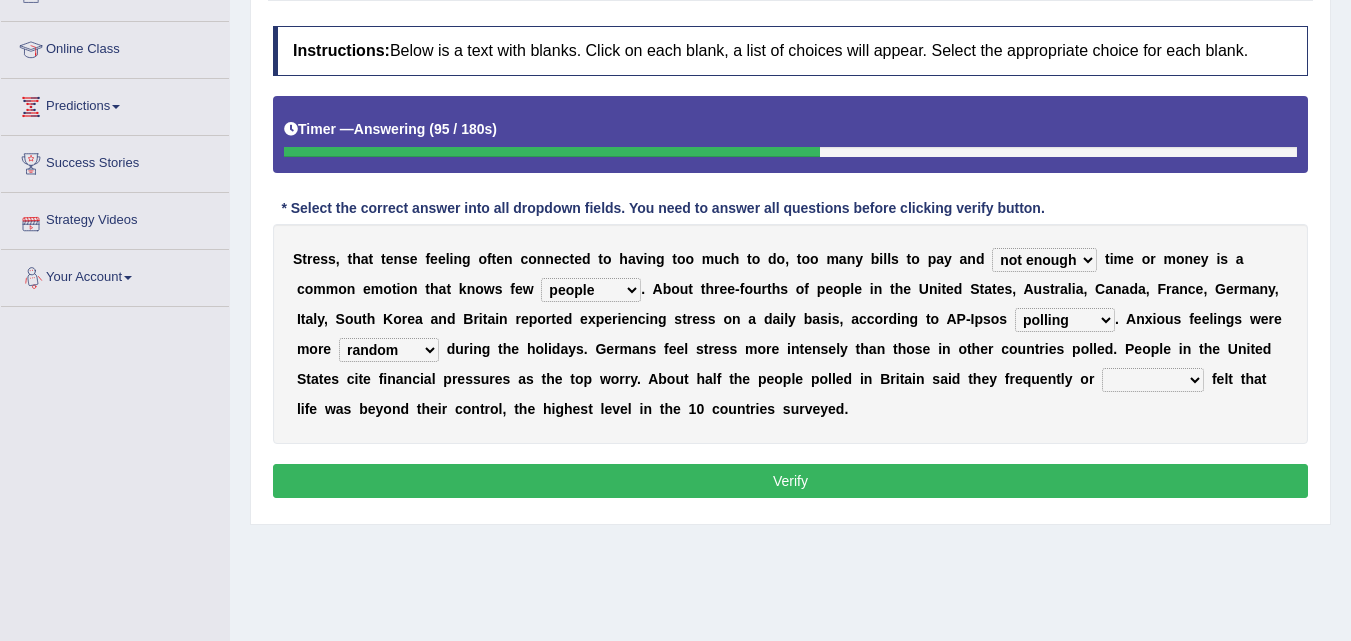 click on "S t r e s s ,    t h a t    t e n s e    f e e l i n g    o f t e n    c o n n e c t e d    t o    h a v i n g    t o o    m u c h    t o    d o ,    t o o    m a n y    b i l l s    t o    p a y    a n d    not enough too much less rare    t i m e    o r    m o n e y    i s    a    c o m m o n    e m o t i o n    t h a t    k n o w s    f e w    people groups borders limit .    A b o u t    t h r e e - f o u r t h s    o f    p e o p l e    i n    the [COUNTRY] ,  [COUNTRY] ,  [COUNTRY] ,  [COUNTRY] ,  [COUNTRY] ,  [COUNTRY] ,  [COUNTRY]  a n d  [COUNTRY]  r e p o r t e d    e x p e r i e n c i n g    s t r e s s    o n    a    d a i l y    b a s i s ,    a c c o r d i n g    t o    A P - I p s o s    polling election selection choice .    A n x i o u s    f e e l i n g s    w e r e    m o r e    random intense sporadic sparse    d u r i n g    t h e    h o l i d a y s . G" at bounding box center (790, 334) 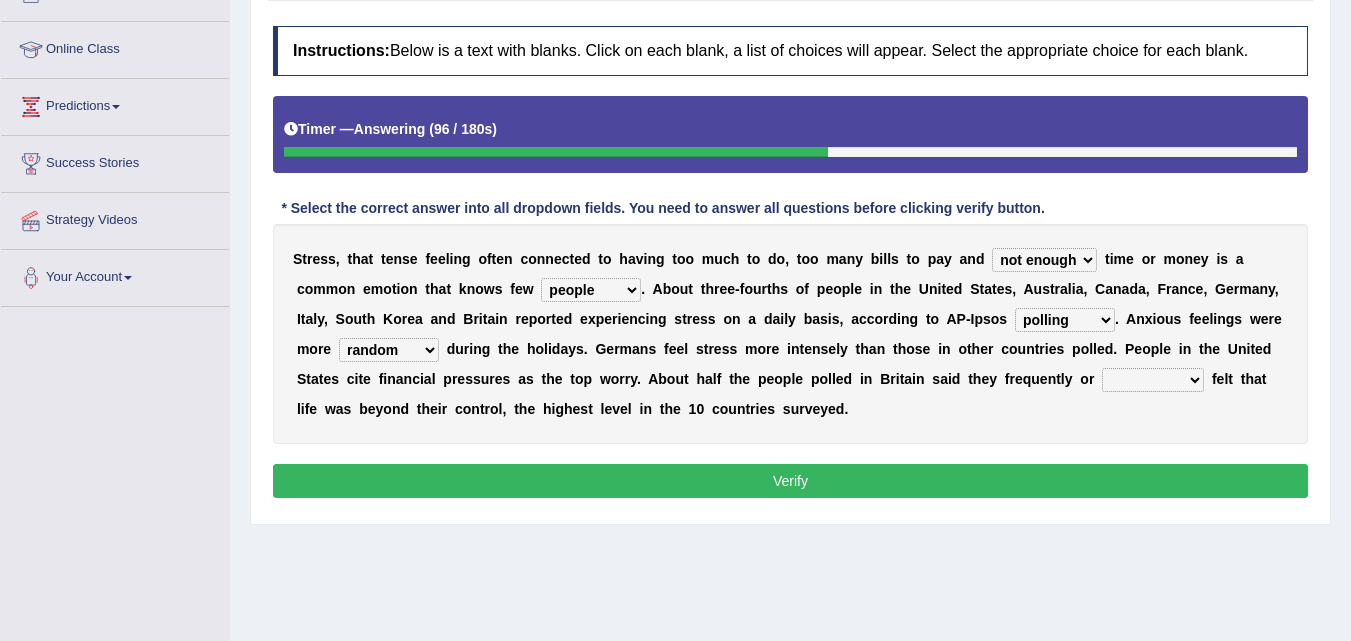 click on "random intense sporadic sparse" at bounding box center [389, 350] 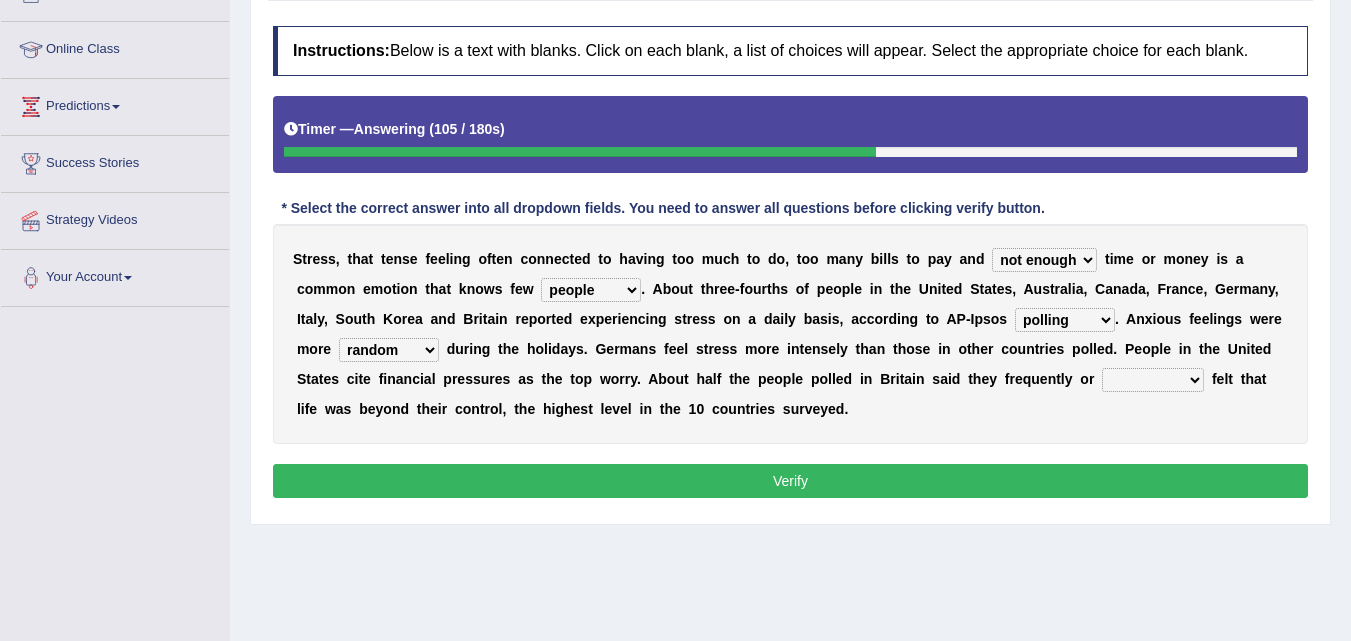 click at bounding box center (427, 319) 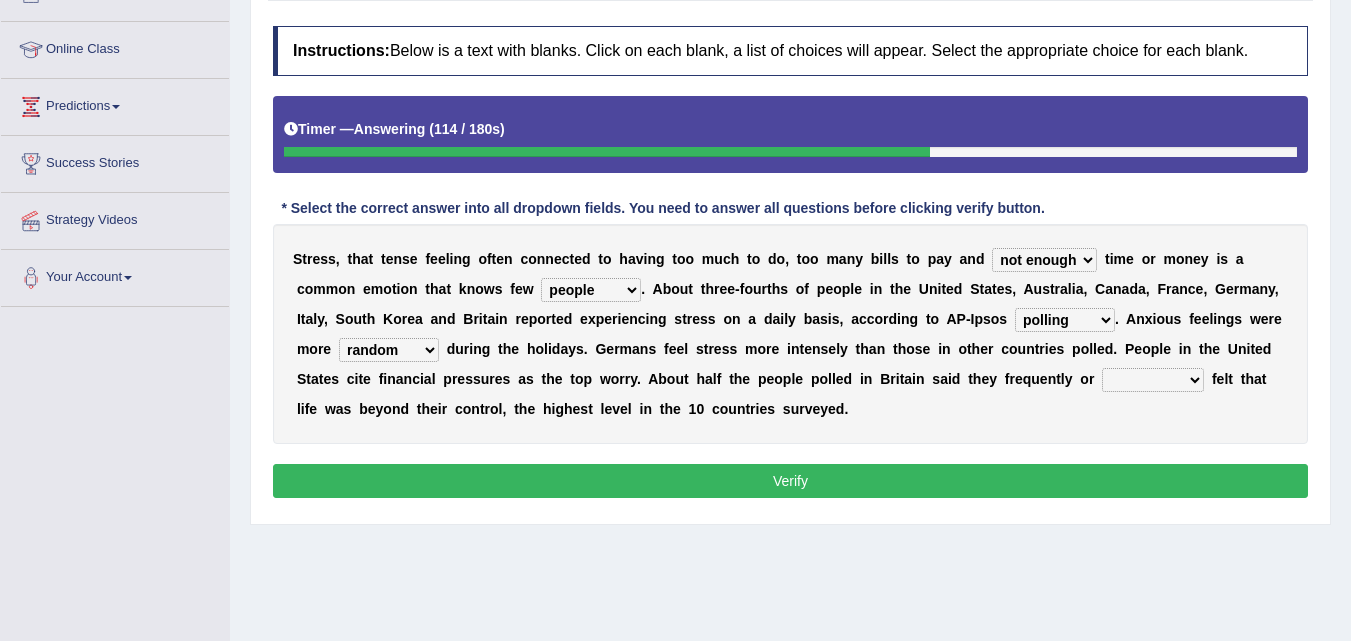 click on "always seldom sometimes often" at bounding box center [1153, 380] 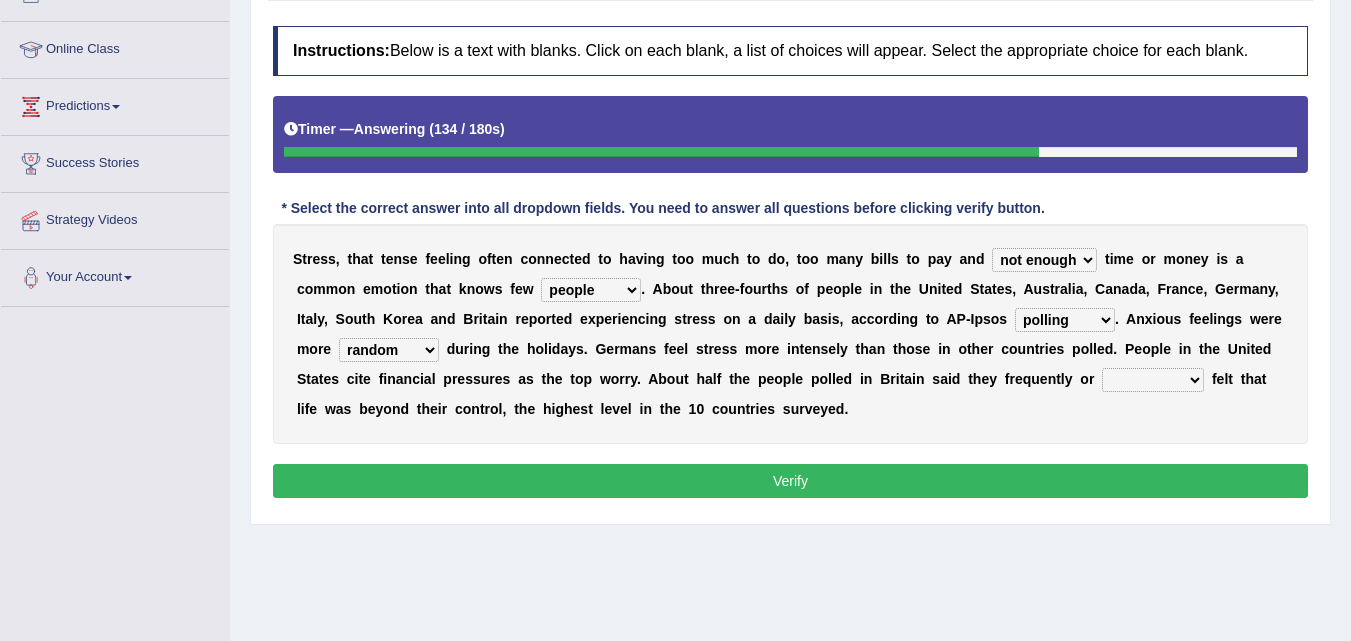 select on "often" 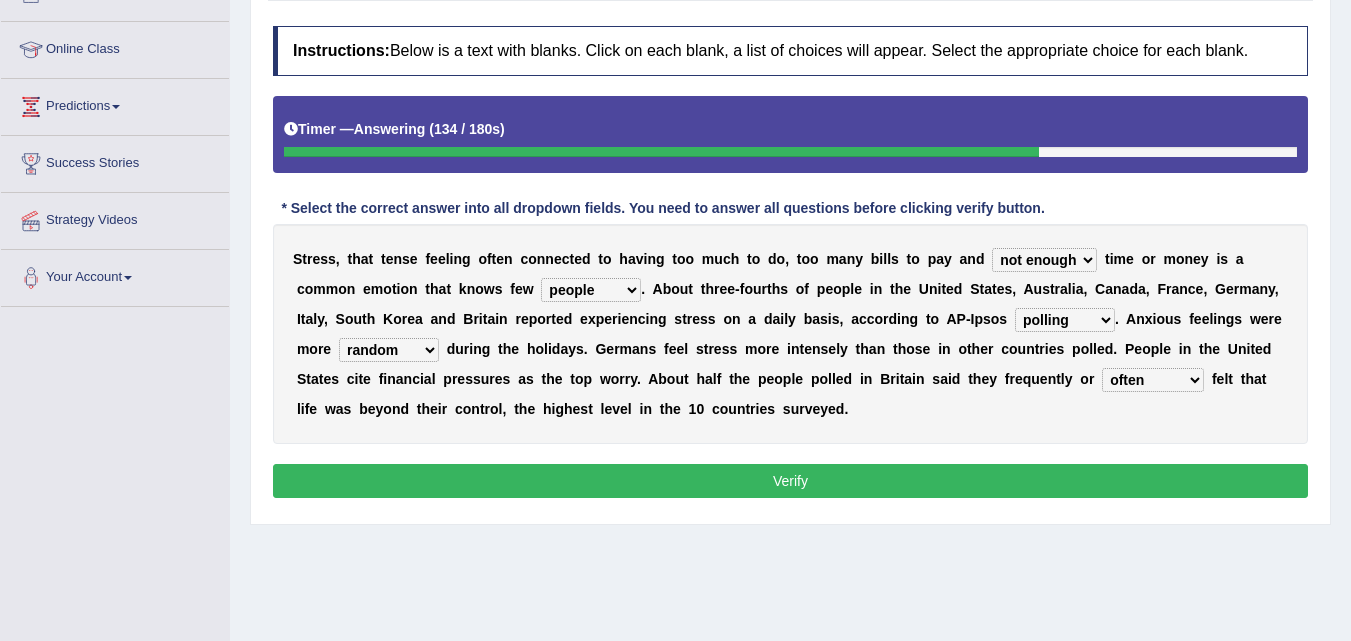 click on "always seldom sometimes often" at bounding box center [1153, 380] 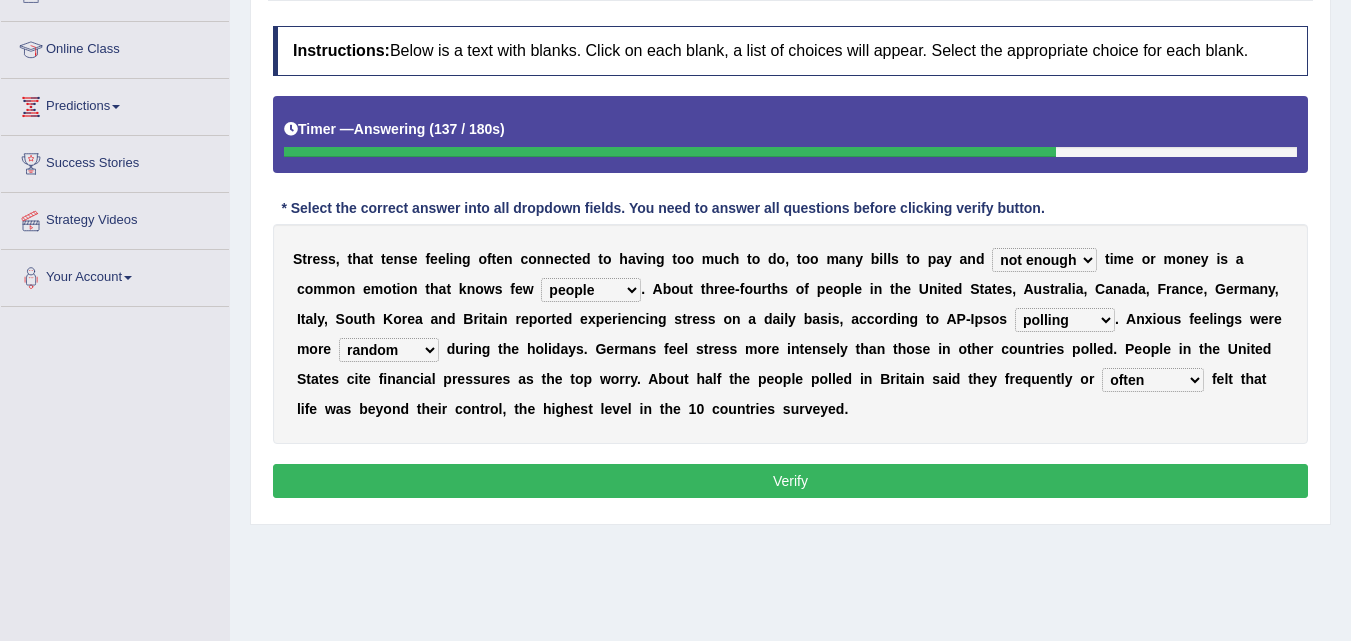 click on "Verify" at bounding box center (790, 481) 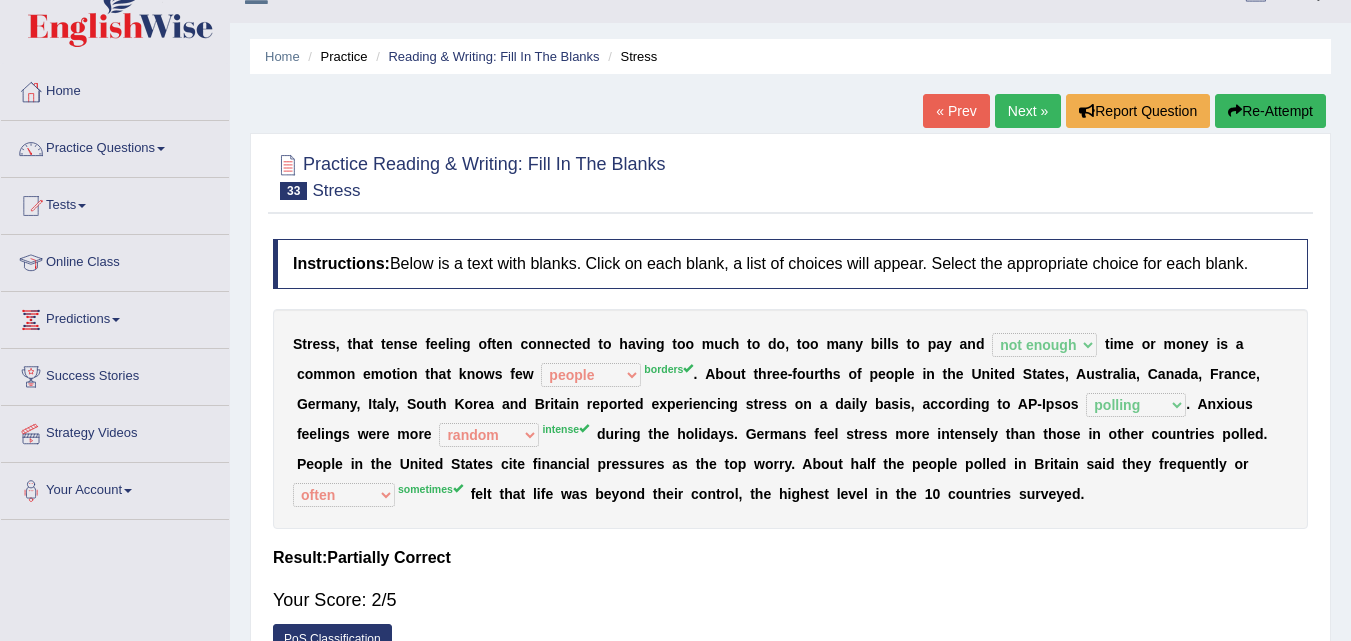 scroll, scrollTop: 33, scrollLeft: 0, axis: vertical 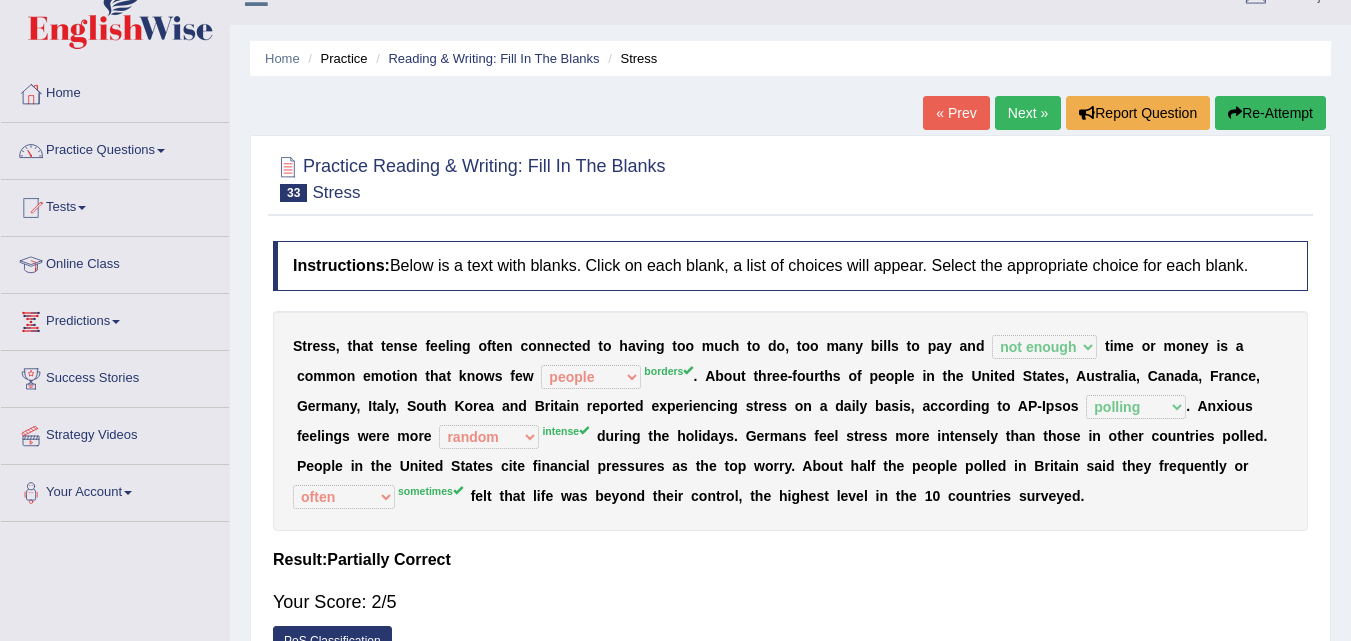 click on "Next »" at bounding box center (1028, 113) 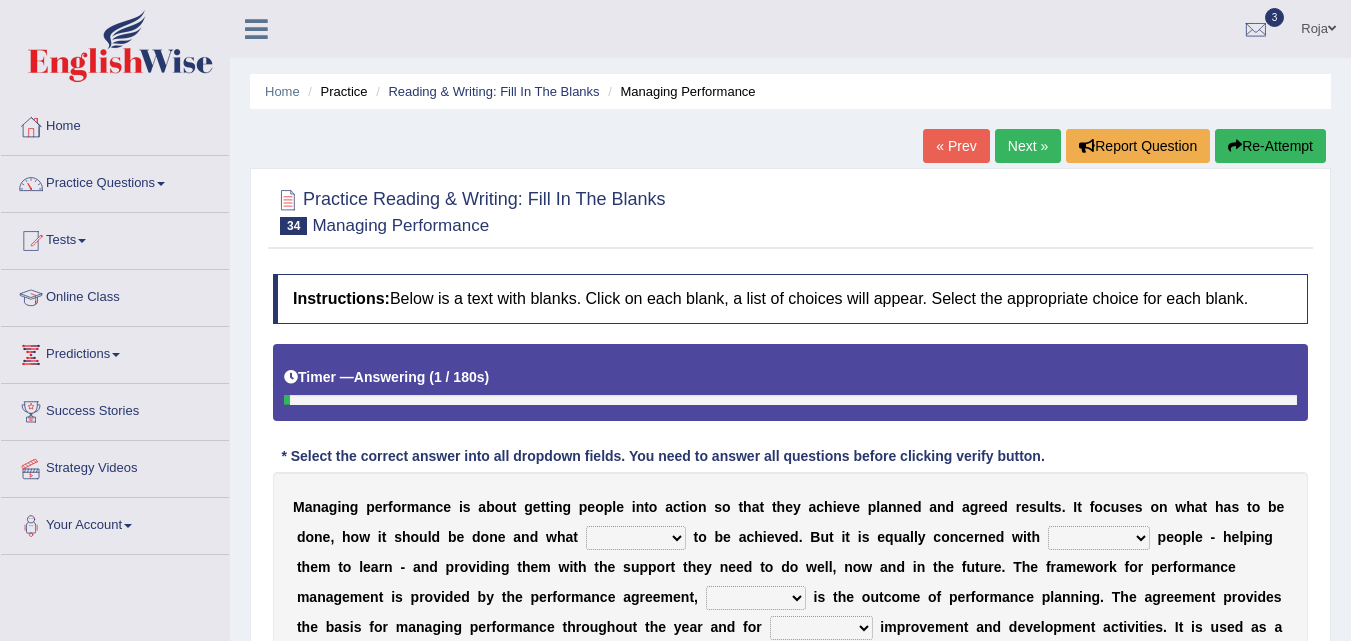 scroll, scrollTop: 0, scrollLeft: 0, axis: both 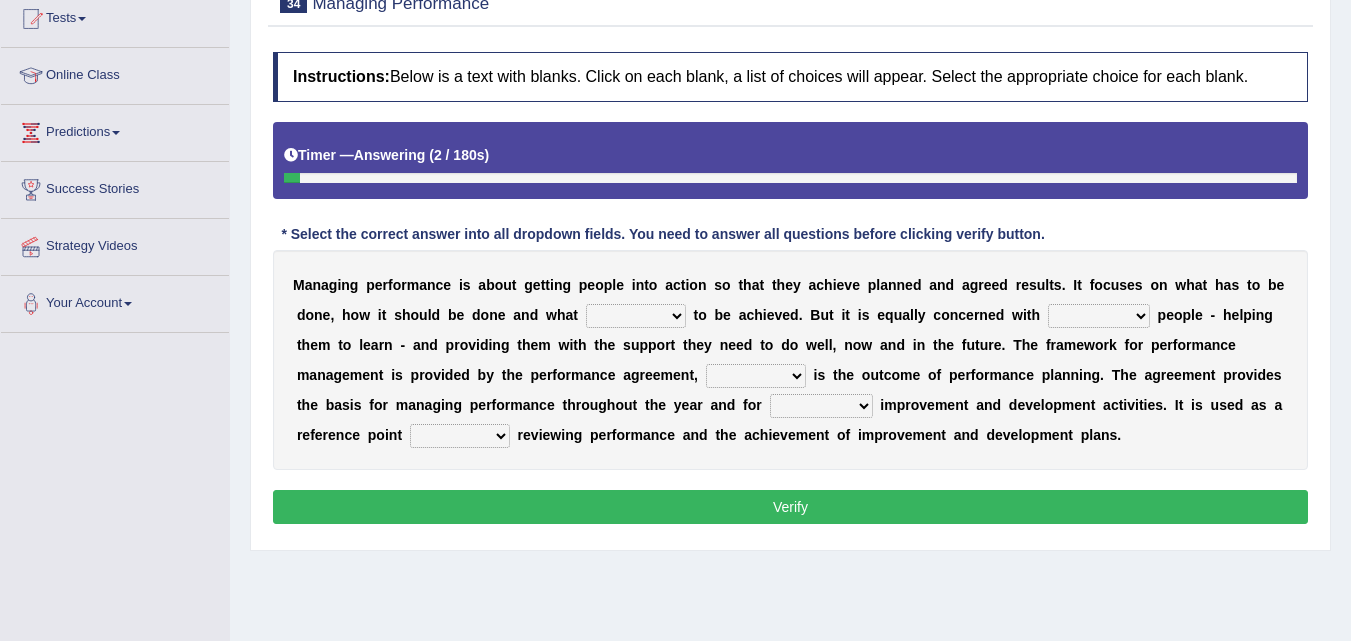 click on "Toggle navigation
Home
Practice Questions   Speaking Practice Read Aloud
Repeat Sentence
Describe Image
Re-tell Lecture
Answer Short Question
Summarize Group Discussion
Respond To A Situation
Writing Practice  Summarize Written Text
Write Essay
Reading Practice  Reading & Writing: Fill In The Blanks
Choose Multiple Answers
Re-order Paragraphs
Fill In The Blanks
Choose Single Answer
Listening Practice  Summarize Spoken Text
Highlight Incorrect Words
Highlight Correct Summary
Select Missing Word
Choose Single Answer
Choose Multiple Answers
Fill In The Blanks
Write From Dictation
Pronunciation
Tests
Take Mock Test" at bounding box center (675, 98) 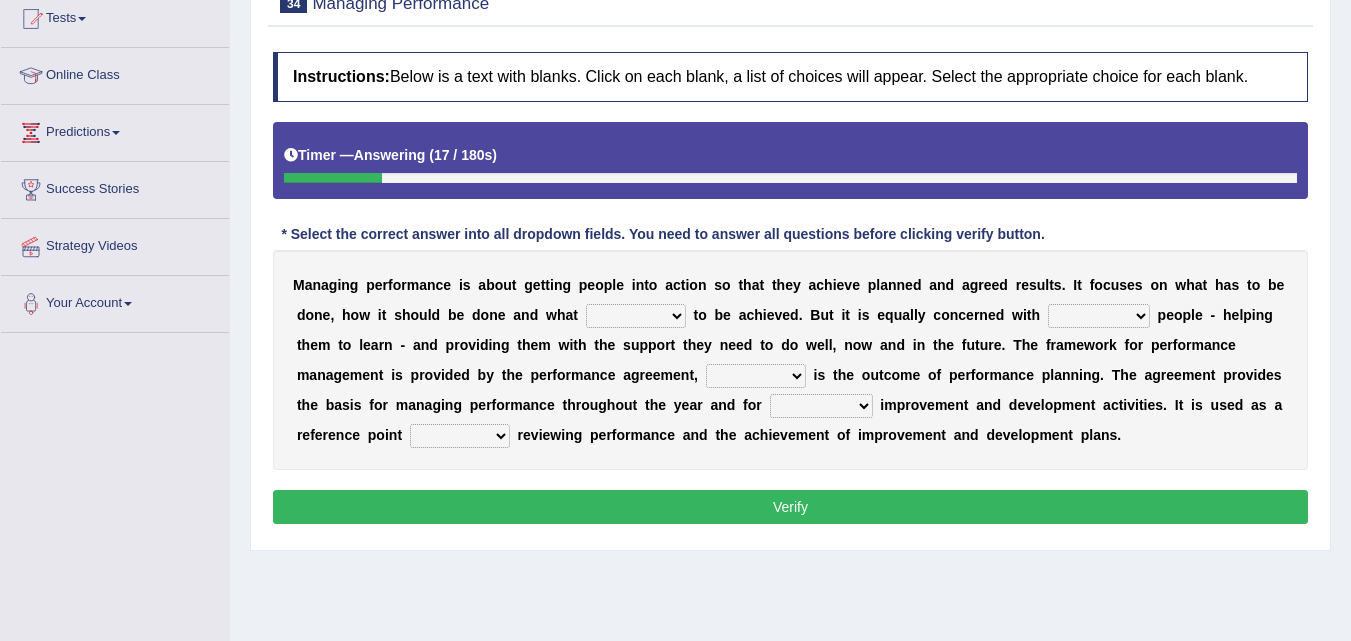 click on "is need must requires" at bounding box center (636, 316) 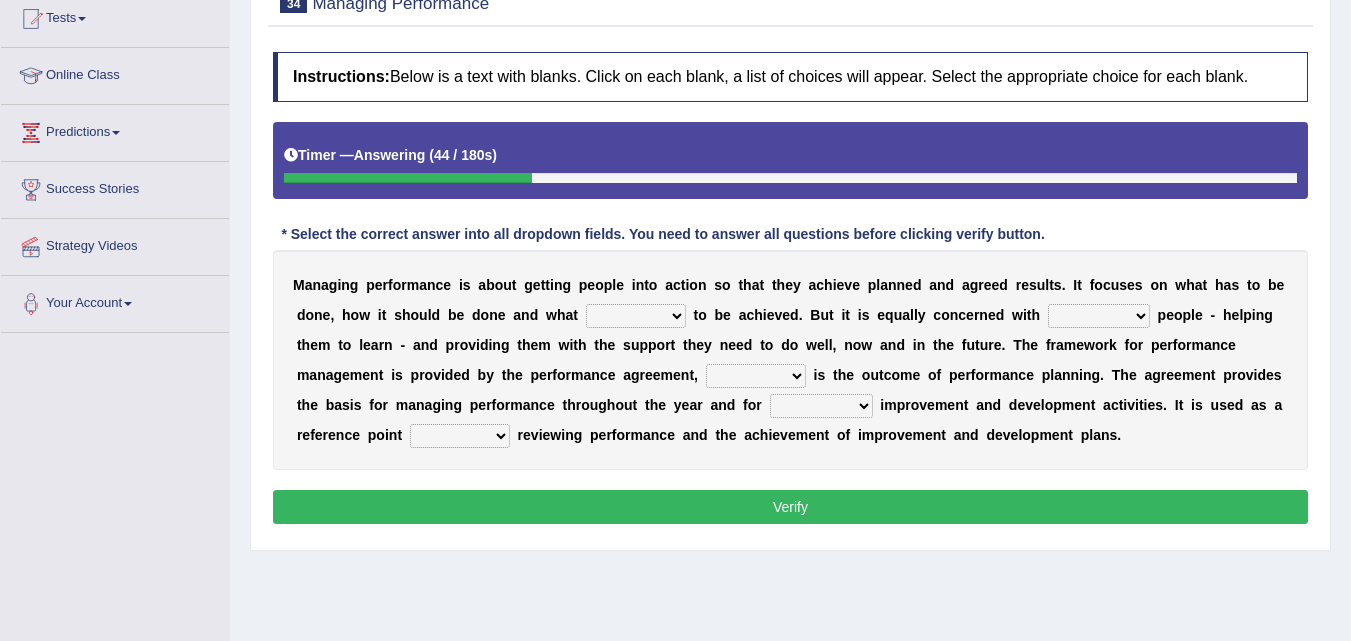 select on "need" 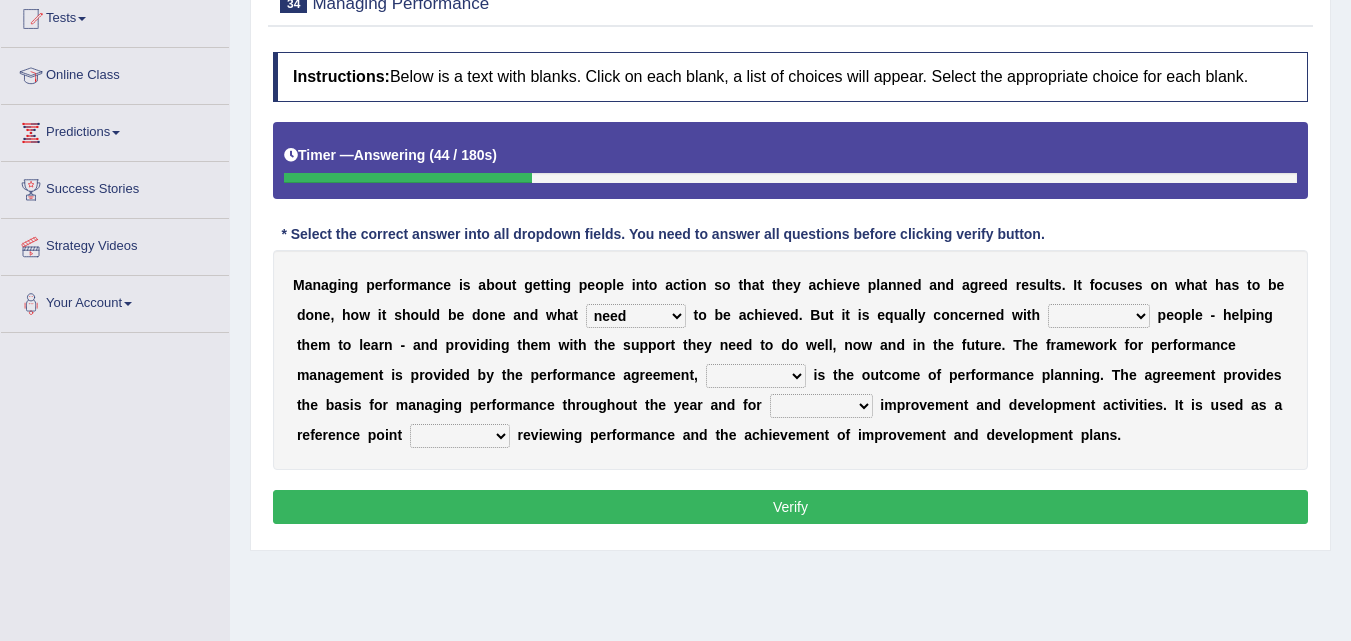 click on "is need must requires" at bounding box center [636, 316] 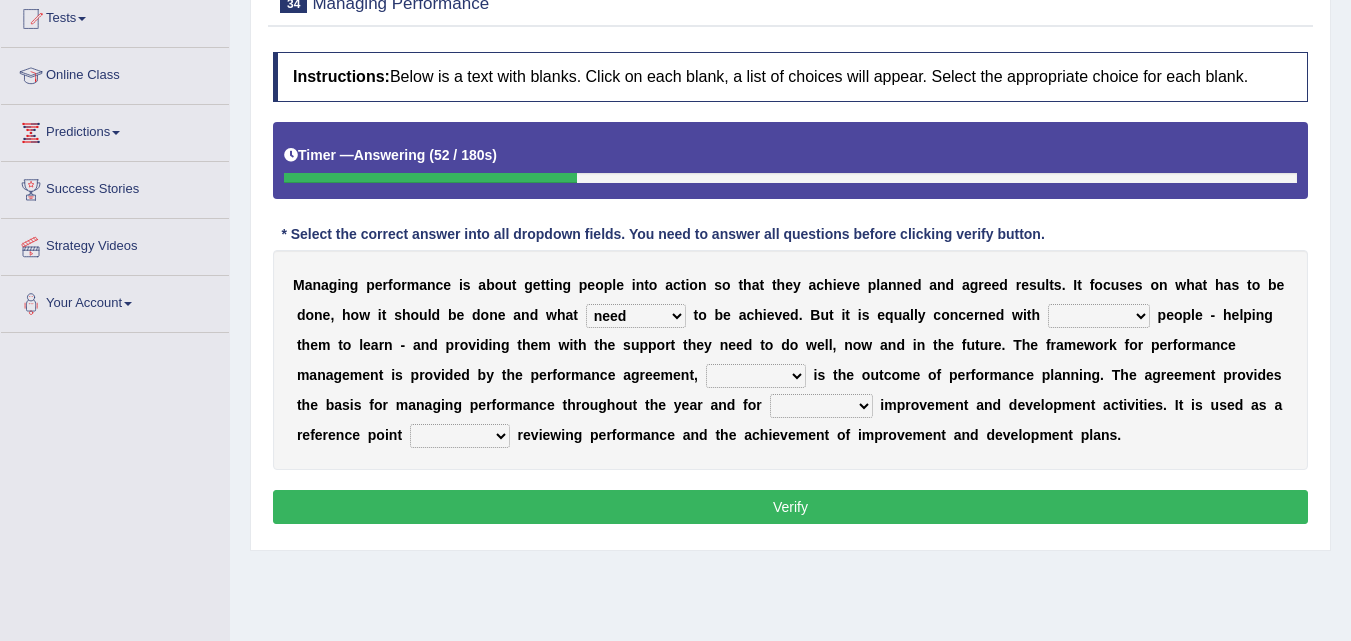 click on "developing evaluating recruiting alerting" at bounding box center [1099, 316] 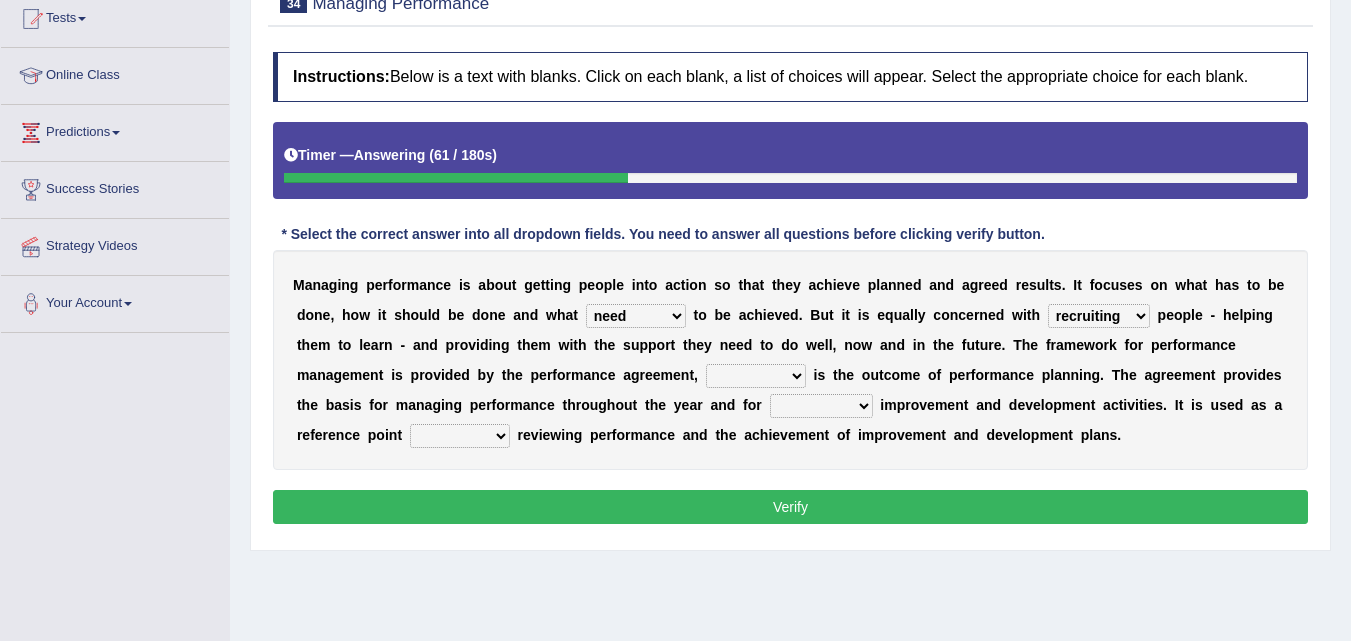 click on "developing evaluating recruiting alerting" at bounding box center [1099, 316] 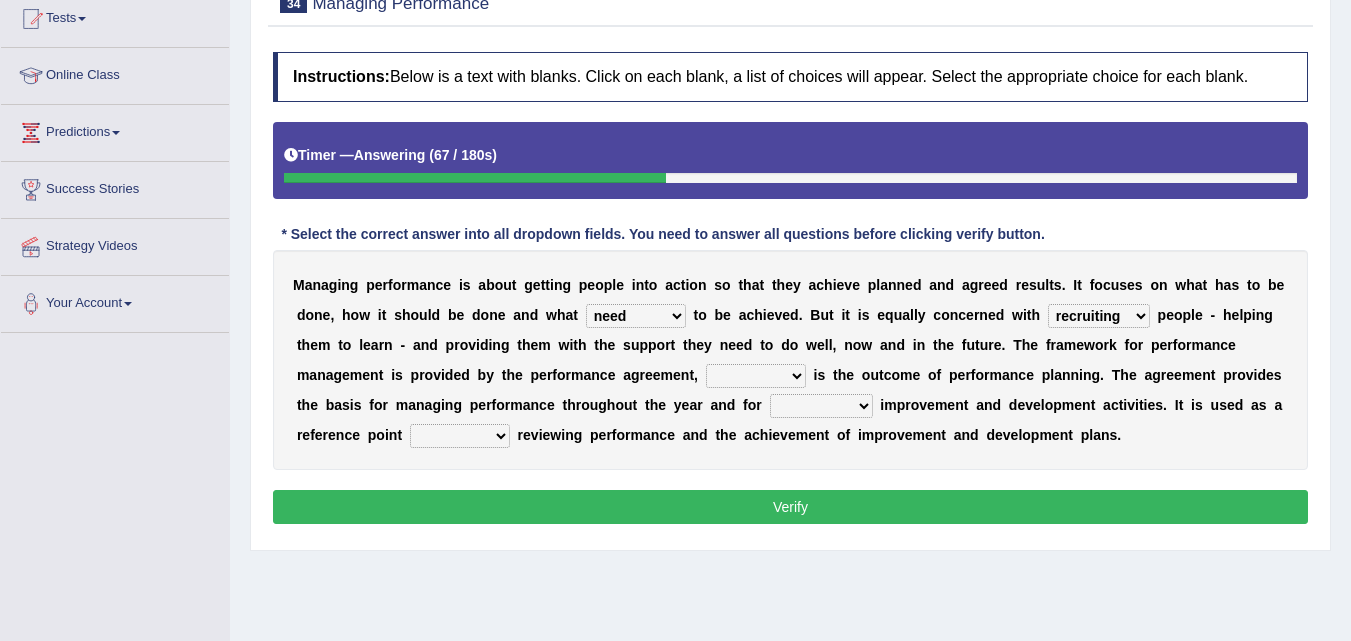 click on "developing evaluating recruiting alerting" at bounding box center (1099, 316) 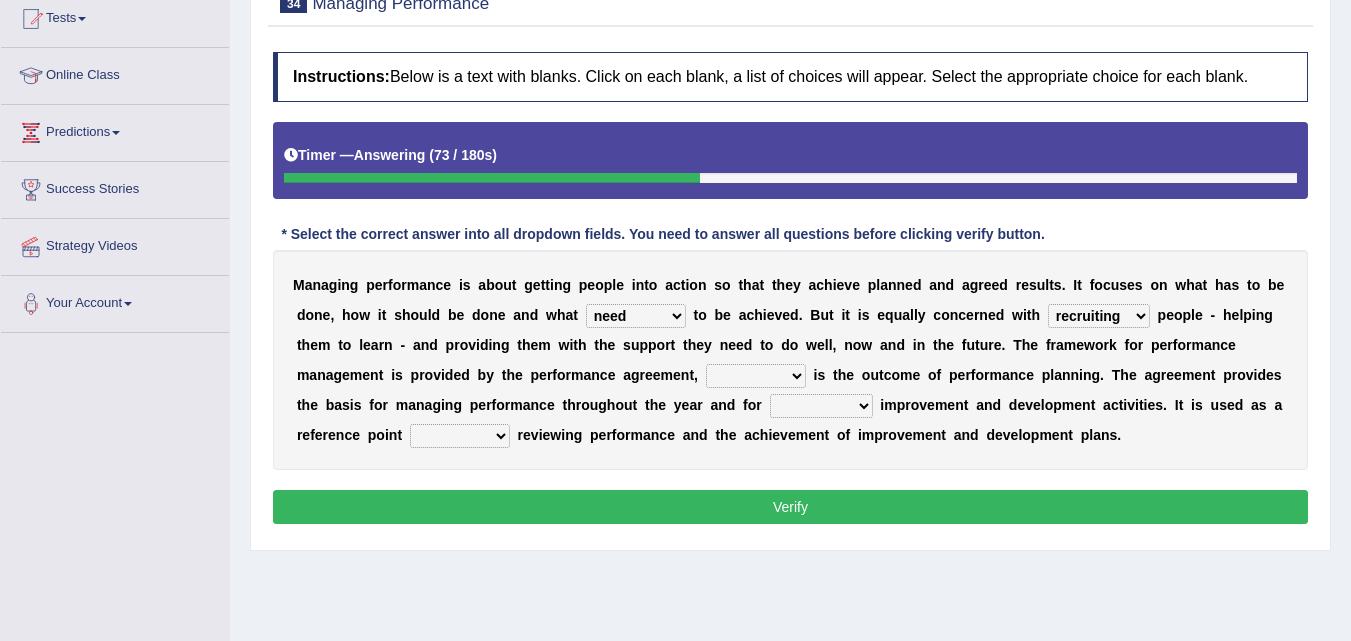 click on "developing evaluating recruiting alerting" at bounding box center (1099, 316) 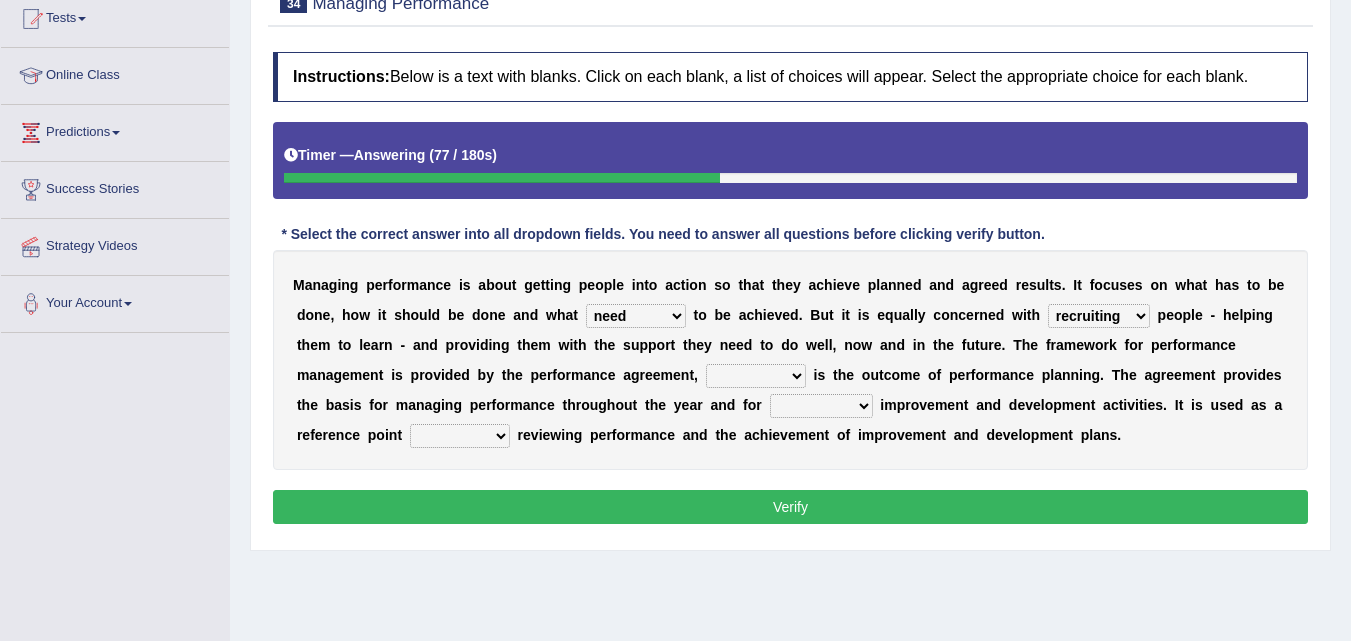 click on "developing evaluating recruiting alerting" at bounding box center [1099, 316] 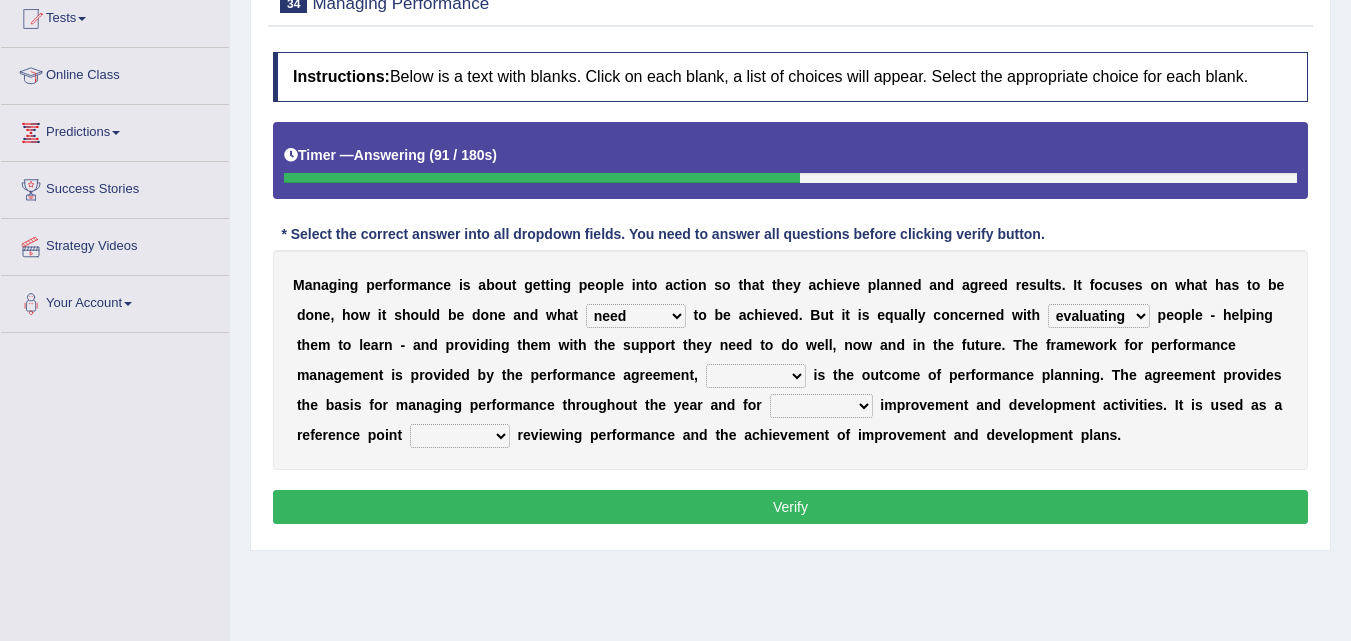 click on "developing evaluating recruiting alerting" at bounding box center (1099, 316) 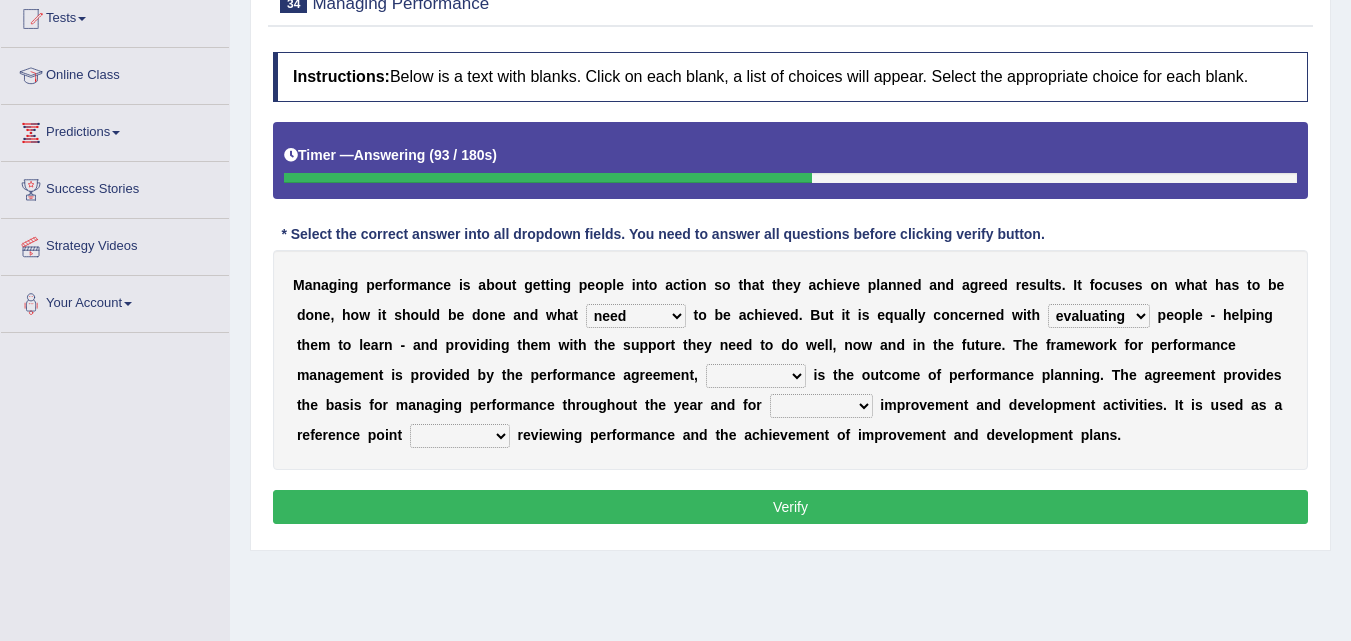 click on "developing evaluating recruiting alerting" at bounding box center [1099, 316] 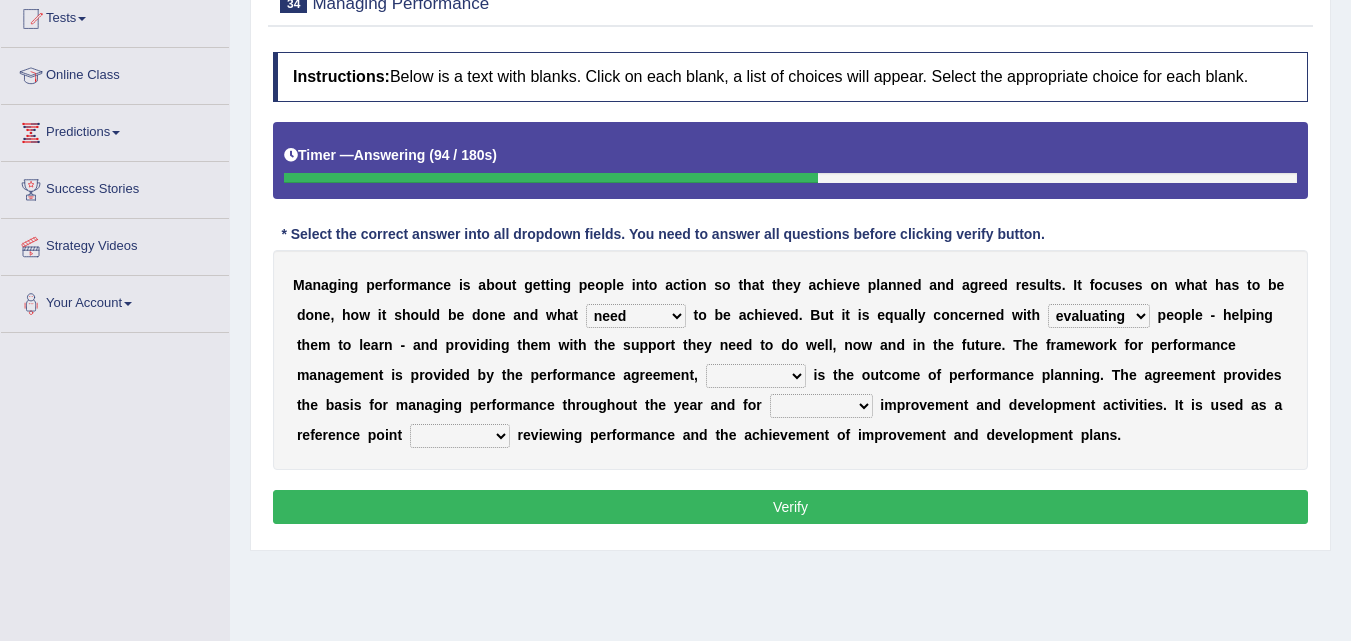 select on "recruiting" 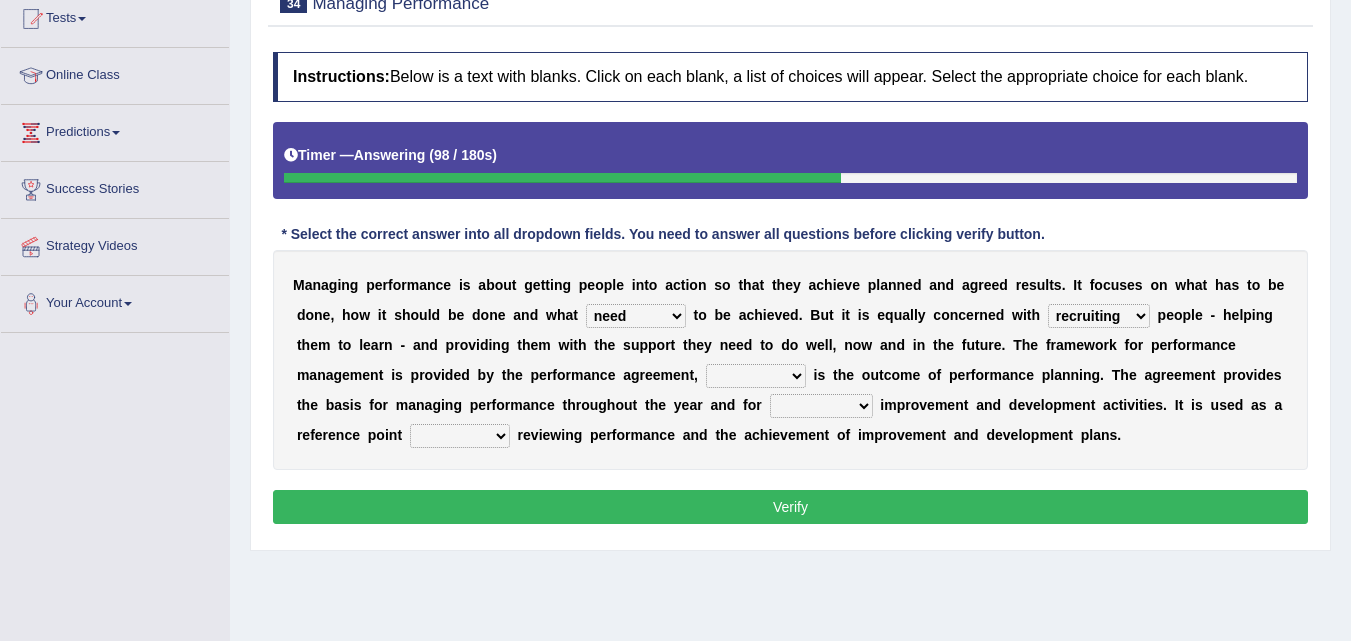 click at bounding box center (702, 375) 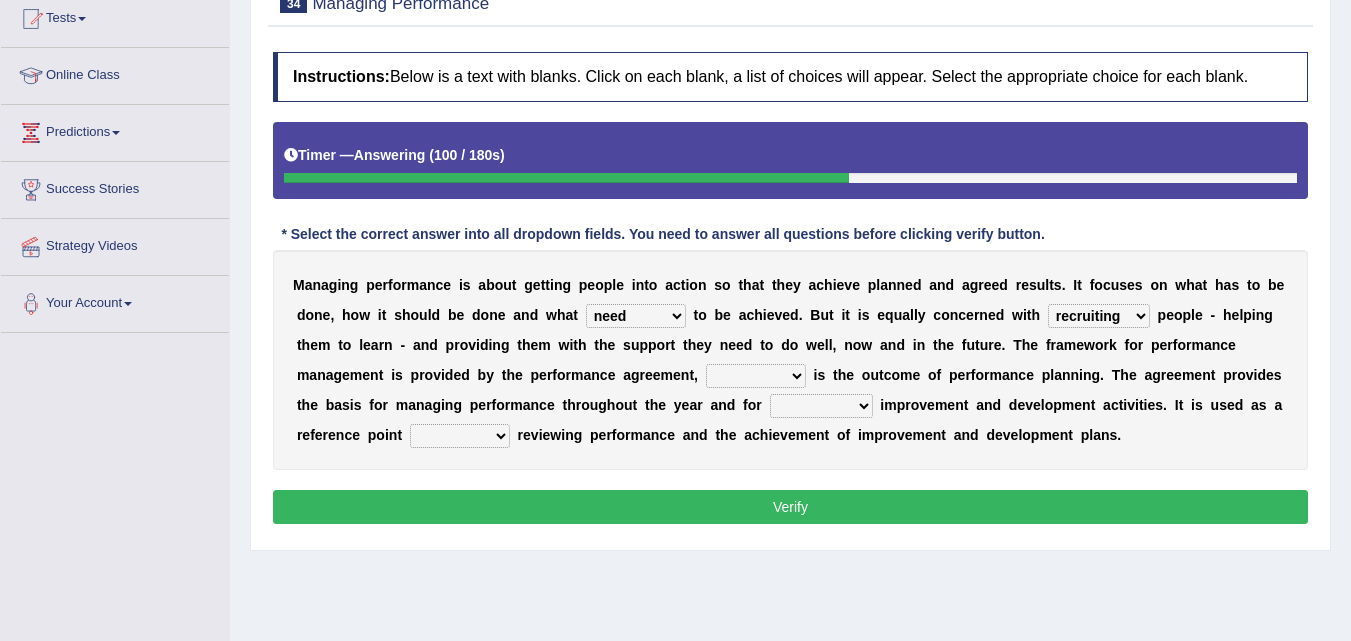 click on "what this which of which" at bounding box center (756, 376) 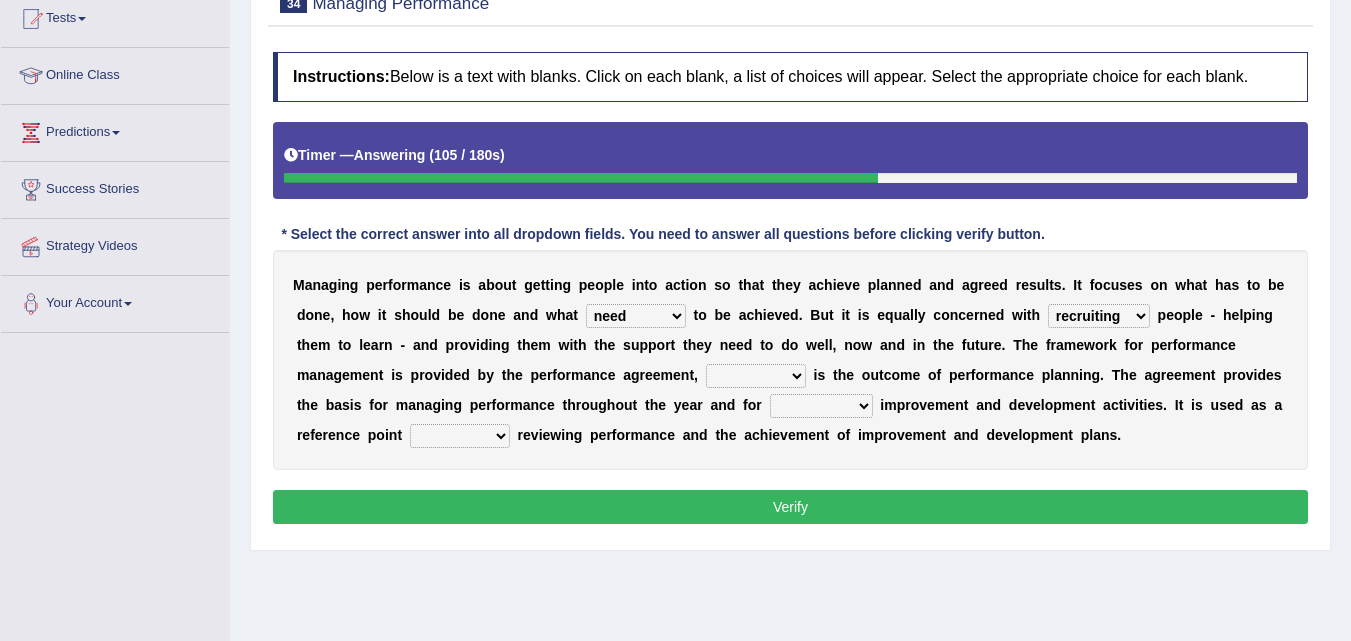 select on "which" 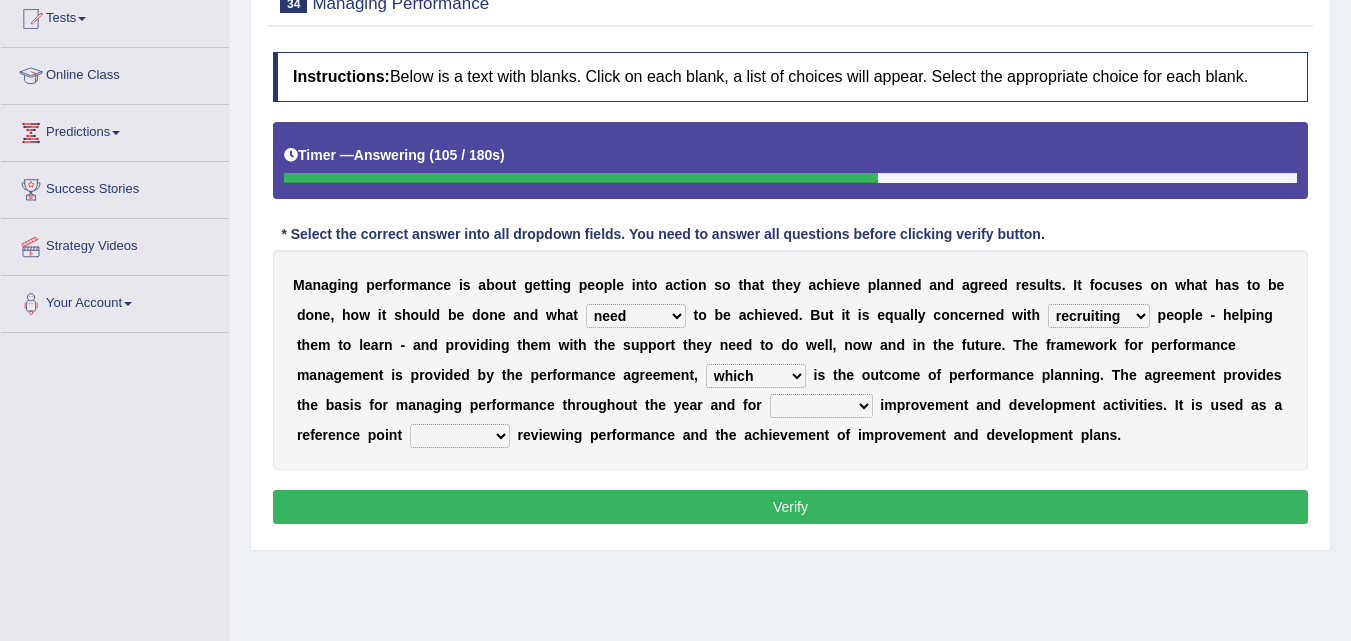 click on "what this which of which" at bounding box center (756, 376) 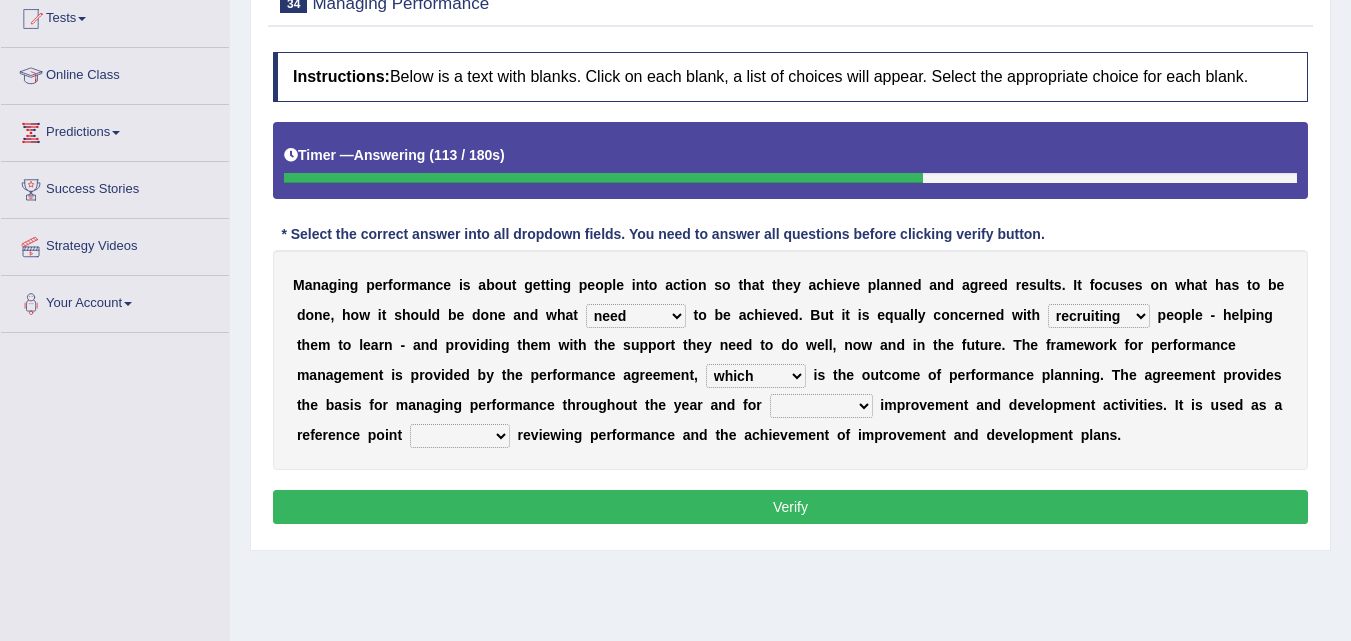 click on "guiding reassuring heralding concluding" at bounding box center (821, 406) 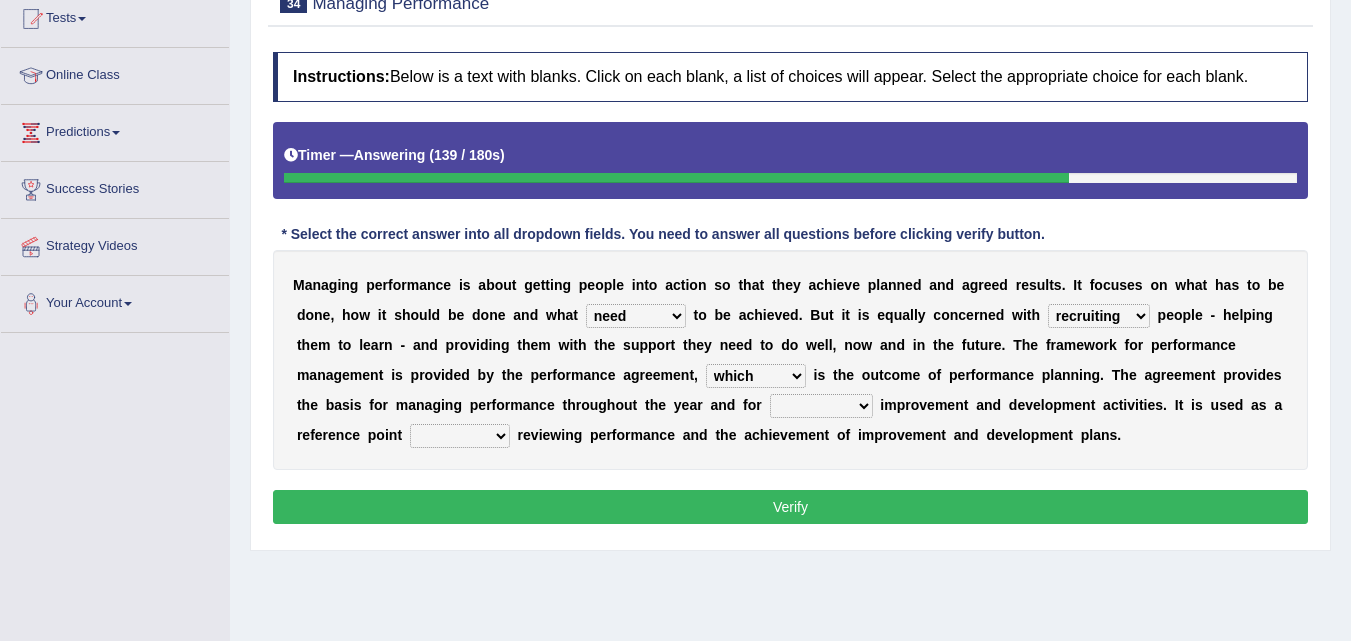 select on "guiding" 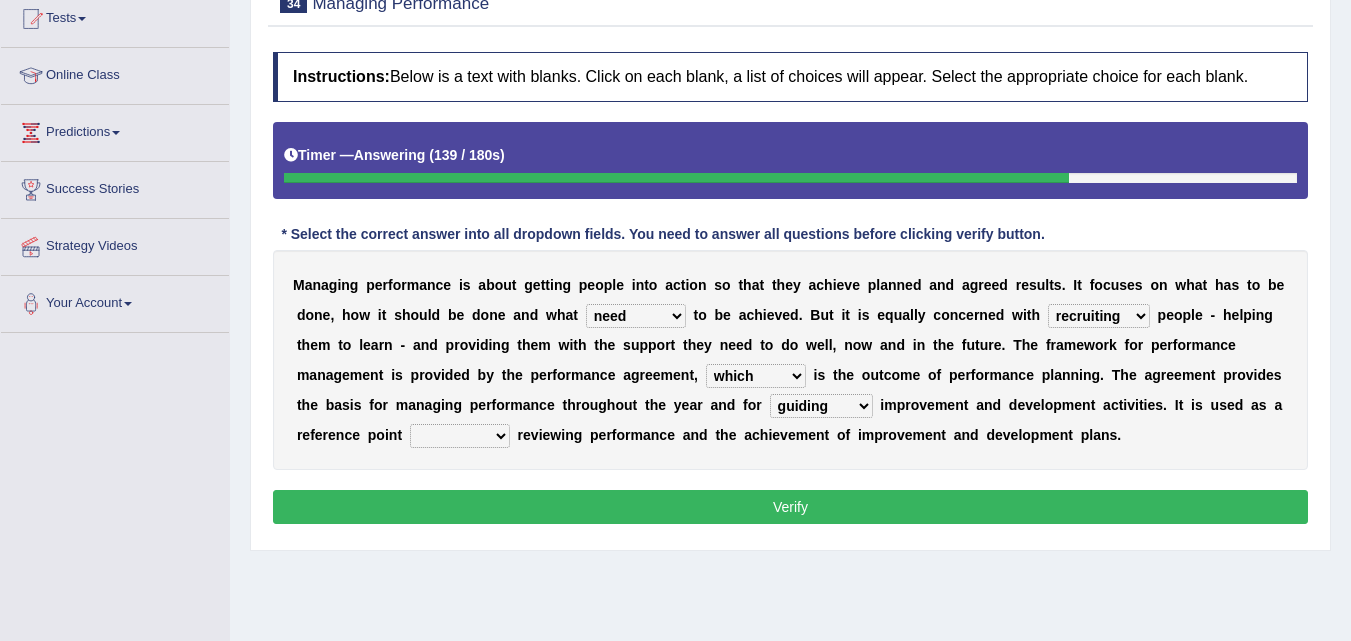 click on "guiding reassuring heralding concluding" at bounding box center (821, 406) 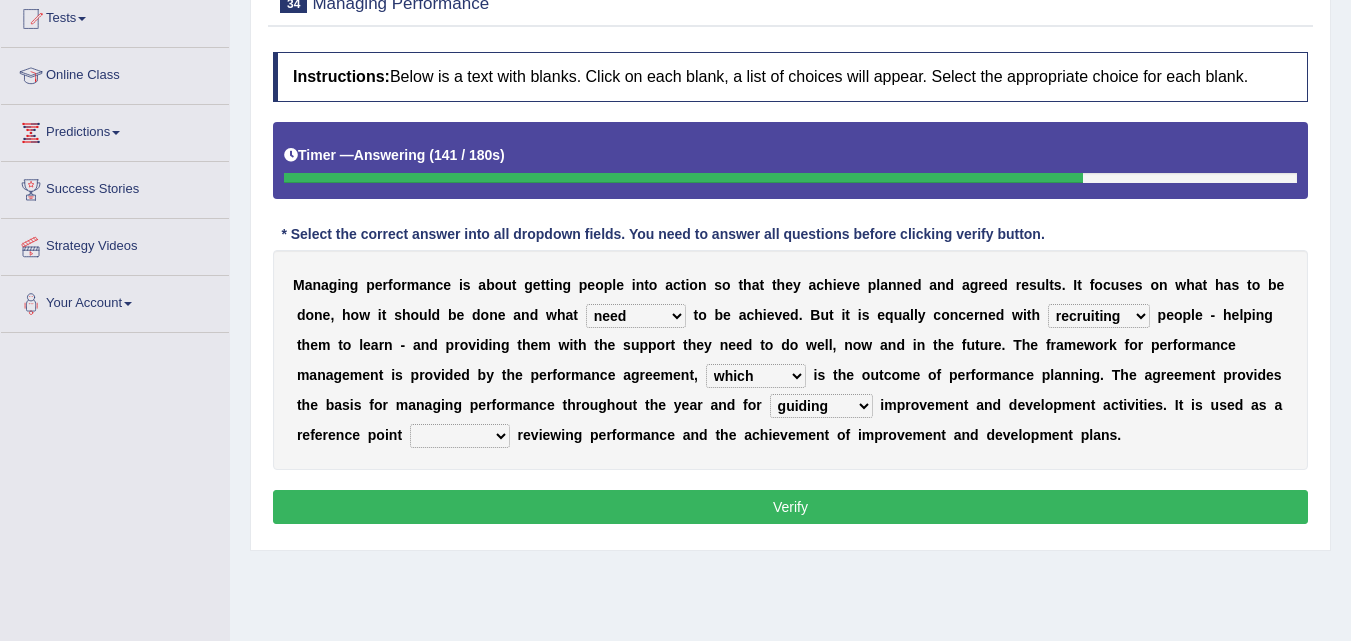 click on "when as until since" at bounding box center (460, 436) 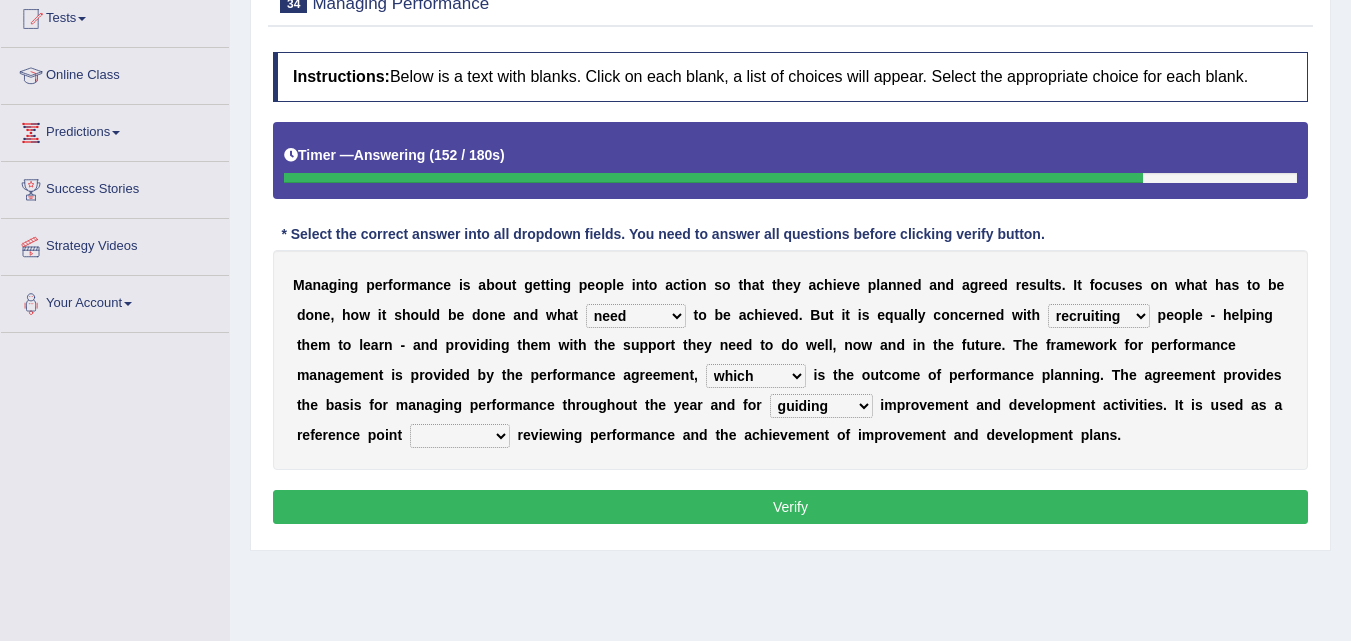 select on "when" 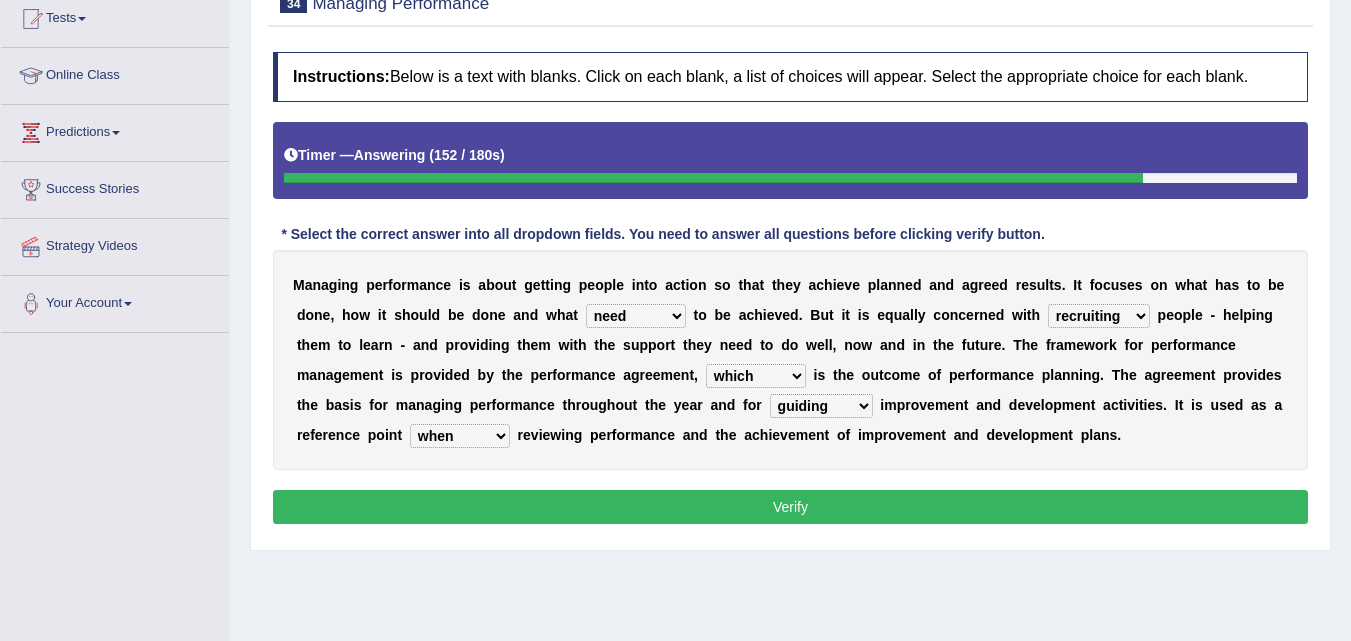 click on "when as until since" at bounding box center [460, 436] 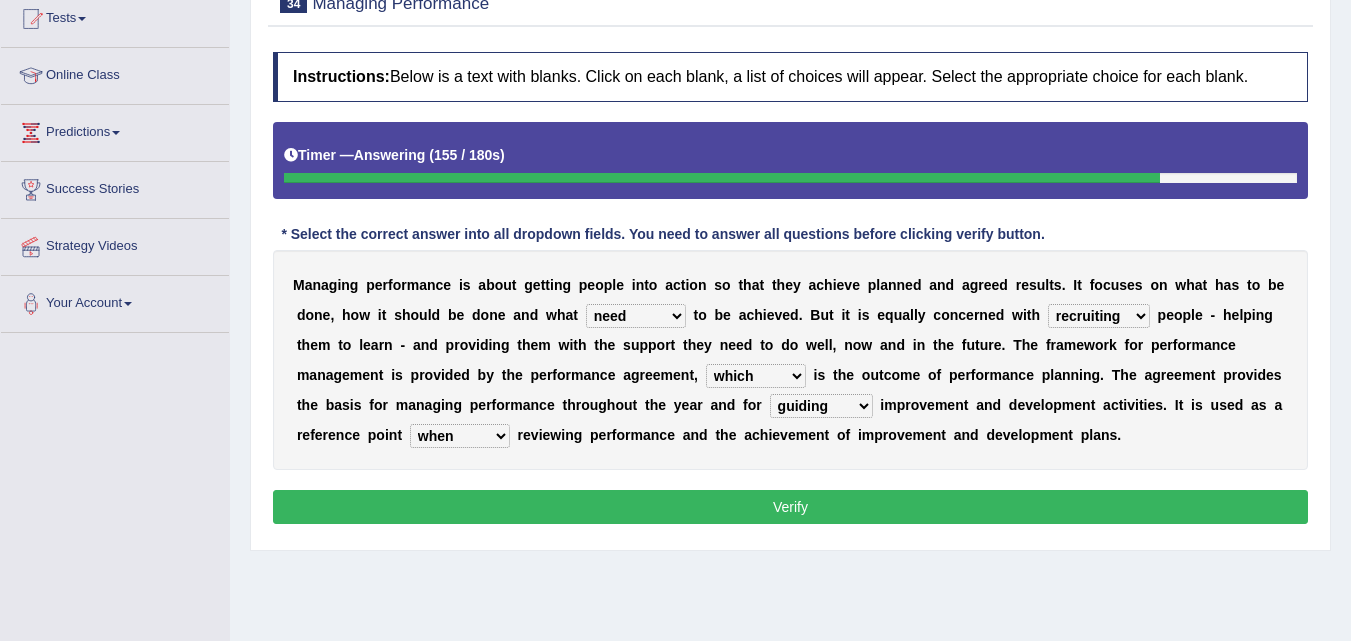 click on "Instructions:  Below is a text with blanks. Click on each blank, a list of choices will appear. Select the appropriate choice for each blank.
Timer —  Answering   ( 155 / 180s ) Skip * Select the correct answer into all dropdown fields. You need to answer all questions before clicking verify button. M a n a g i n g    p e r f o r m a n c e    i s    a b o u t    g e t t i n g    p e o p l e    i n t o    a c t i o n    s o    t h a t    t h e y    a c h i e v e    p l a n n e d    a n d    a g r e e d    r e s u l t s .    I t    f o c u s e s    o n    w h a t    h a s    t o    b e    d o n e ,    h o w    i t    s h o u l d    b e    d o n e    a n d    w h a t    is need must requires    t o    b e    a c h i e v e d .    B u t    i t    i s    e q u a l l y    c o n c e r n e d    w i t h    developing evaluating recruiting alerting    p e o p l e    -    h e l p i n g    t h e m    t o    l e a r n    -    a n d    p r o v i d i n g" at bounding box center (790, 291) 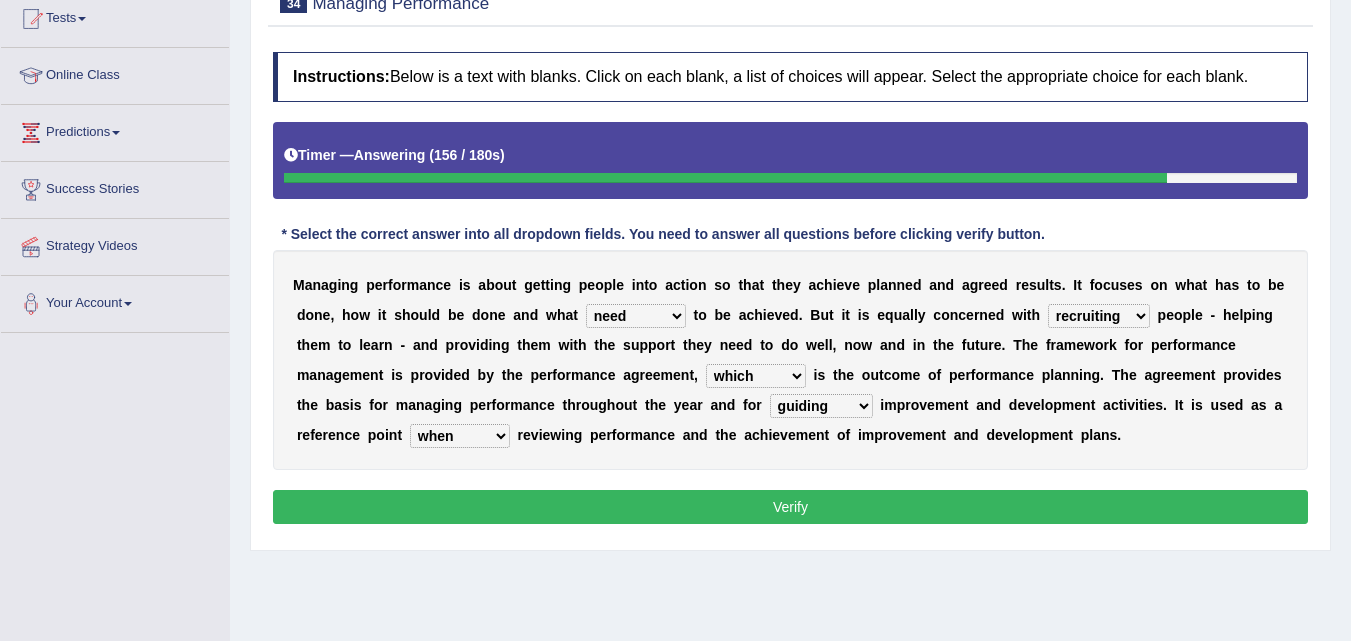 click on "Verify" at bounding box center [790, 507] 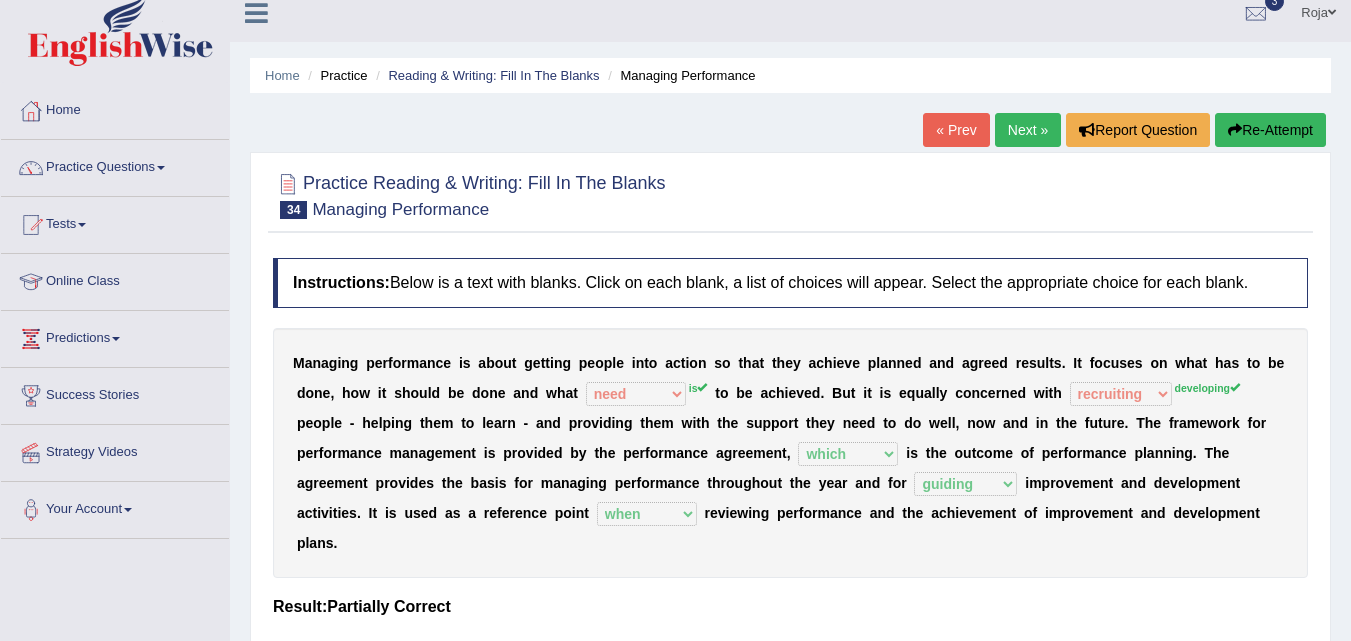 scroll, scrollTop: 14, scrollLeft: 0, axis: vertical 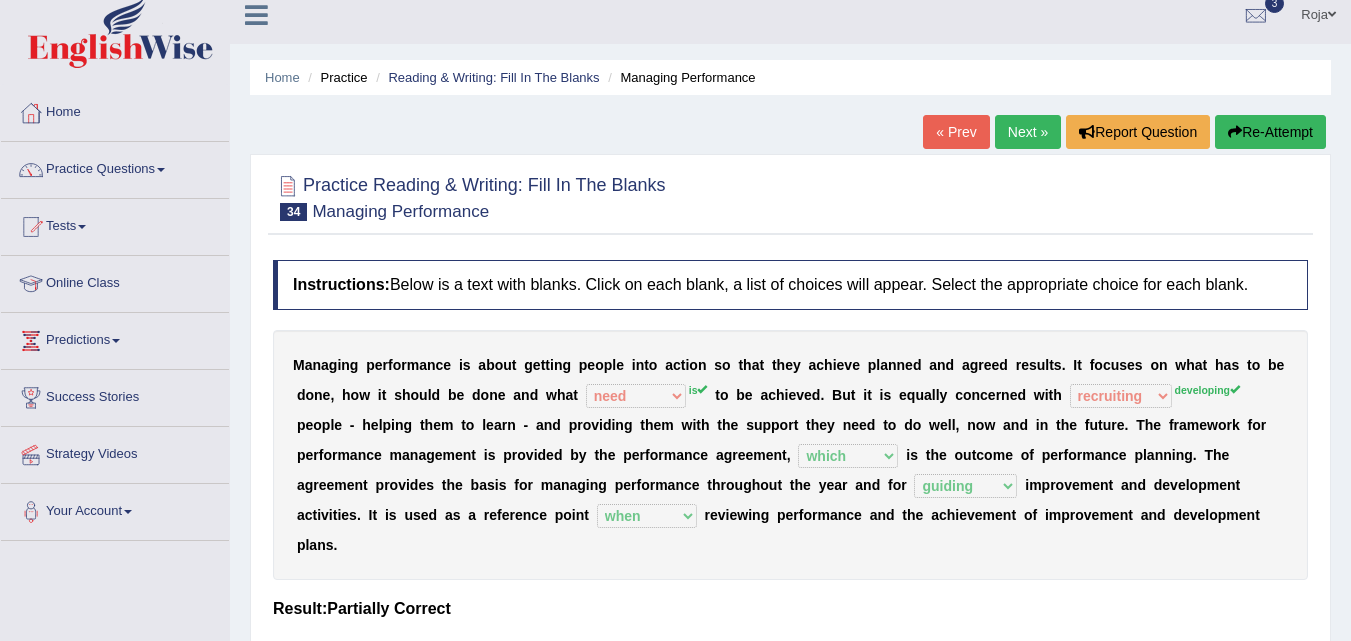click on "« Prev Next »  Report Question  Re-Attempt" at bounding box center (1127, 134) 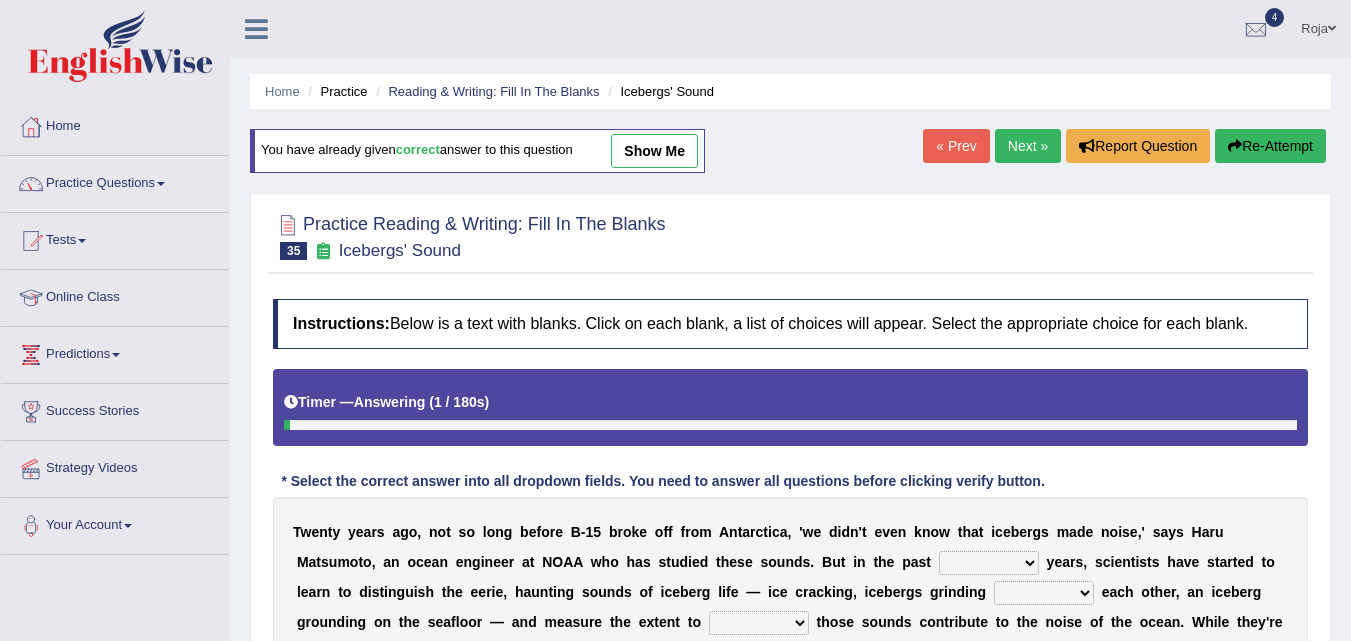 scroll, scrollTop: 308, scrollLeft: 0, axis: vertical 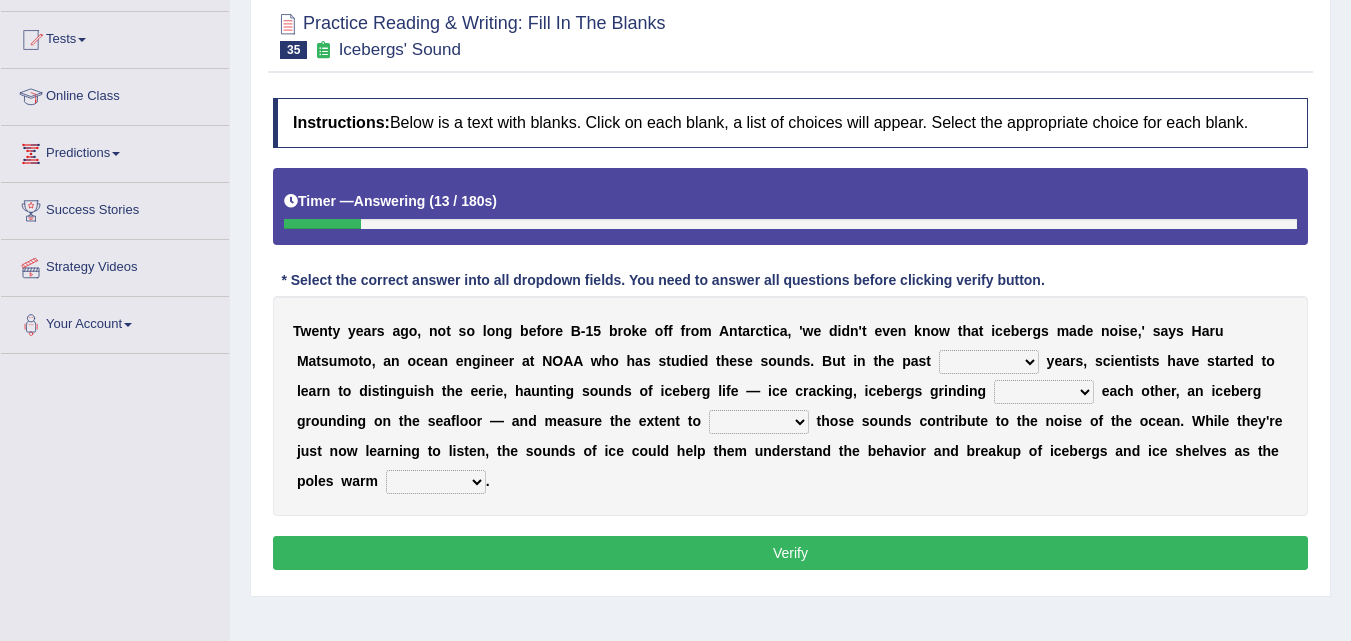 click on "for more much few" at bounding box center (989, 362) 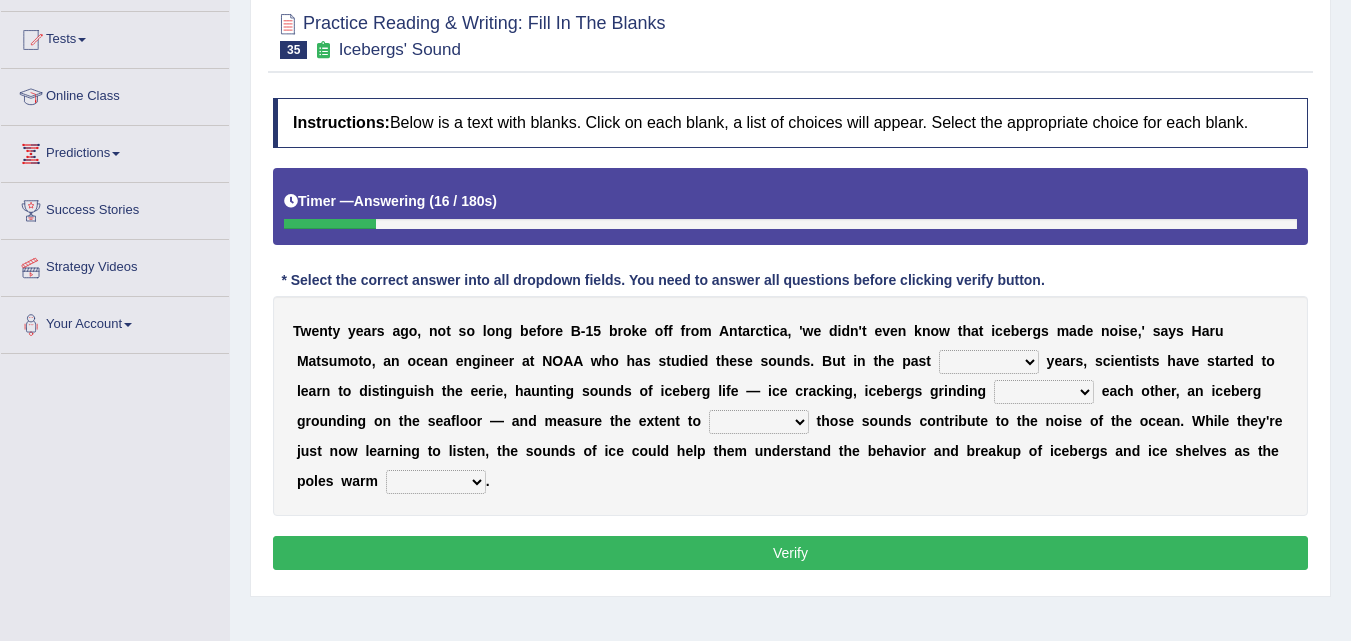 select on "few" 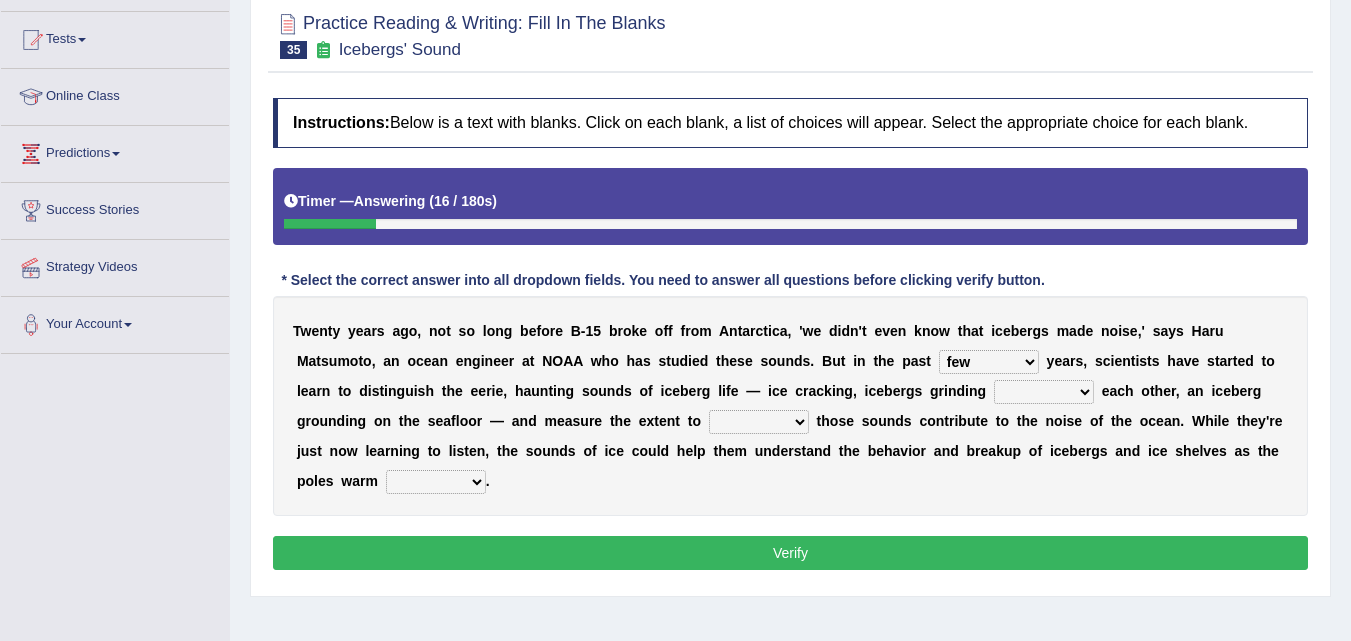 click on "for more much few" at bounding box center (989, 362) 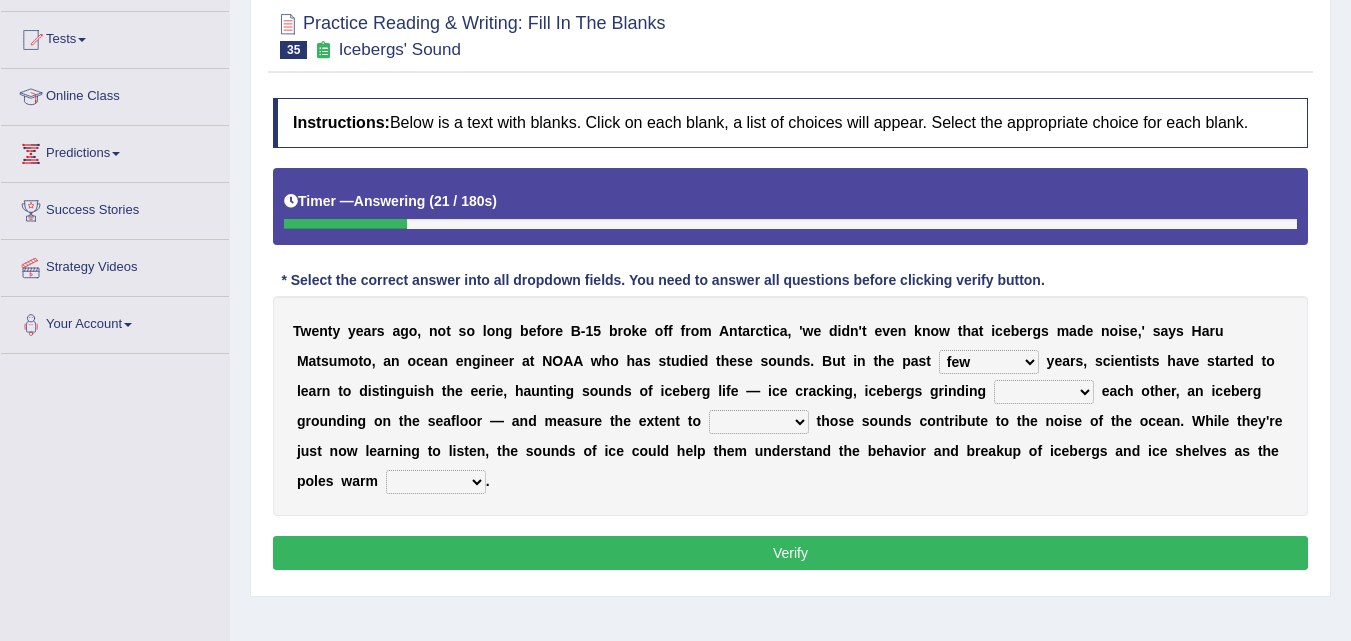 click on "within about through against" at bounding box center [1044, 392] 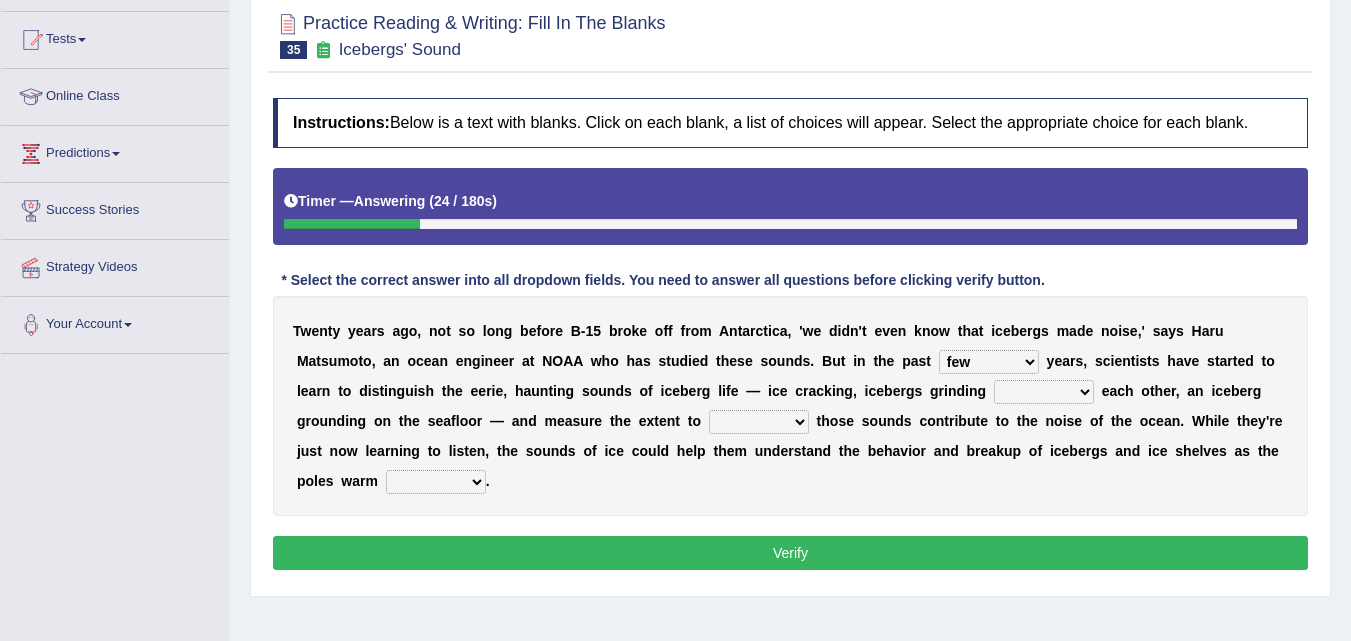 select on "within" 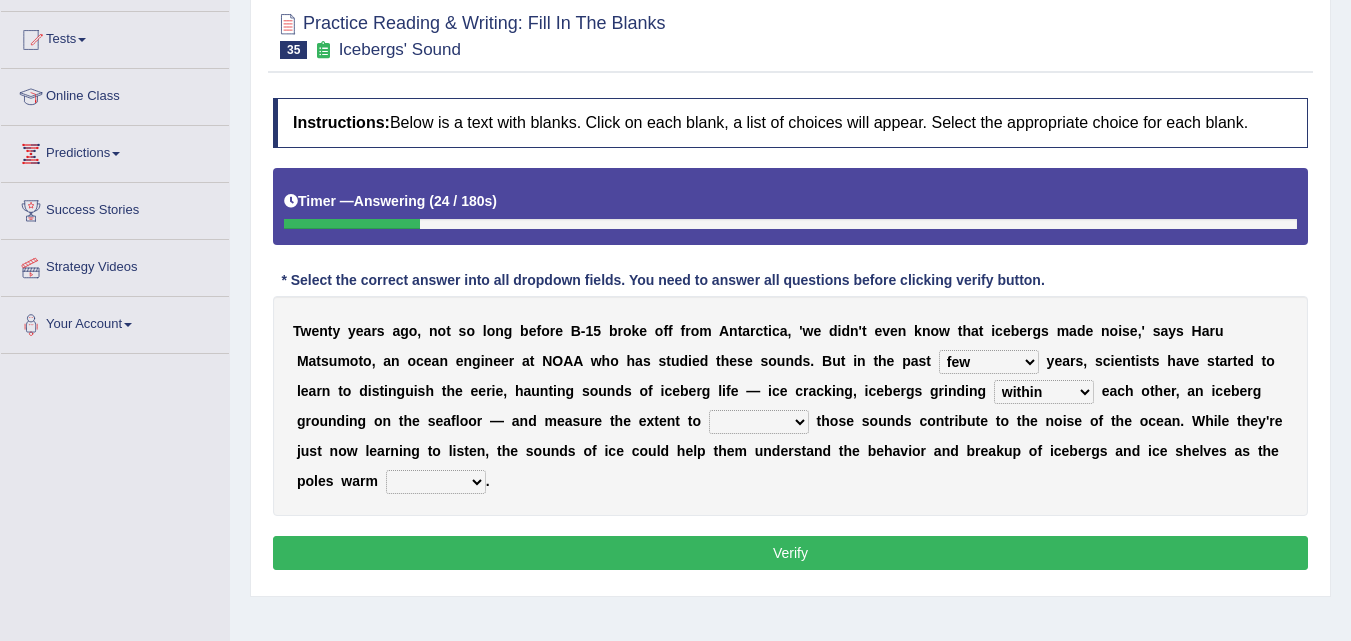 click on "within about through against" at bounding box center [1044, 392] 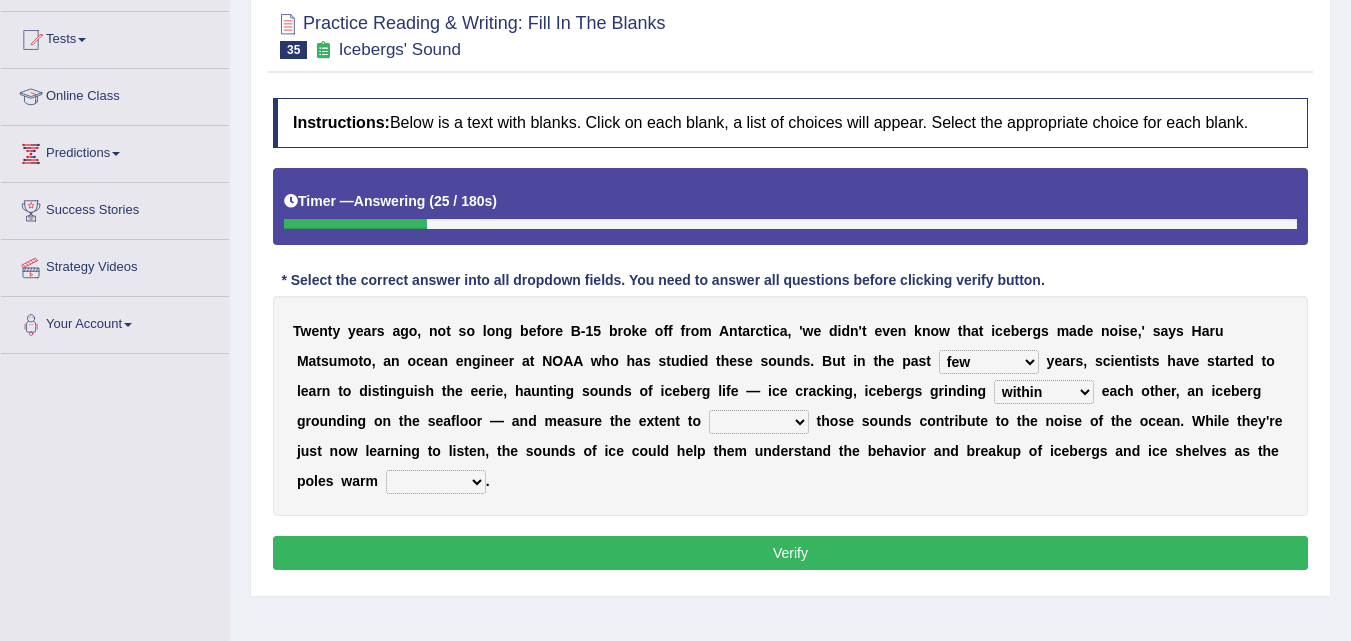 click on "within about through against" at bounding box center [1044, 392] 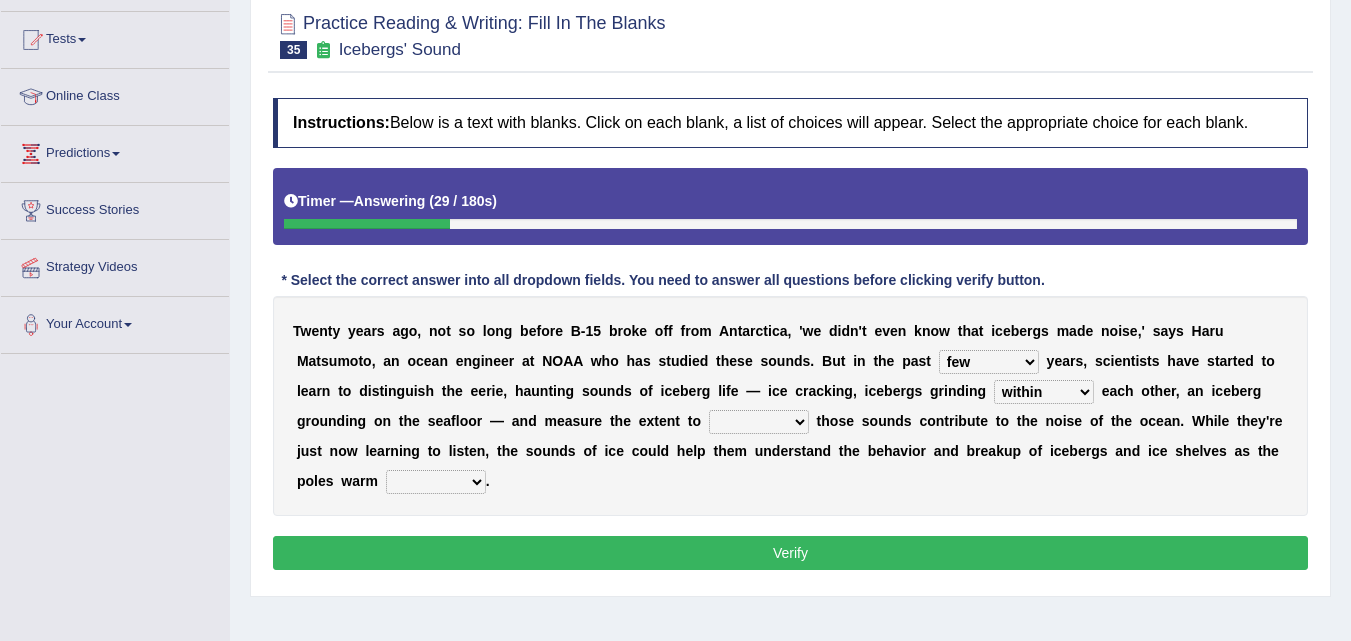 click on "within about through against" at bounding box center (1044, 392) 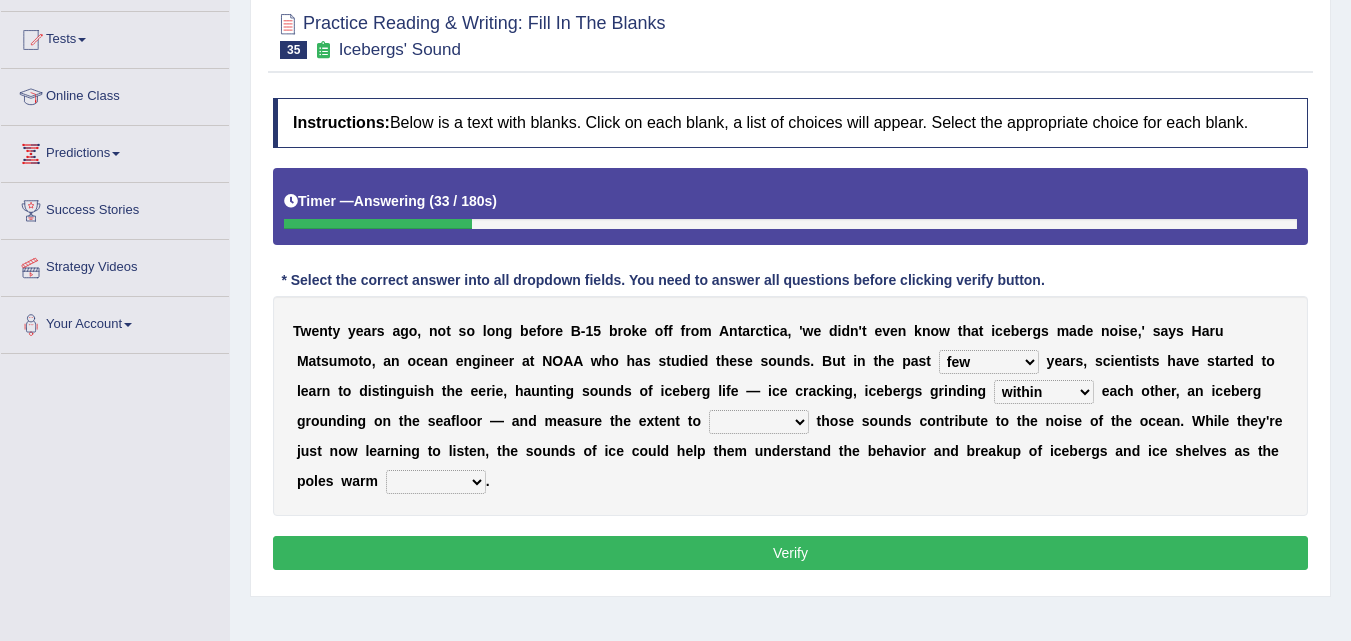 click on "which why what whether" at bounding box center [759, 422] 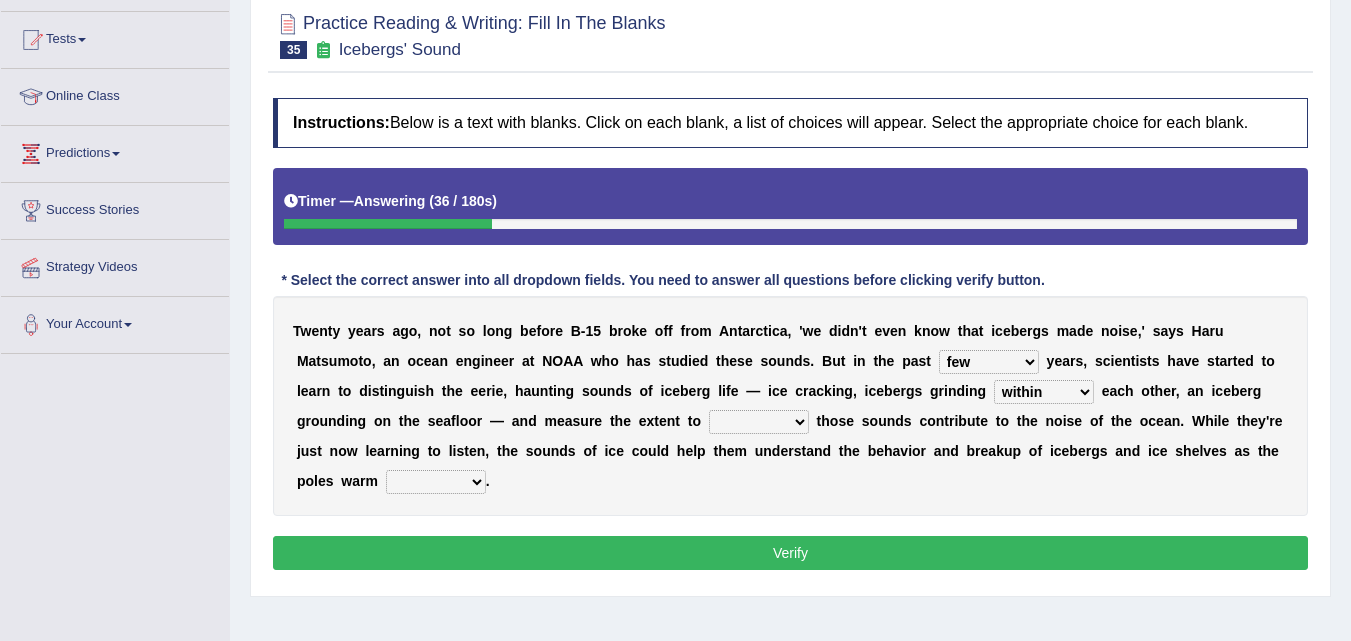 select on "which" 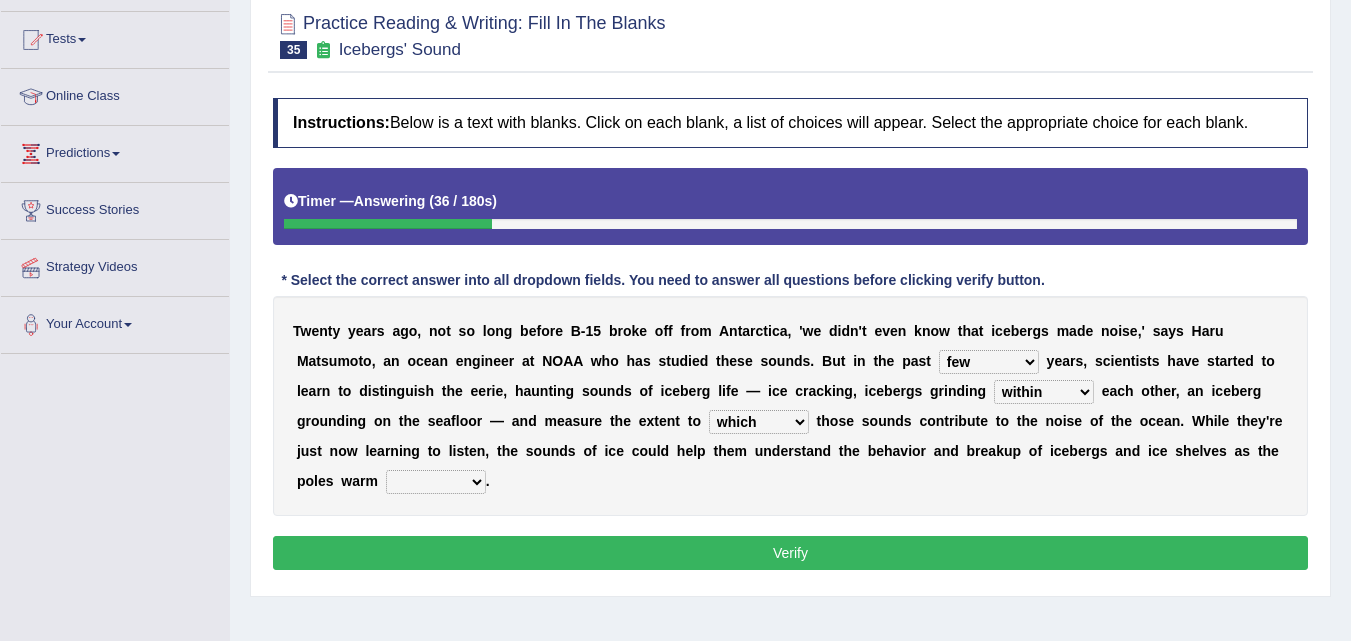 click on "which why what whether" at bounding box center (759, 422) 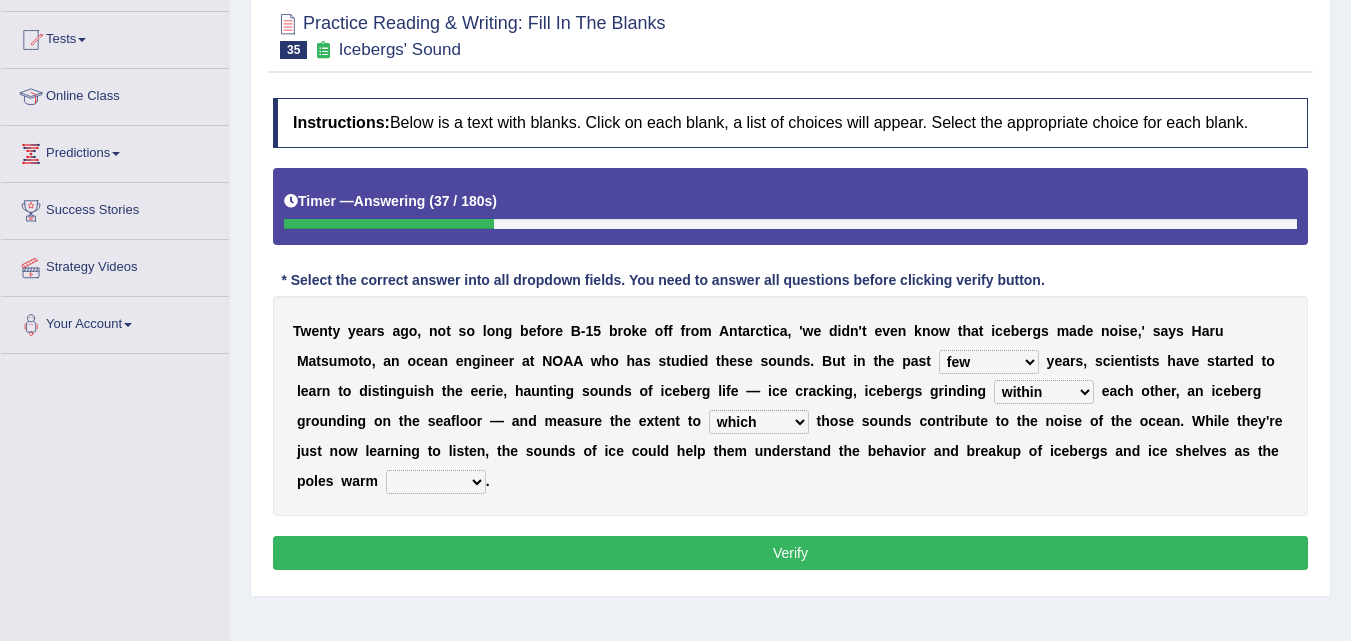 click on "T w e n t y    y e a r s    a g o ,    n o t    s o    l o n g    b e f o r e    B - 1 5    b r o k e    o f f    f r o m    A n t a r c t i c a ,    ' w e    d i d n ' t    e v e n    k n o w    t h a t    i c e b e r g s    m a d e    n o i s e , '    s a y s    H a r u    M a t s u m o t o ,    a n    o c e a n    e n g i n e e r    a t    N O A A    w h o    h a s    s t u d i e d    t h e s e    s o u n d s .    B u t    i n    t h e    p a s t    for more much few    y e a r s ,    s c i e n t i s t s    h a v e    s t a r t e d    t o    l e a r n    t o    d i s t i n g u i s h    t h e    e e r i e ,    h a u n t i n g    s o u n d s    o f    i c e b e r g    l i f e    —    i c e    c r a c k i n g ,    i c e b e r g s    g r i n d i n g    within about through against    e a c h    o t h e r ,    a n    i c e b e r g    g r o u n d i n g    o n    t h e    s e a f l o o r    —    a n d    m e a s u r e    t h e    e x t e n" at bounding box center [790, 406] 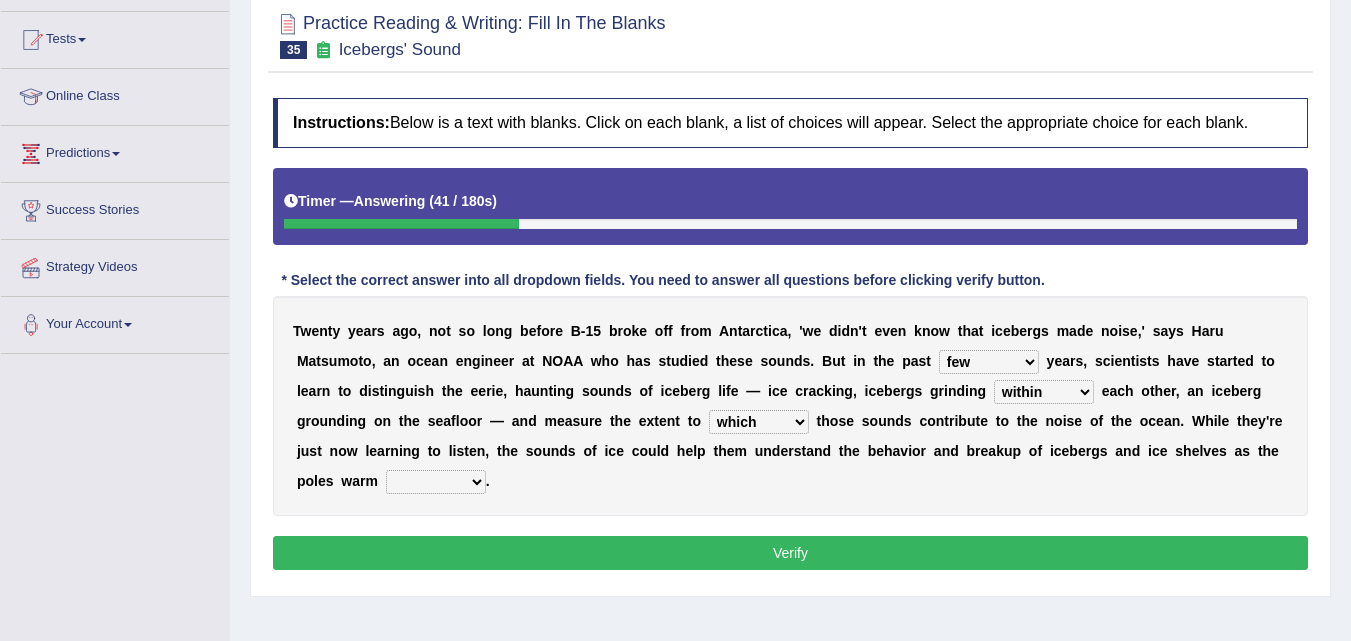 click on "which why what whether" at bounding box center (759, 422) 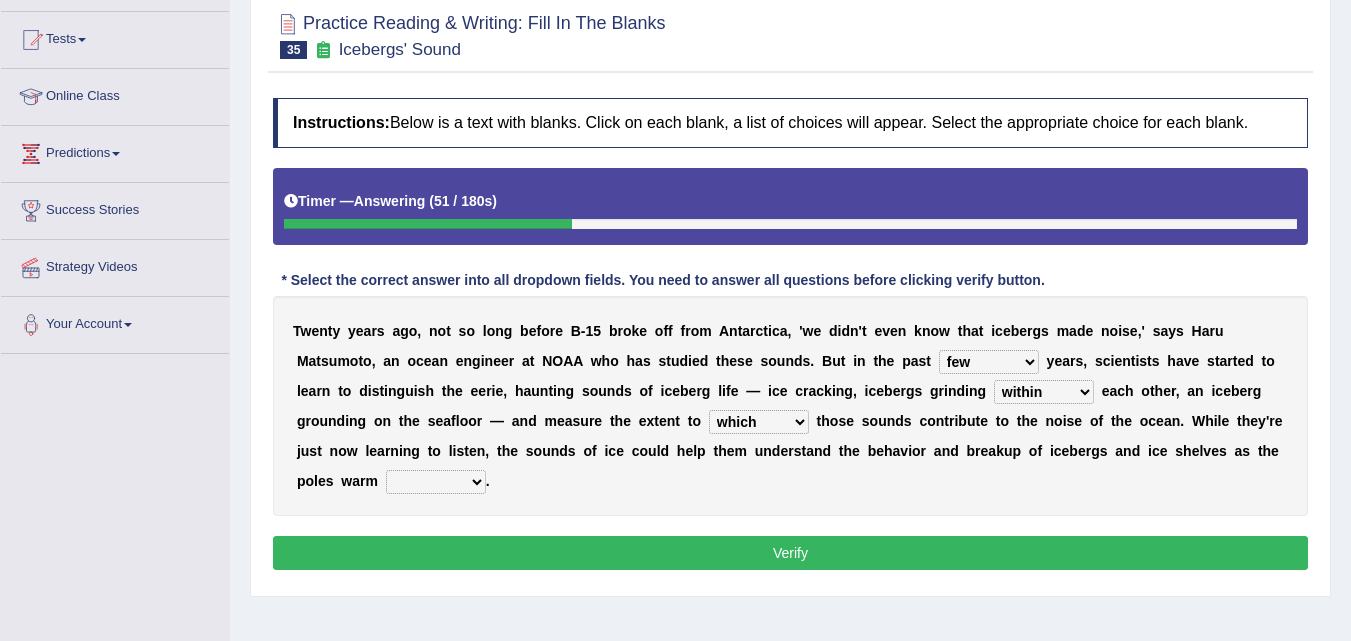 click on "o" at bounding box center (538, 451) 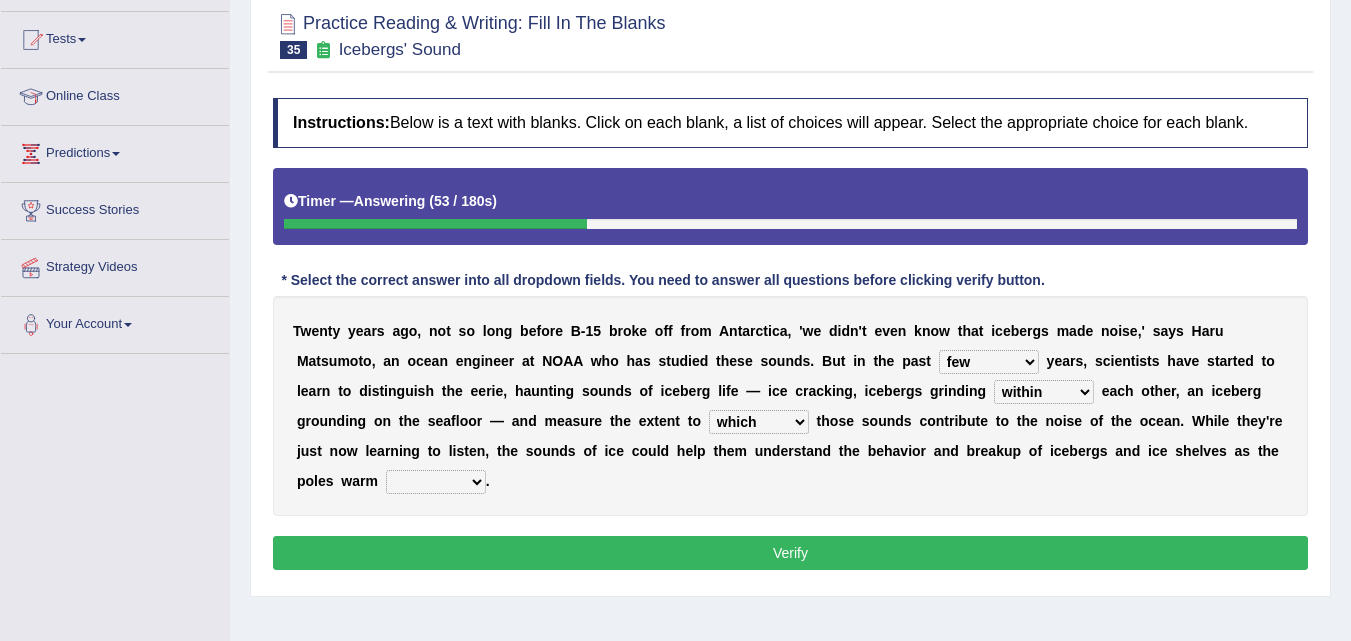 click on "away out up off" at bounding box center (436, 482) 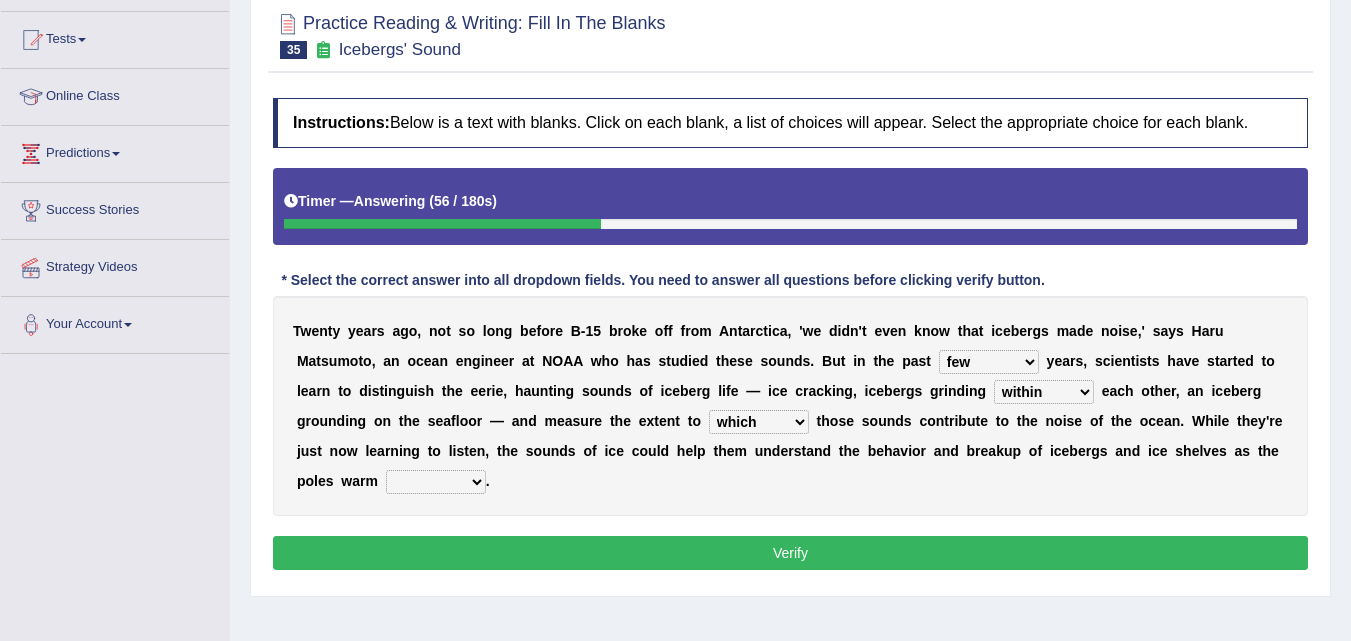 select on "up" 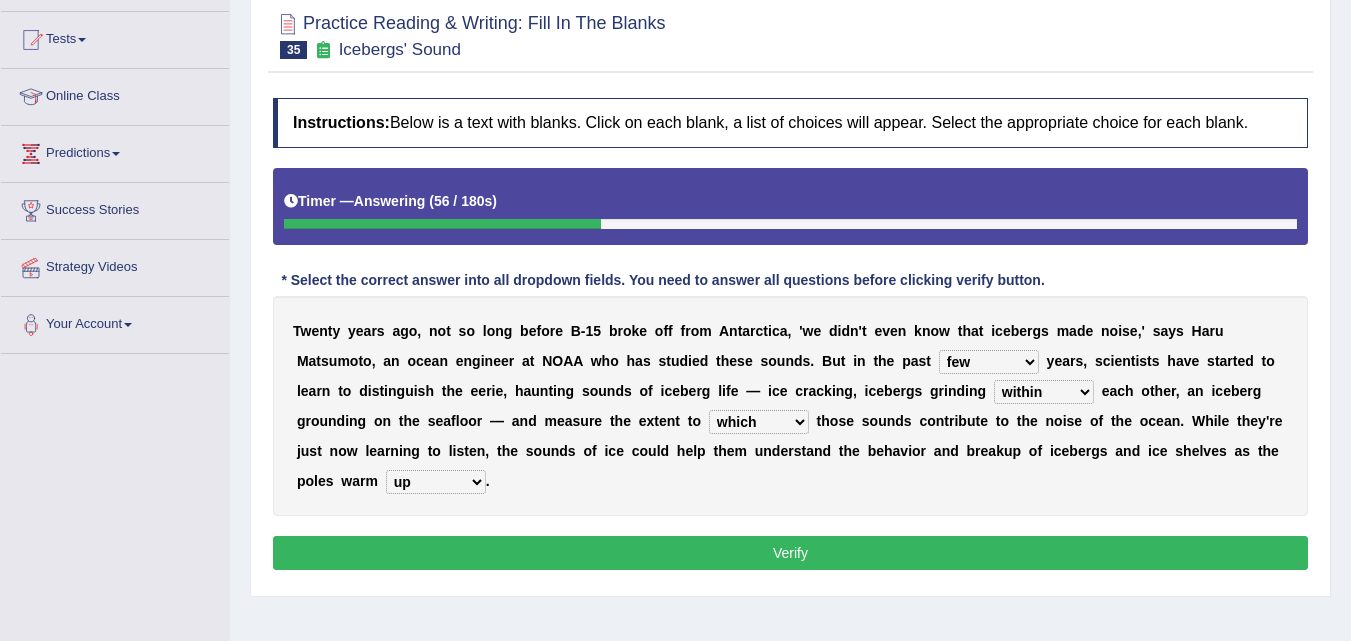 click on "away out up off" at bounding box center [436, 482] 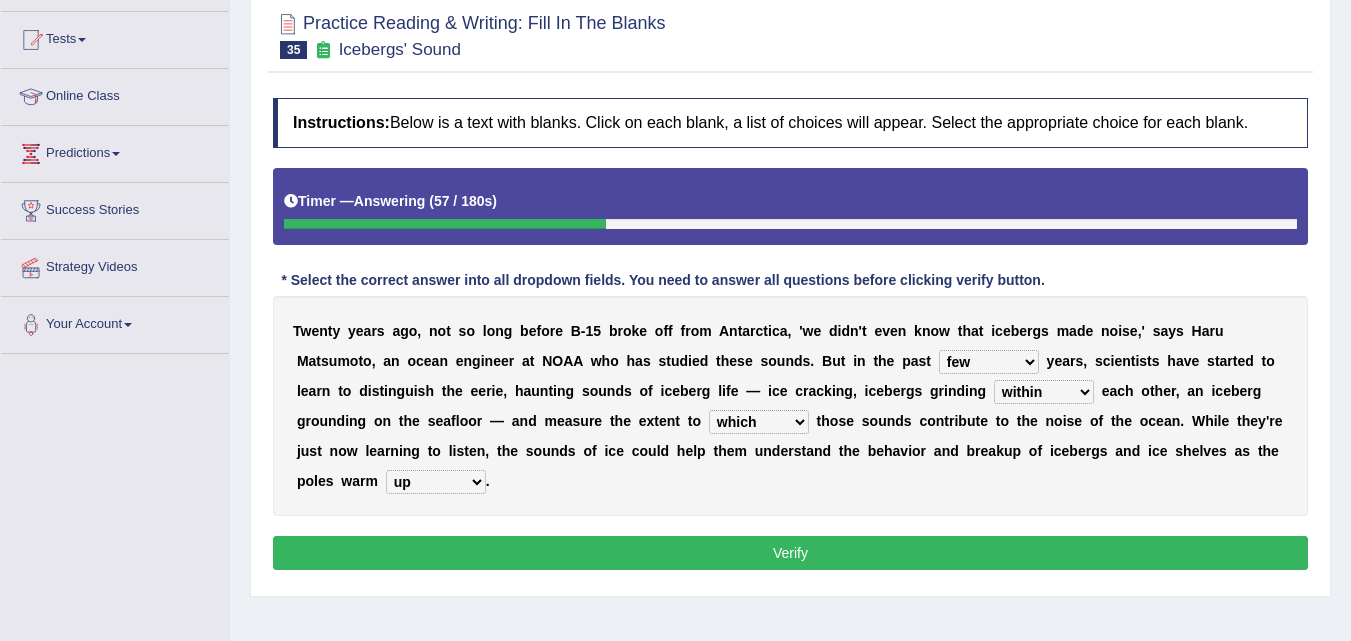 click on "Verify" at bounding box center [790, 553] 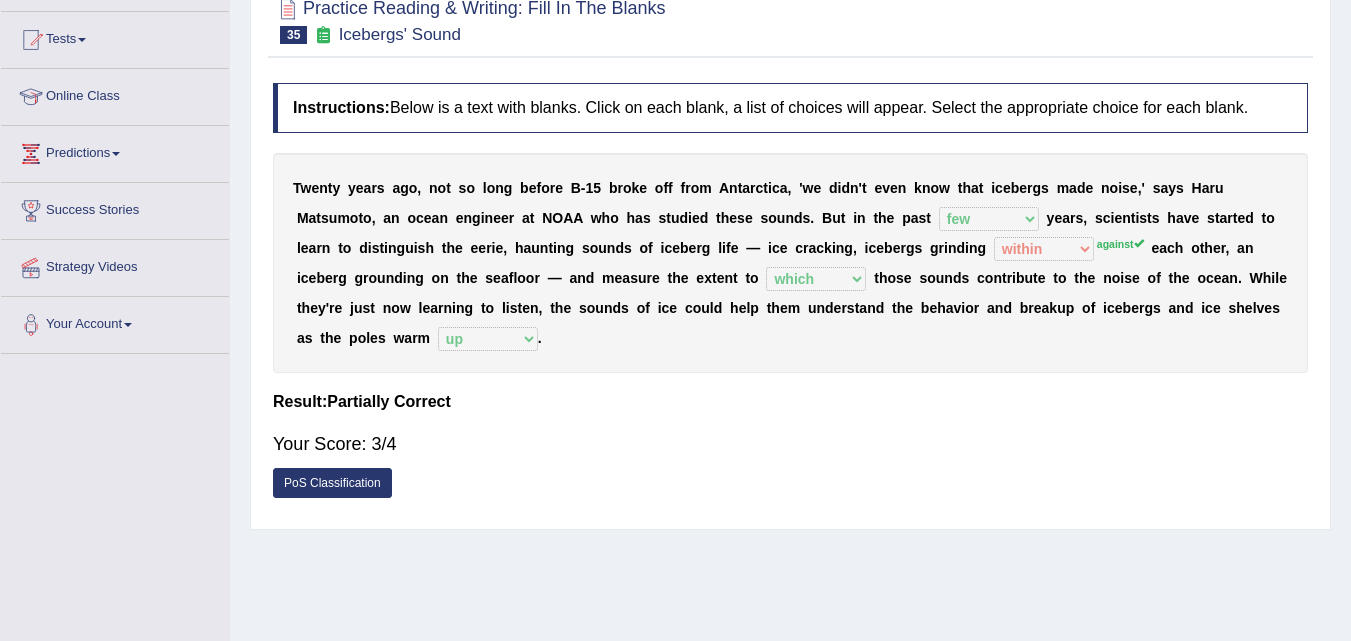 drag, startPoint x: 1337, startPoint y: 367, endPoint x: 1347, endPoint y: 216, distance: 151.33076 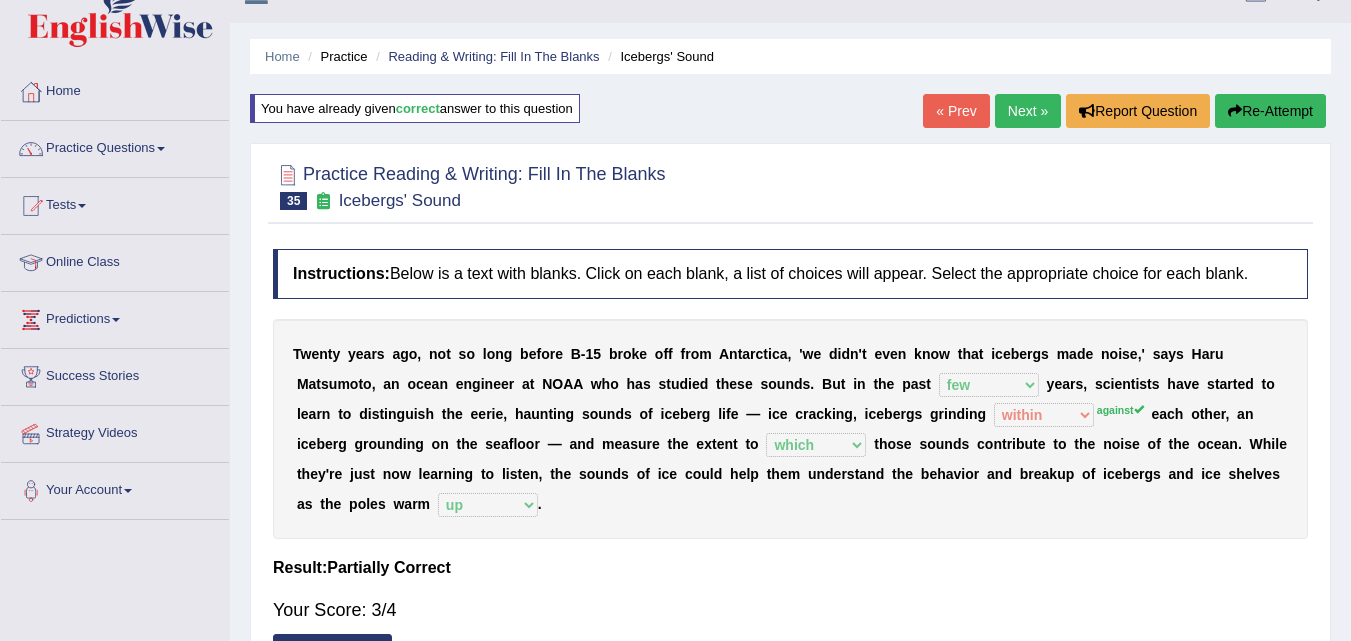 scroll, scrollTop: 0, scrollLeft: 0, axis: both 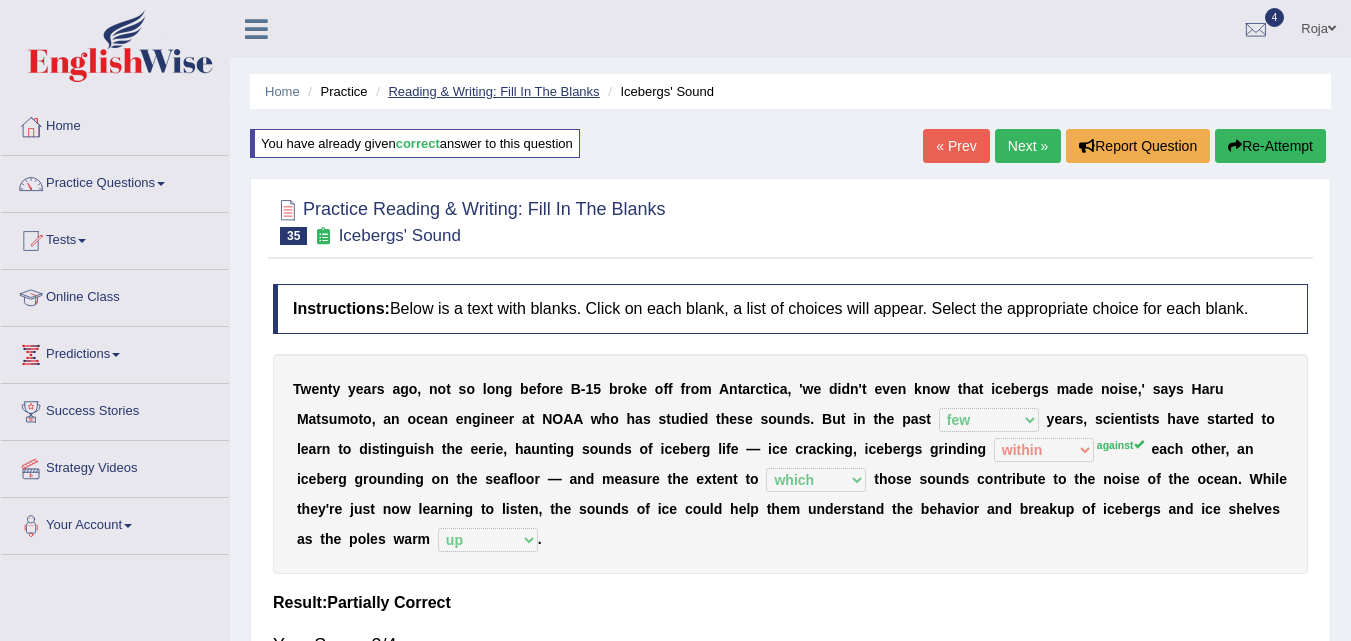 click on "Reading & Writing: Fill In The Blanks" at bounding box center [493, 91] 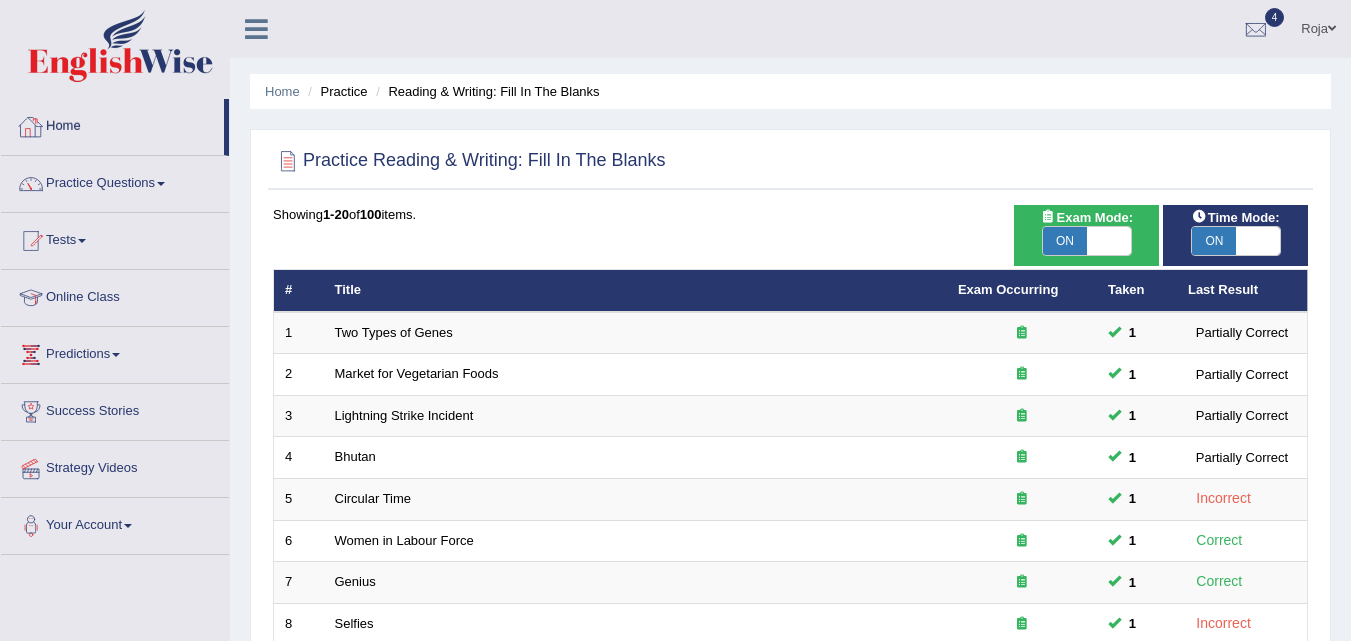 scroll, scrollTop: 0, scrollLeft: 0, axis: both 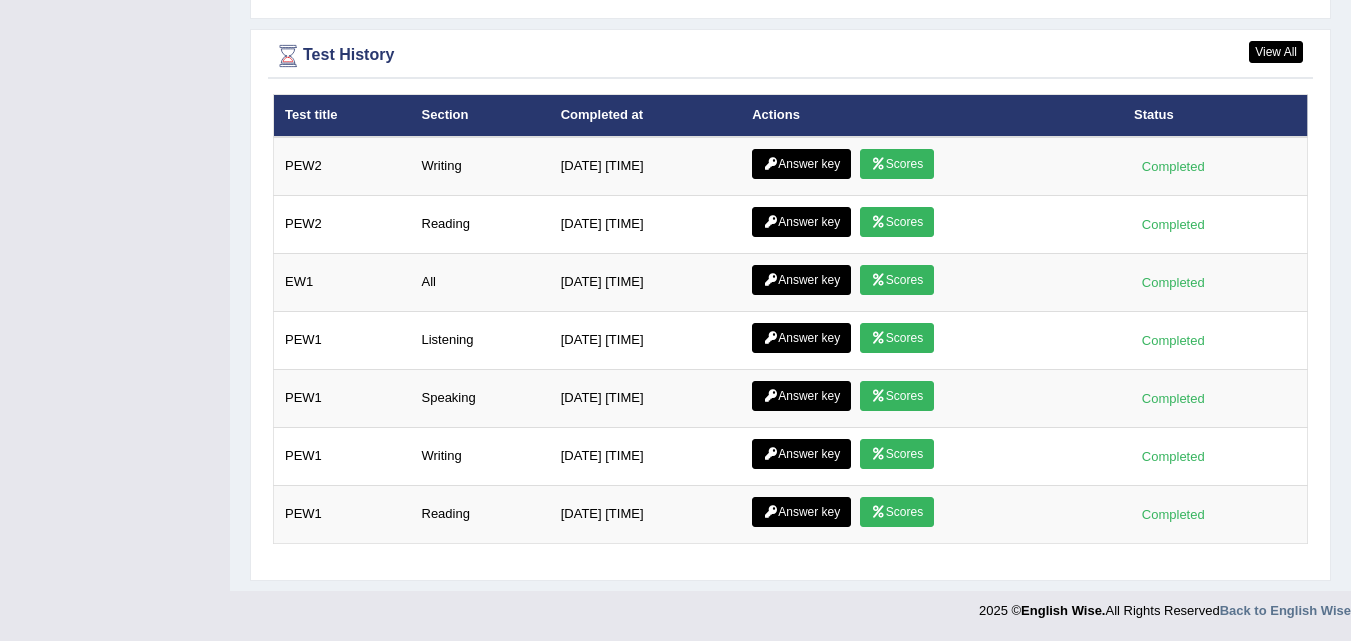 click on "Toggle navigation
Home
Practice Questions   Speaking Practice Read Aloud
Repeat Sentence
Describe Image
Re-tell Lecture
Answer Short Question
Summarize Group Discussion
Respond To A Situation
Writing Practice  Summarize Written Text
Write Essay
Reading Practice  Reading & Writing: Fill In The Blanks
Choose Multiple Answers
Re-order Paragraphs
Fill In The Blanks
Choose Single Answer
Listening Practice  Summarize Spoken Text
Highlight Incorrect Words
Highlight Correct Summary
Select Missing Word
Choose Single Answer
Choose Multiple Answers
Fill In The Blanks
Write From Dictation
Pronunciation
Tests
Take Mock Test" at bounding box center [675, -2435] 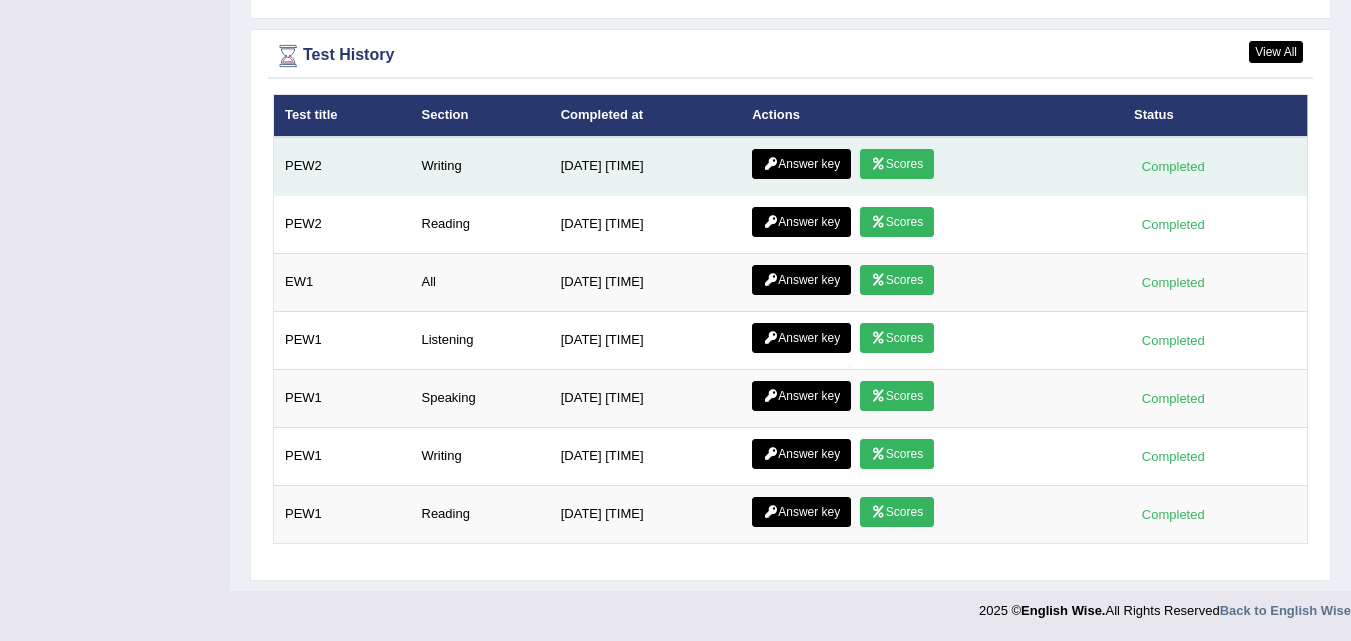 click on "Scores" at bounding box center (897, 164) 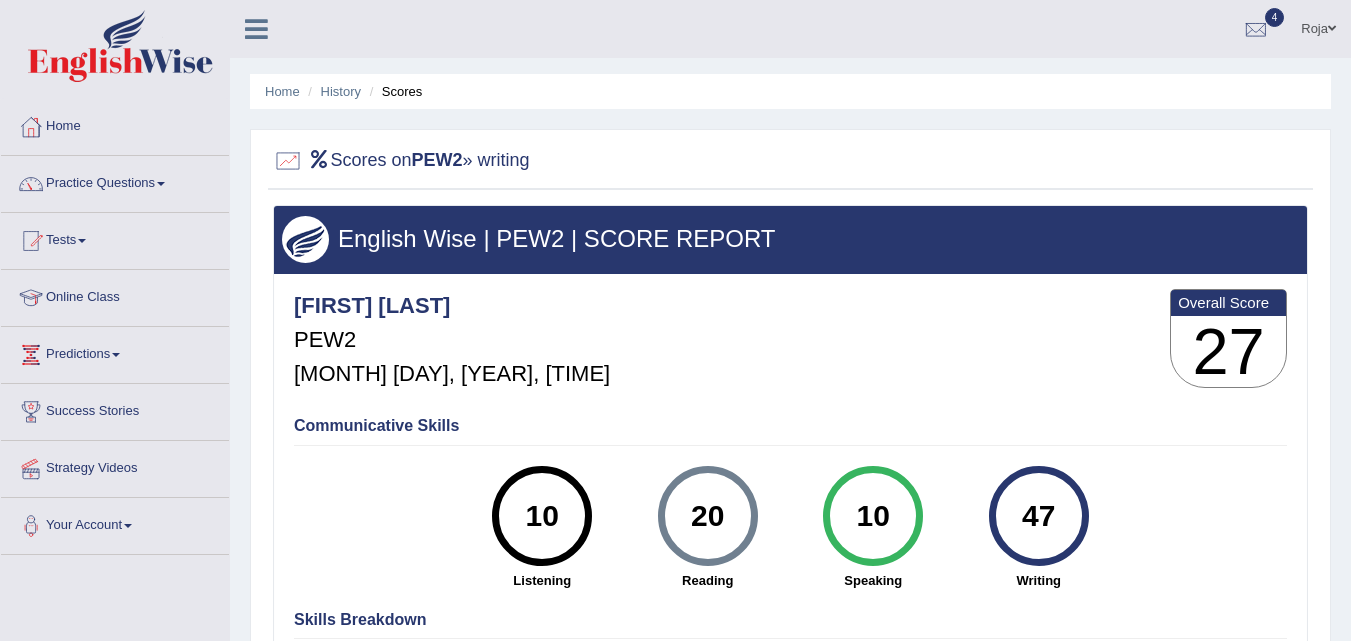 scroll, scrollTop: 0, scrollLeft: 0, axis: both 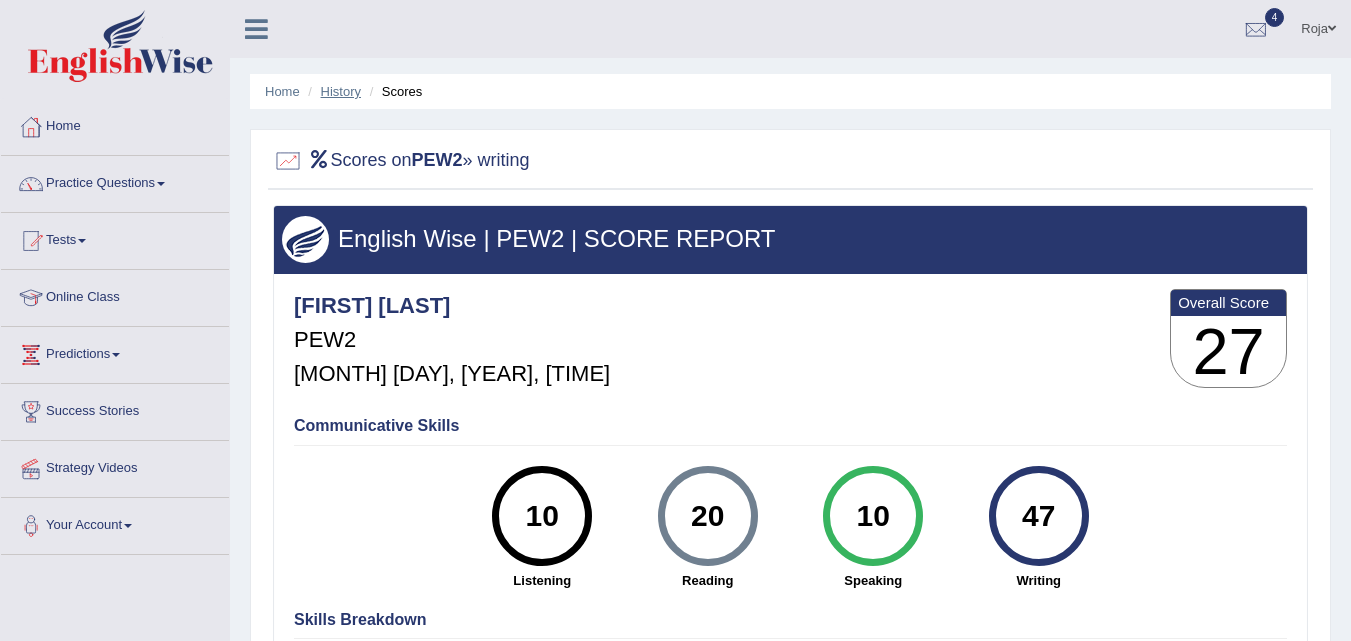 click on "History" at bounding box center (341, 91) 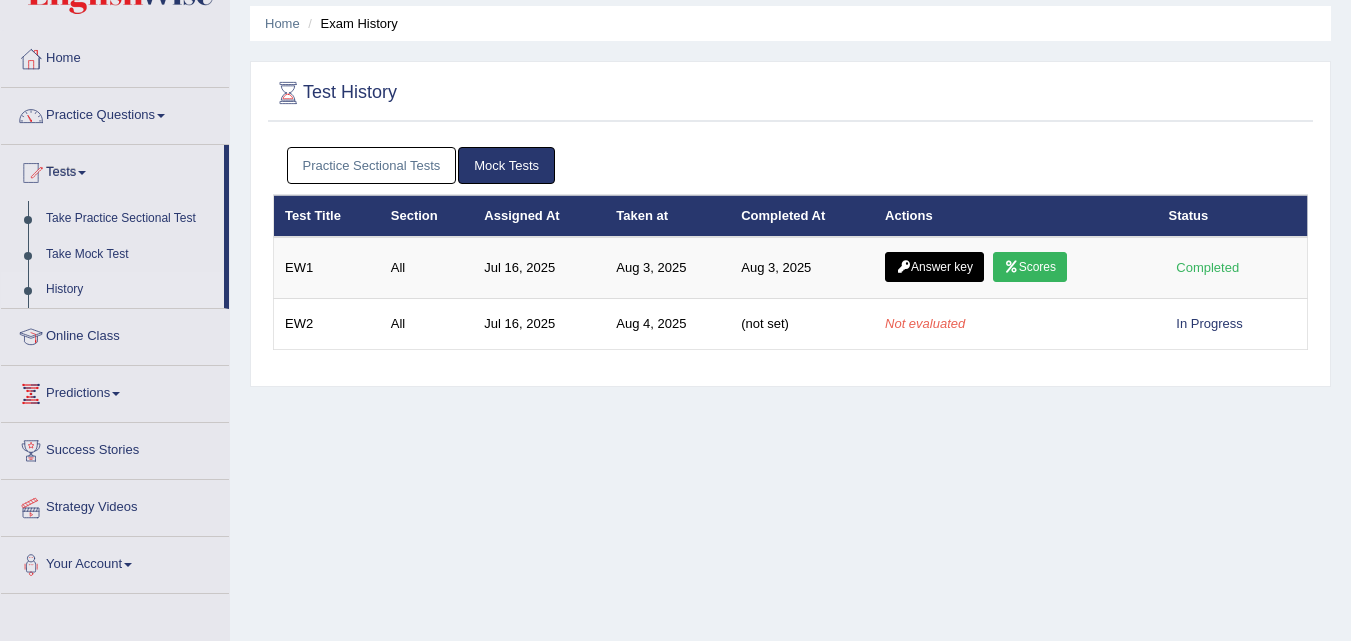 scroll, scrollTop: 43, scrollLeft: 0, axis: vertical 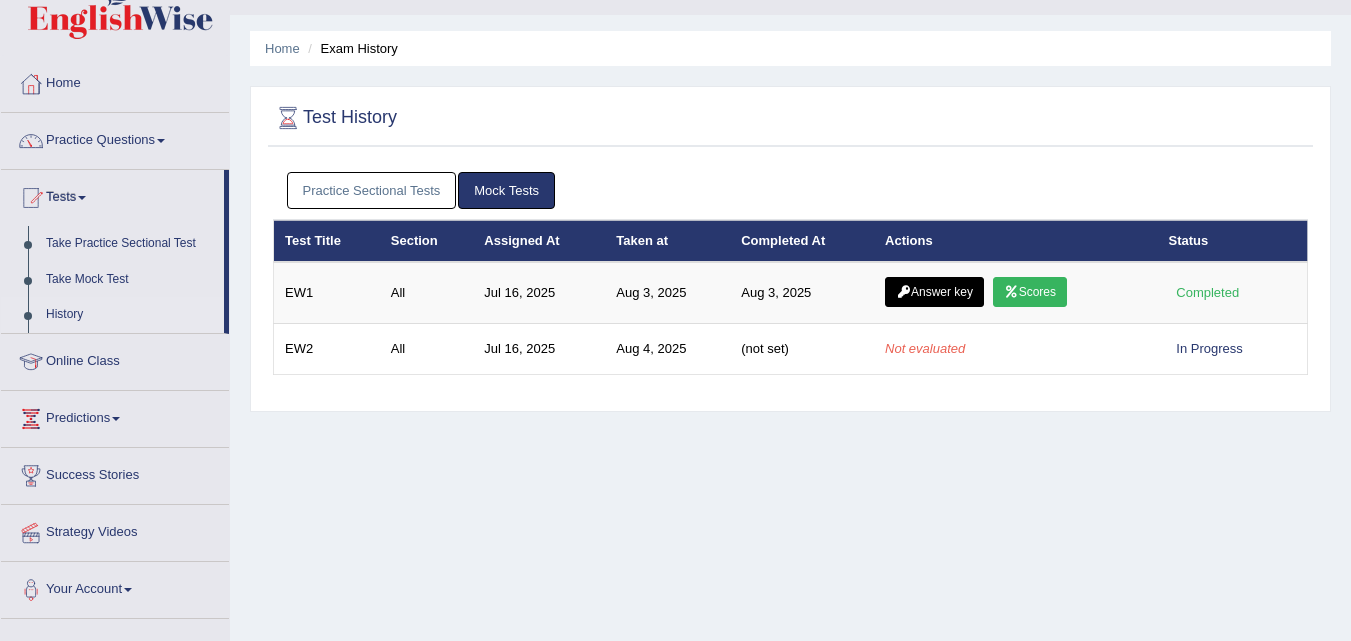 click on "Practice Sectional Tests" at bounding box center (372, 190) 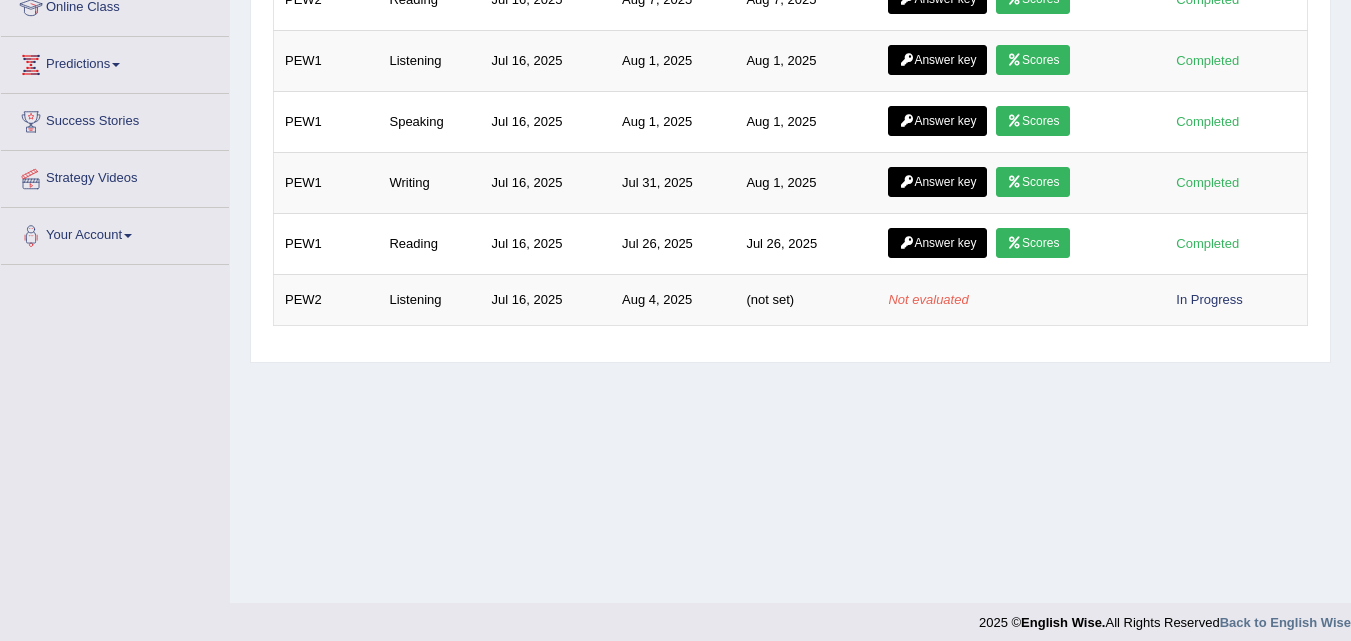 scroll, scrollTop: 236, scrollLeft: 0, axis: vertical 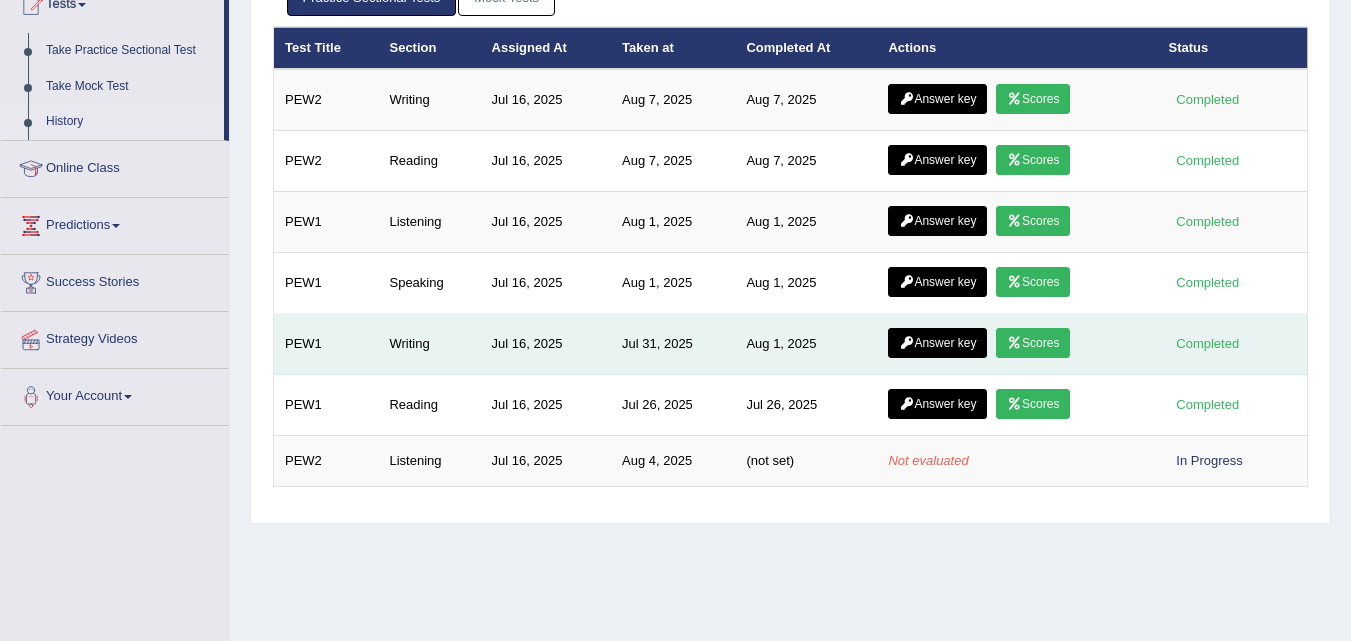 click on "Scores" at bounding box center [1033, 343] 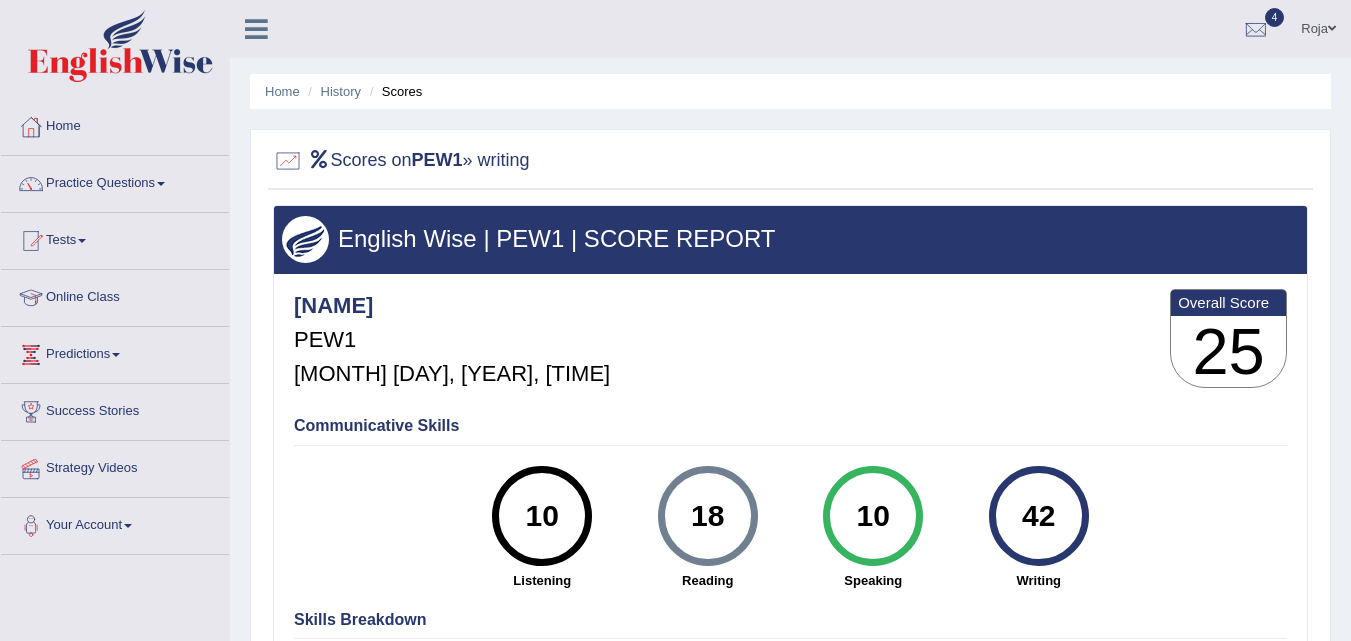 scroll, scrollTop: 0, scrollLeft: 0, axis: both 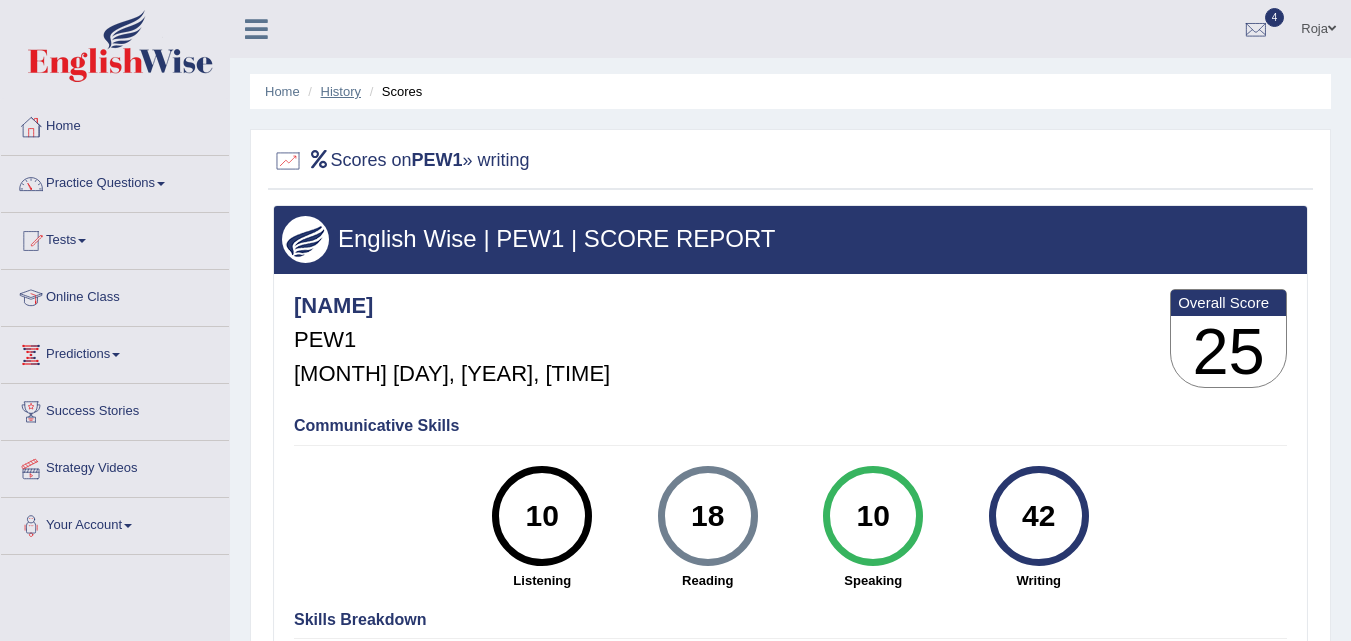 click on "History" at bounding box center [341, 91] 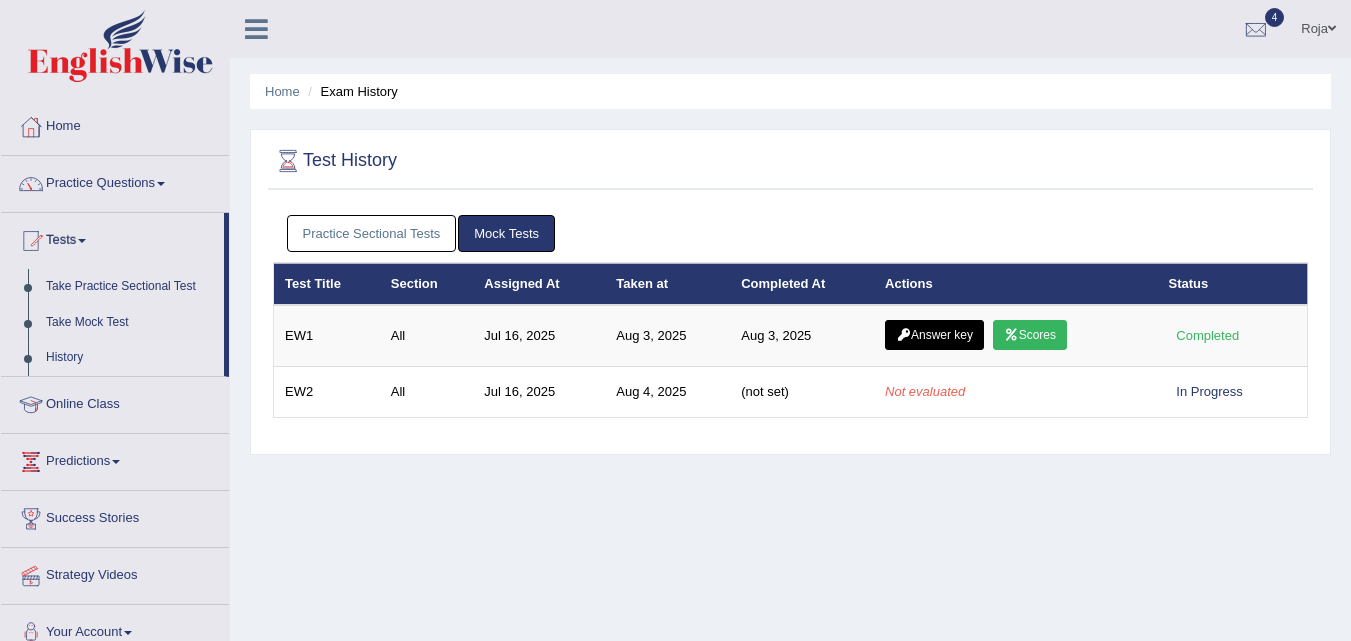 scroll, scrollTop: 0, scrollLeft: 0, axis: both 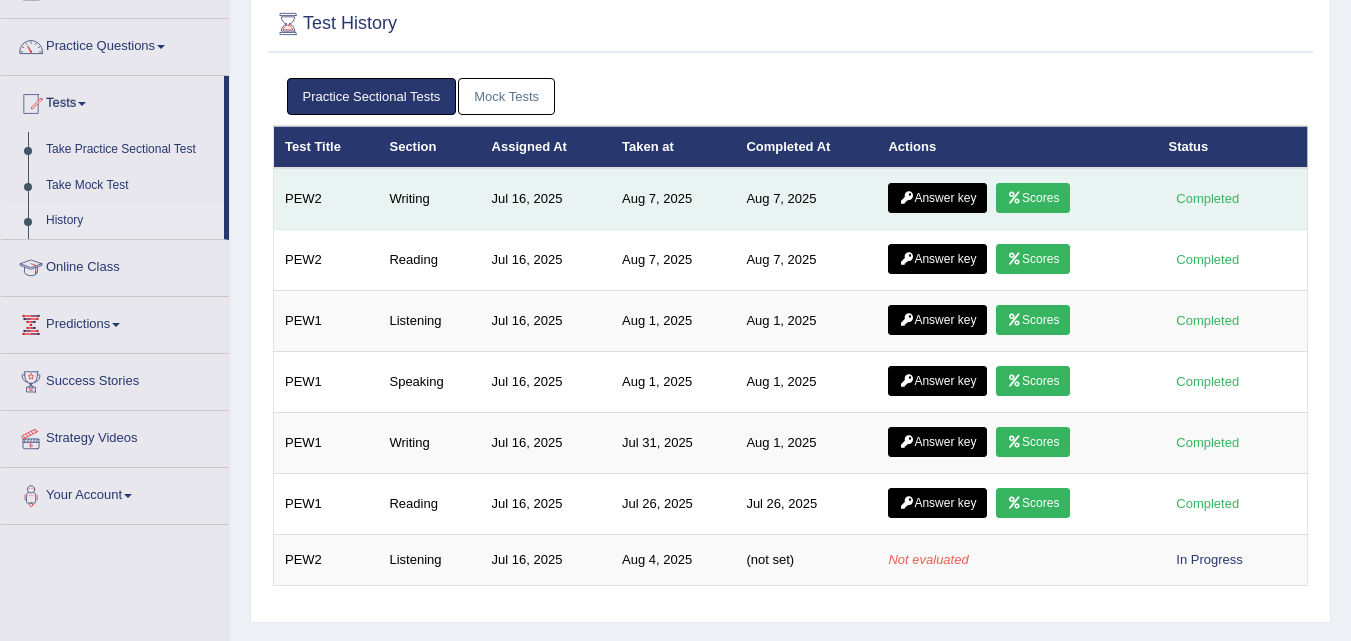 click on "Answer key" at bounding box center [937, 198] 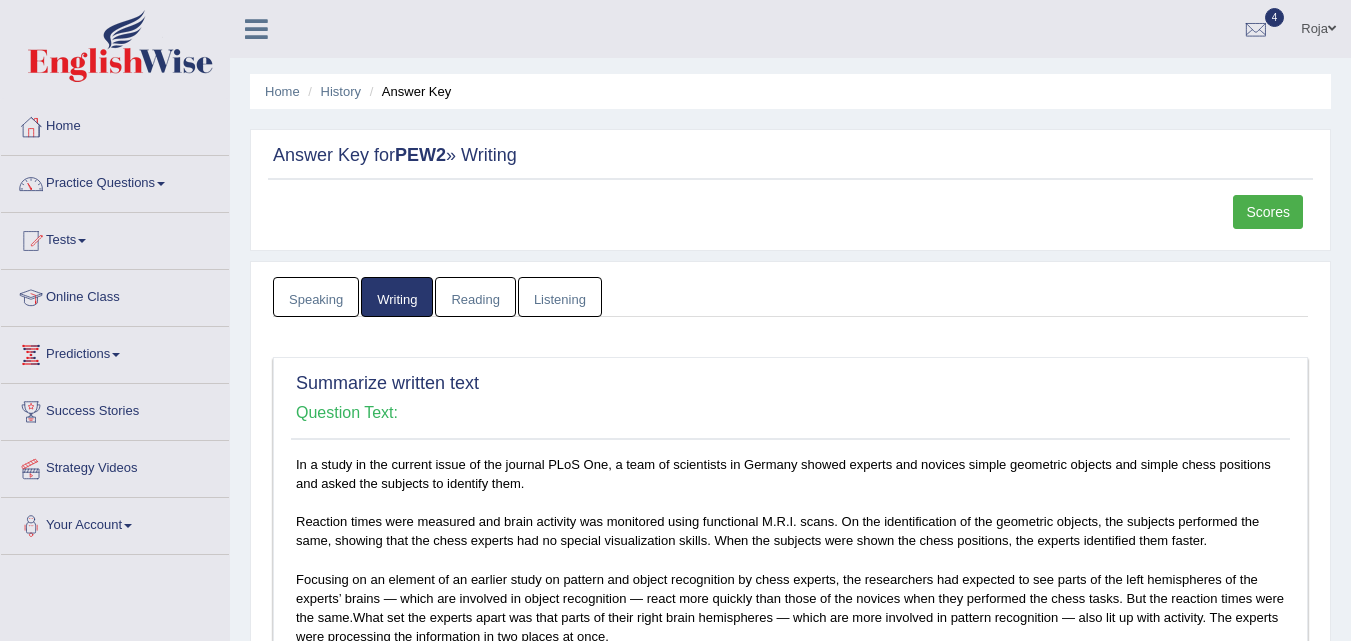 scroll, scrollTop: 0, scrollLeft: 0, axis: both 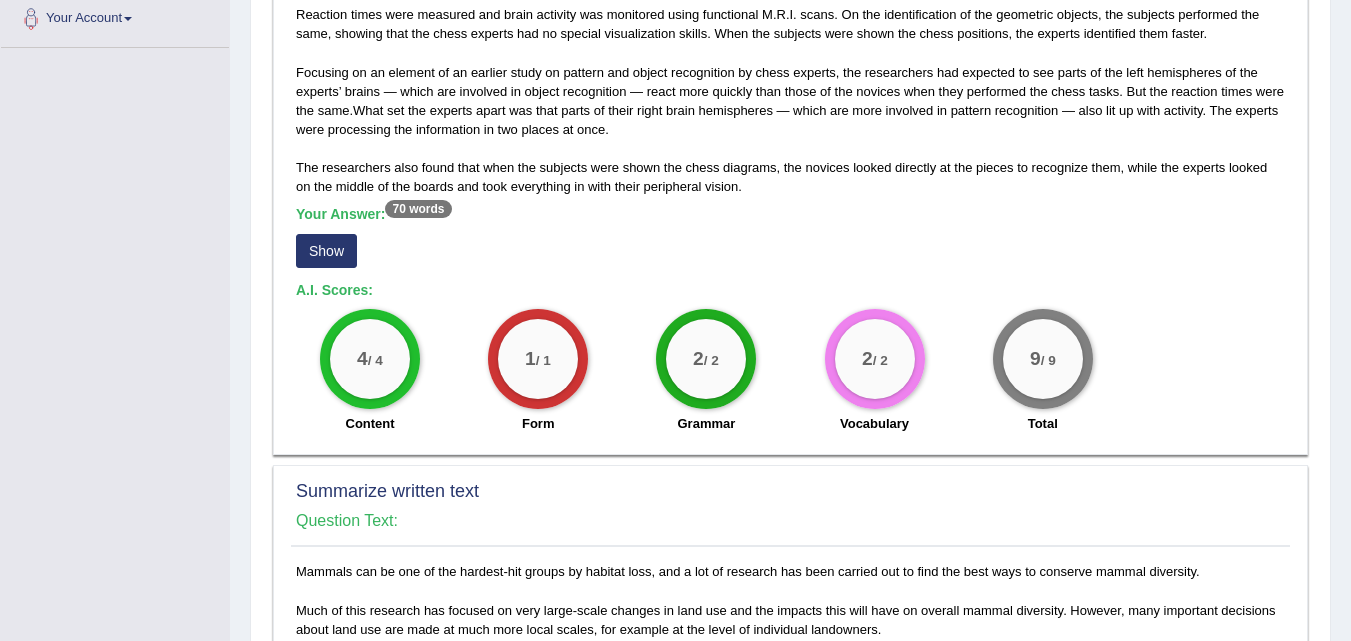 click on "Show" at bounding box center [326, 251] 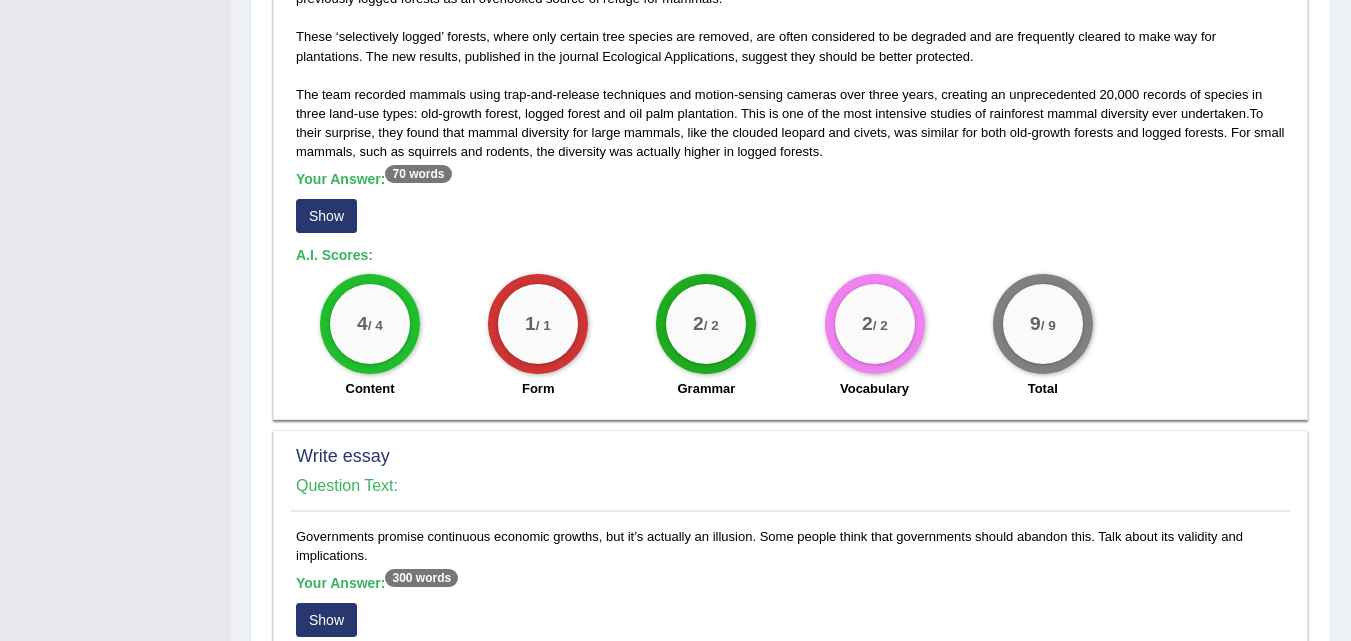 scroll, scrollTop: 1617, scrollLeft: 0, axis: vertical 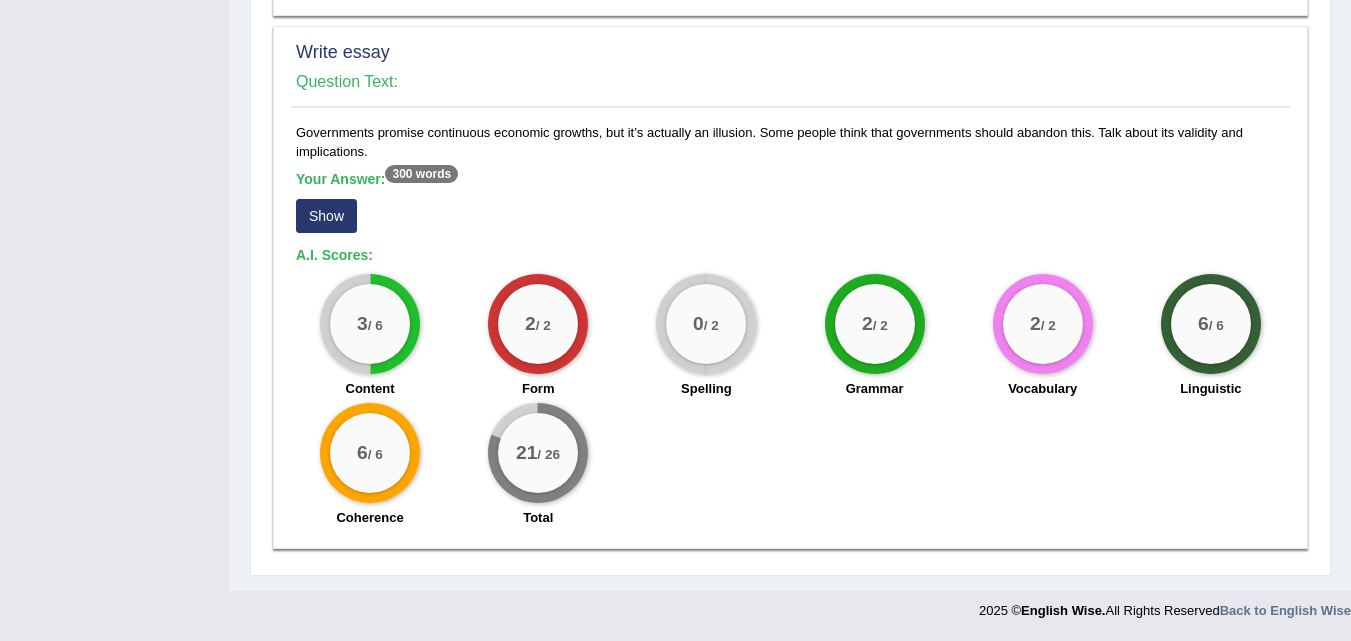 click on "Your Answer:  300 words Show" at bounding box center (790, 204) 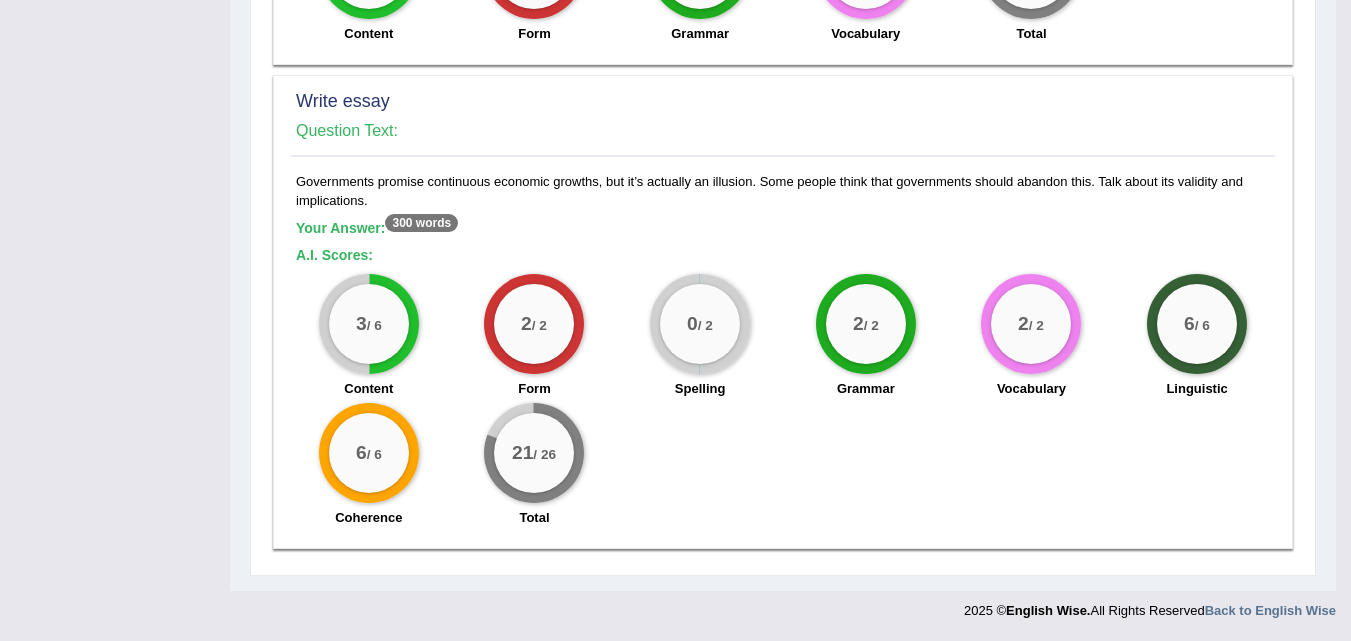 scroll, scrollTop: 1568, scrollLeft: 0, axis: vertical 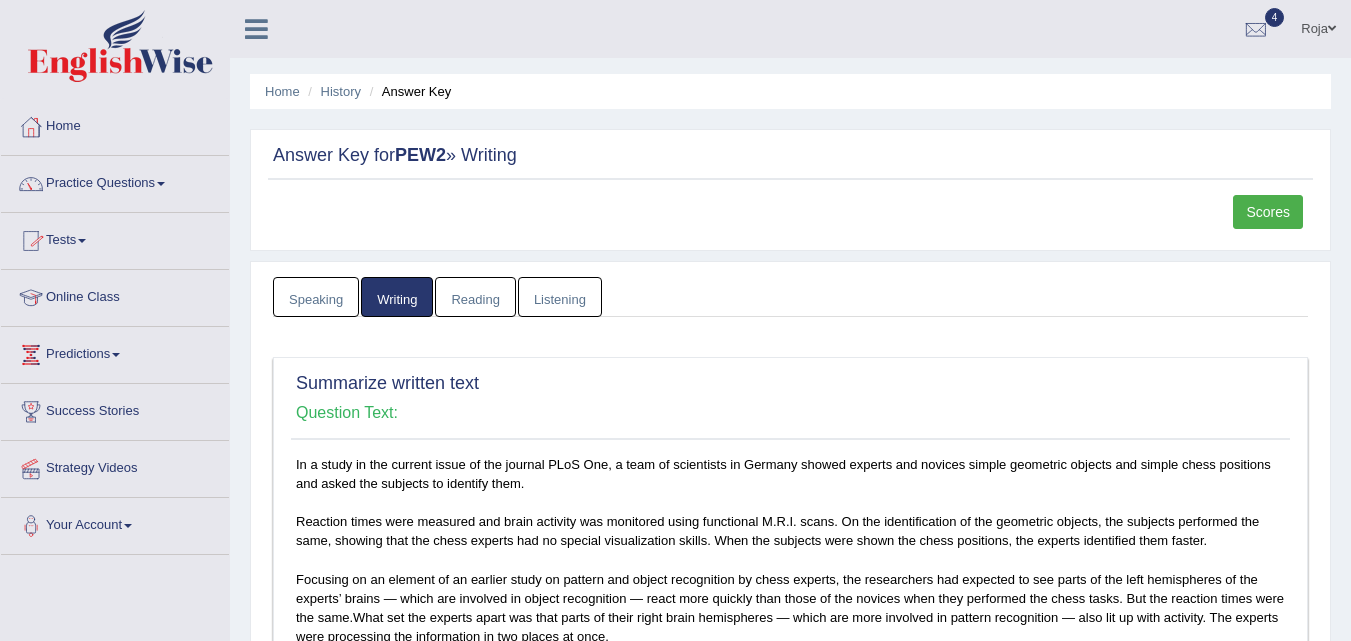 click on "Tests" at bounding box center [115, 238] 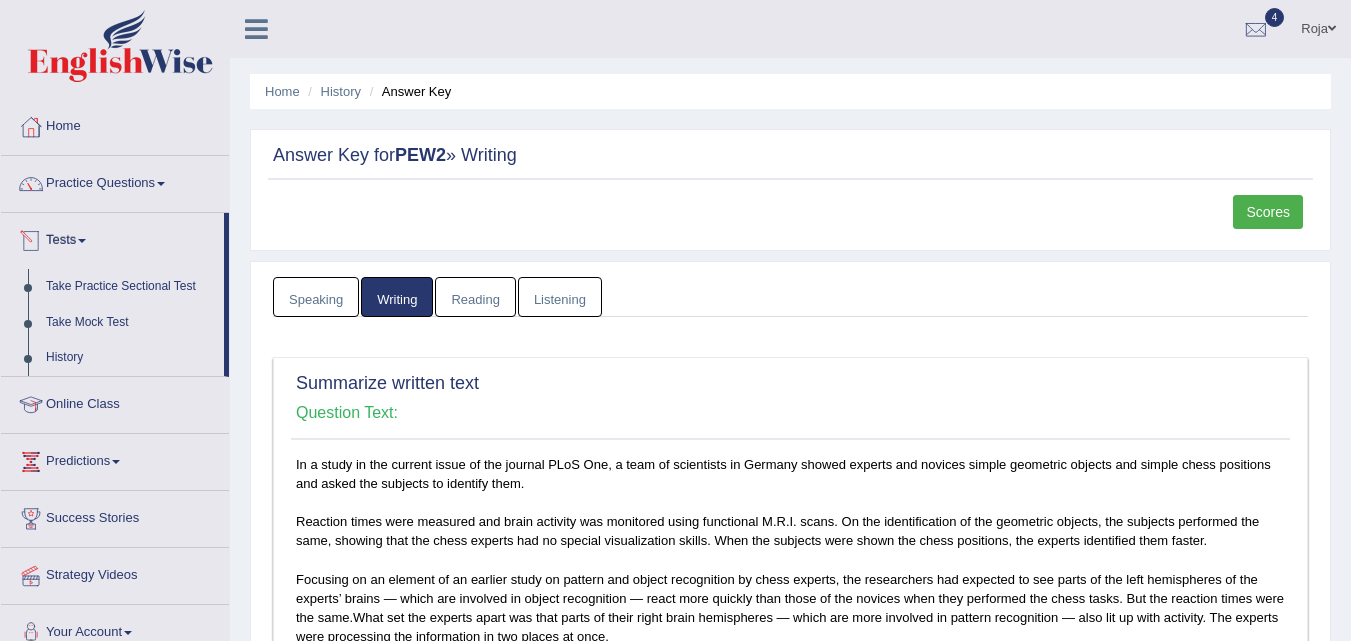 click on "Tests" at bounding box center (112, 238) 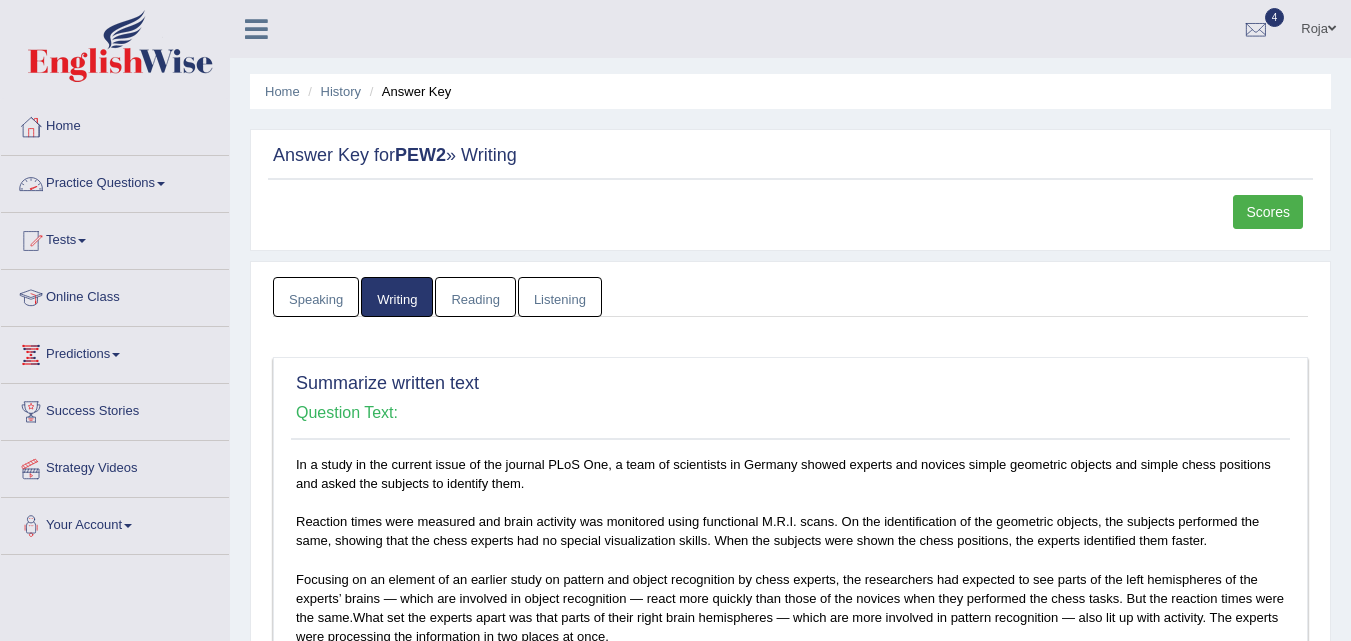 click on "Practice Questions" at bounding box center (115, 181) 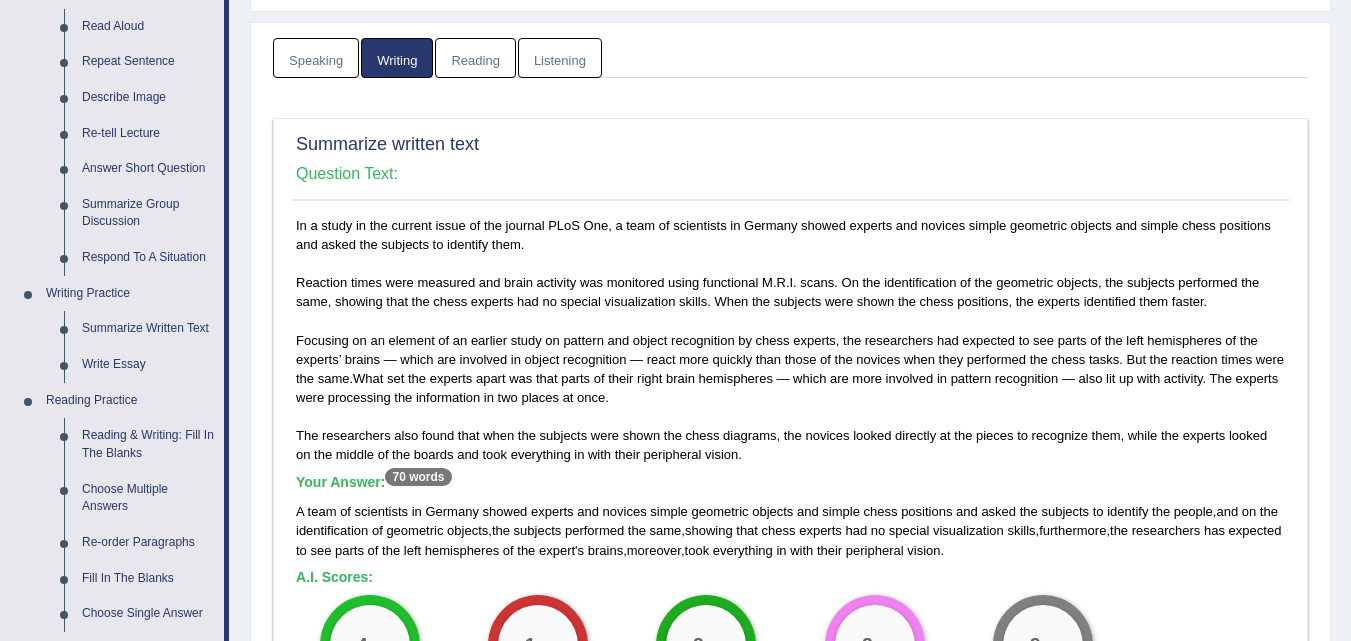 scroll, scrollTop: 248, scrollLeft: 0, axis: vertical 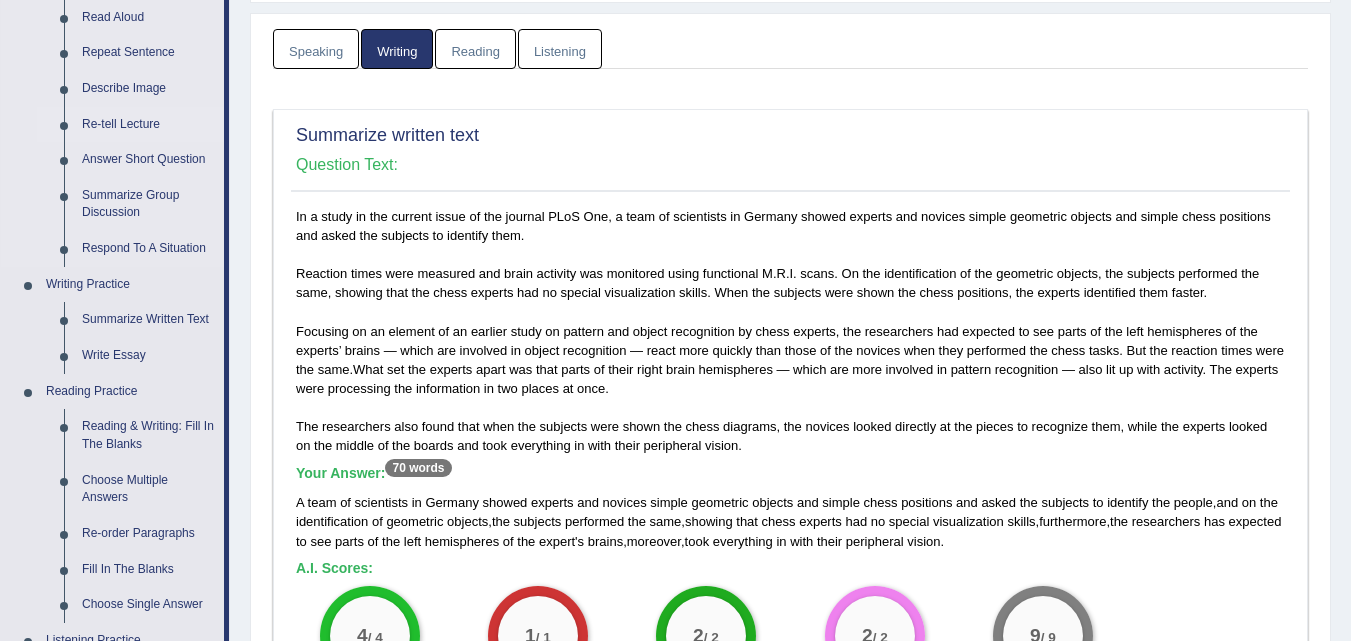 click on "Re-tell Lecture" at bounding box center [148, 125] 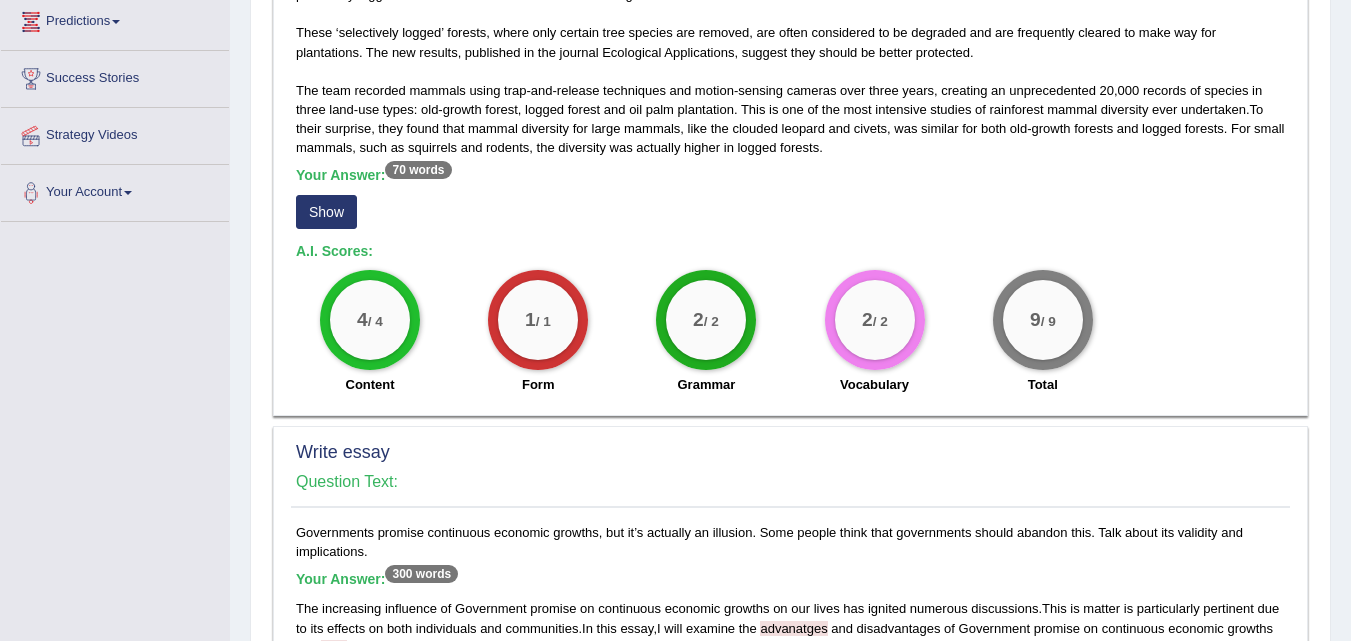 scroll, scrollTop: 1099, scrollLeft: 0, axis: vertical 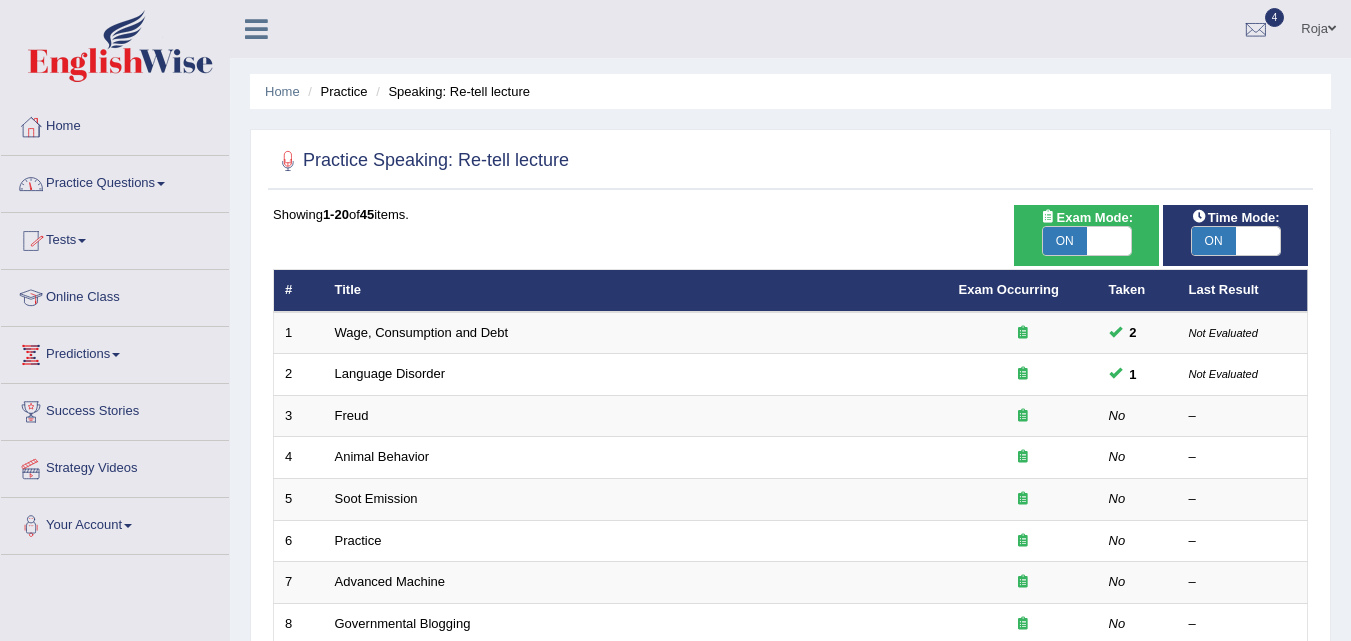 click on "Home" at bounding box center [115, 124] 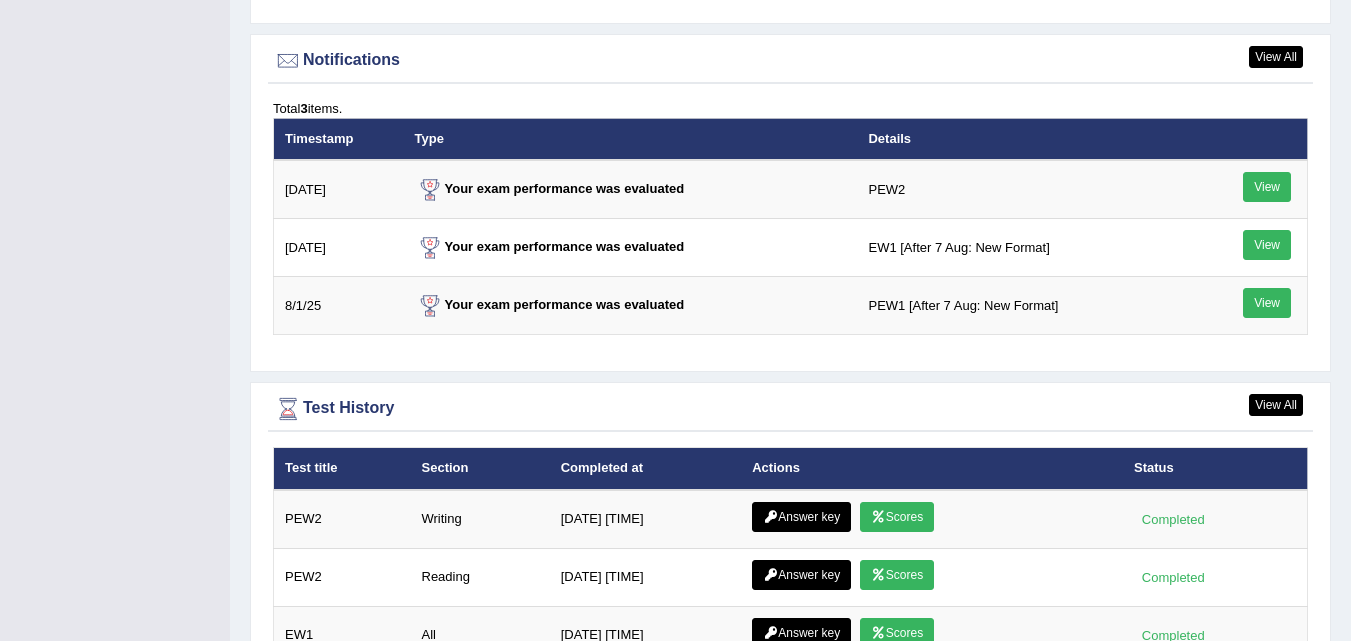 scroll, scrollTop: 0, scrollLeft: 0, axis: both 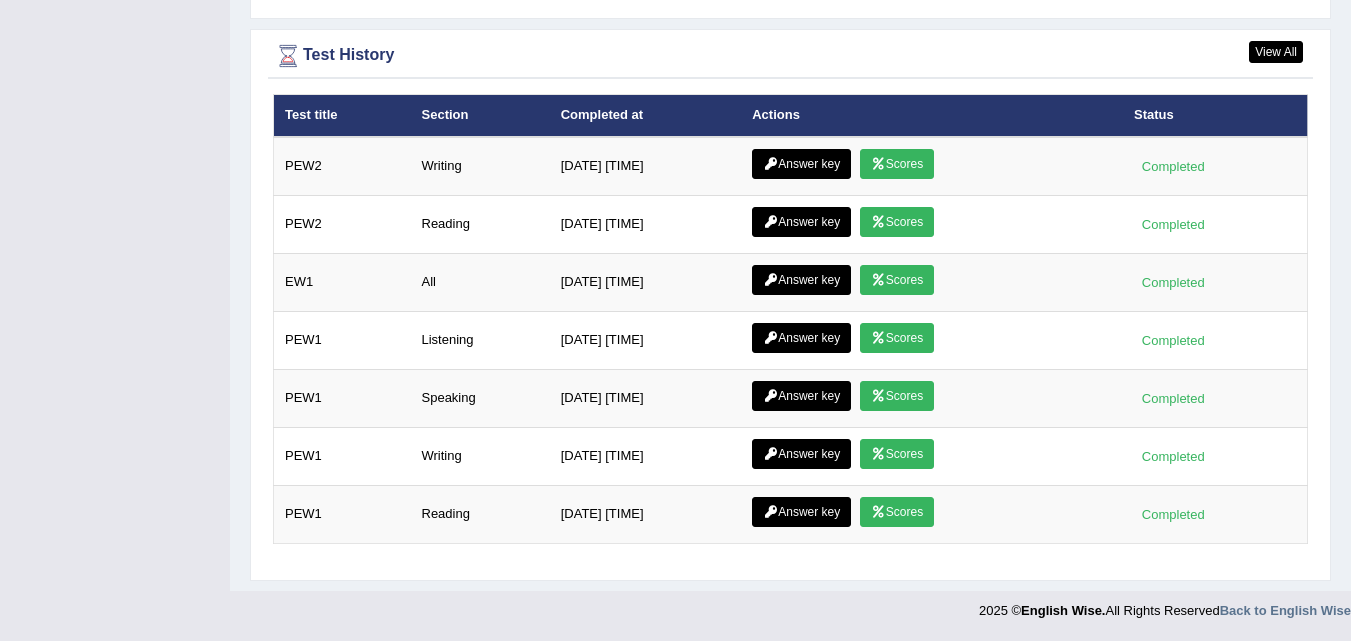 click on "Toggle navigation
Home
Practice Questions   Speaking Practice Read Aloud
Repeat Sentence
Describe Image
Re-tell Lecture
Answer Short Question
Summarize Group Discussion
Respond To A Situation
Writing Practice  Summarize Written Text
Write Essay
Reading Practice  Reading & Writing: Fill In The Blanks
Choose Multiple Answers
Re-order Paragraphs
Fill In The Blanks
Choose Single Answer
Listening Practice  Summarize Spoken Text
Highlight Incorrect Words
Highlight Correct Summary
Select Missing Word
Choose Single Answer
Choose Multiple Answers
Fill In The Blanks
Write From Dictation
Pronunciation
Tests
Take Mock Test" at bounding box center (675, -2435) 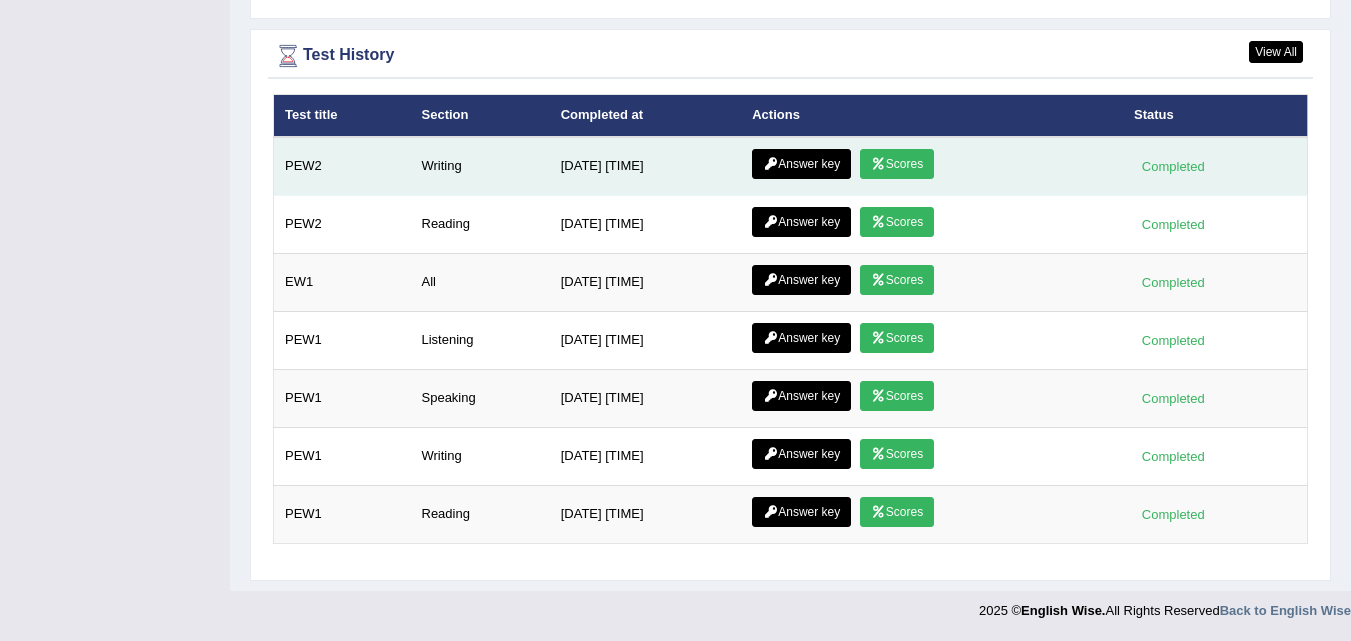 click on "Scores" at bounding box center [897, 164] 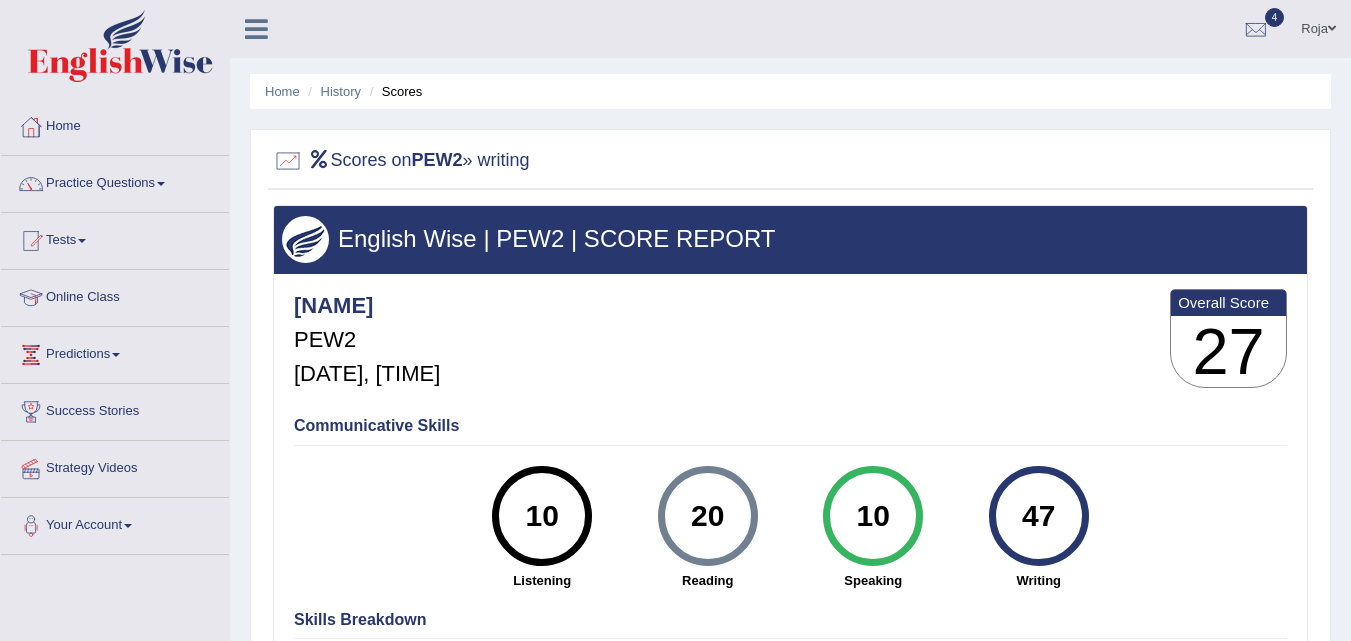 scroll, scrollTop: 0, scrollLeft: 0, axis: both 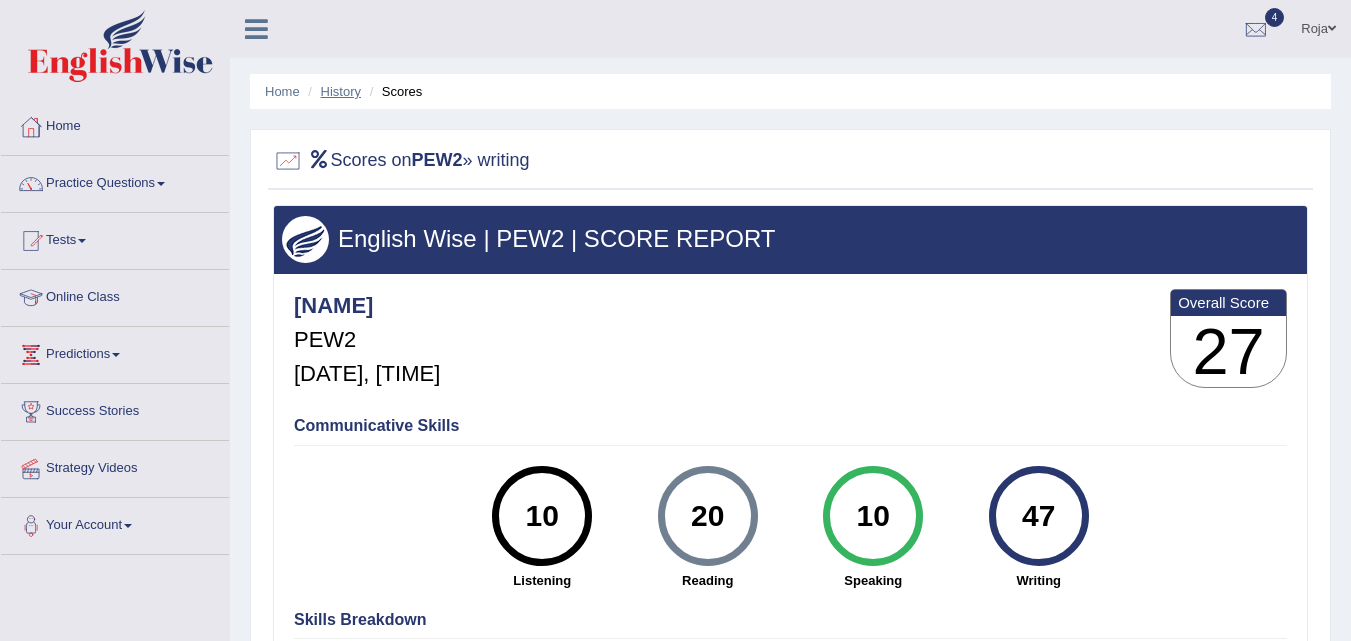 click on "History" at bounding box center (341, 91) 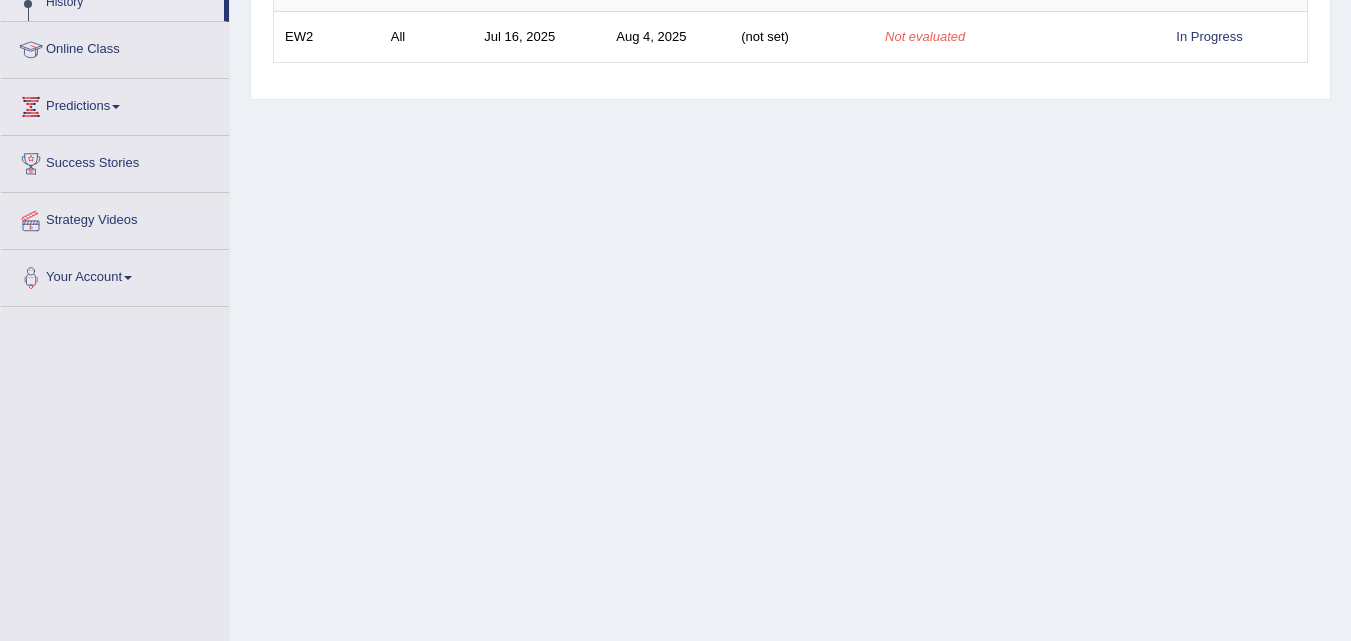 scroll, scrollTop: 0, scrollLeft: 0, axis: both 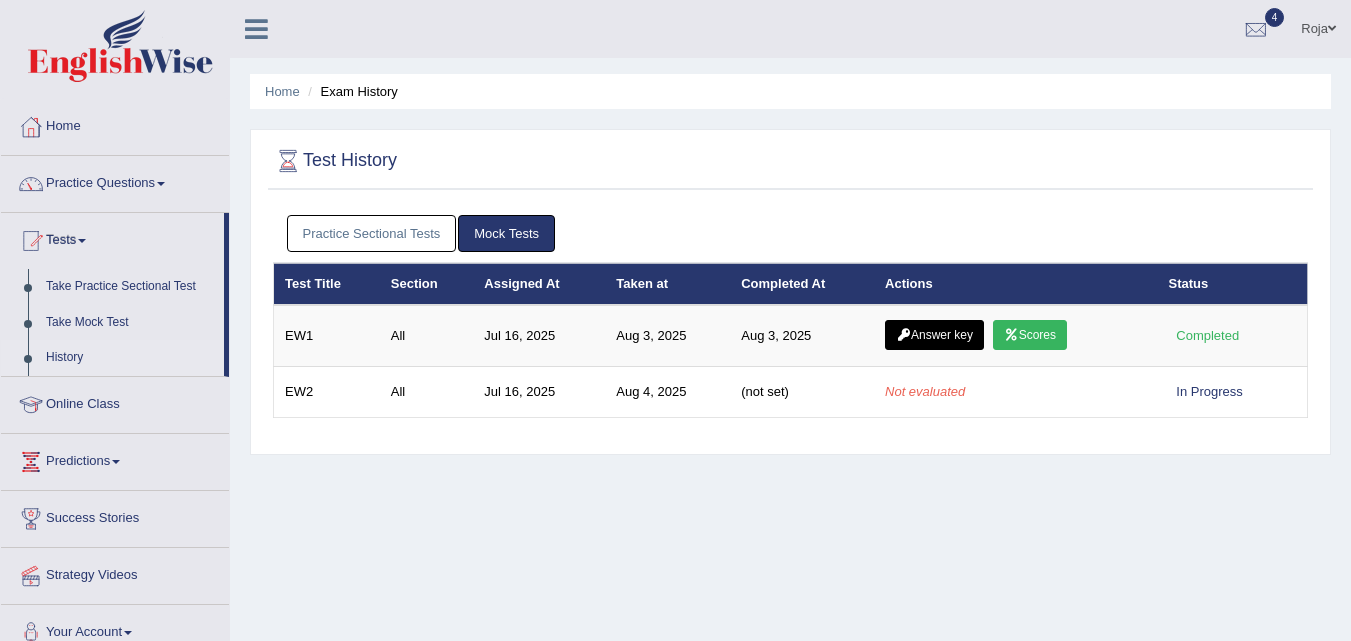 click on "Toggle navigation
Home
Practice Questions   Speaking Practice Read Aloud
Repeat Sentence
Describe Image
Re-tell Lecture
Answer Short Question
Summarize Group Discussion
Respond To A Situation
Writing Practice  Summarize Written Text
Write Essay
Reading Practice  Reading & Writing: Fill In The Blanks
Choose Multiple Answers
Re-order Paragraphs
Fill In The Blanks
Choose Single Answer
Listening Practice  Summarize Spoken Text
Highlight Incorrect Words
Highlight Correct Summary
Select Missing Word
Choose Single Answer
Choose Multiple Answers
Fill In The Blanks
Write From Dictation
Pronunciation
Tests
Take Mock Test" at bounding box center [675, 320] 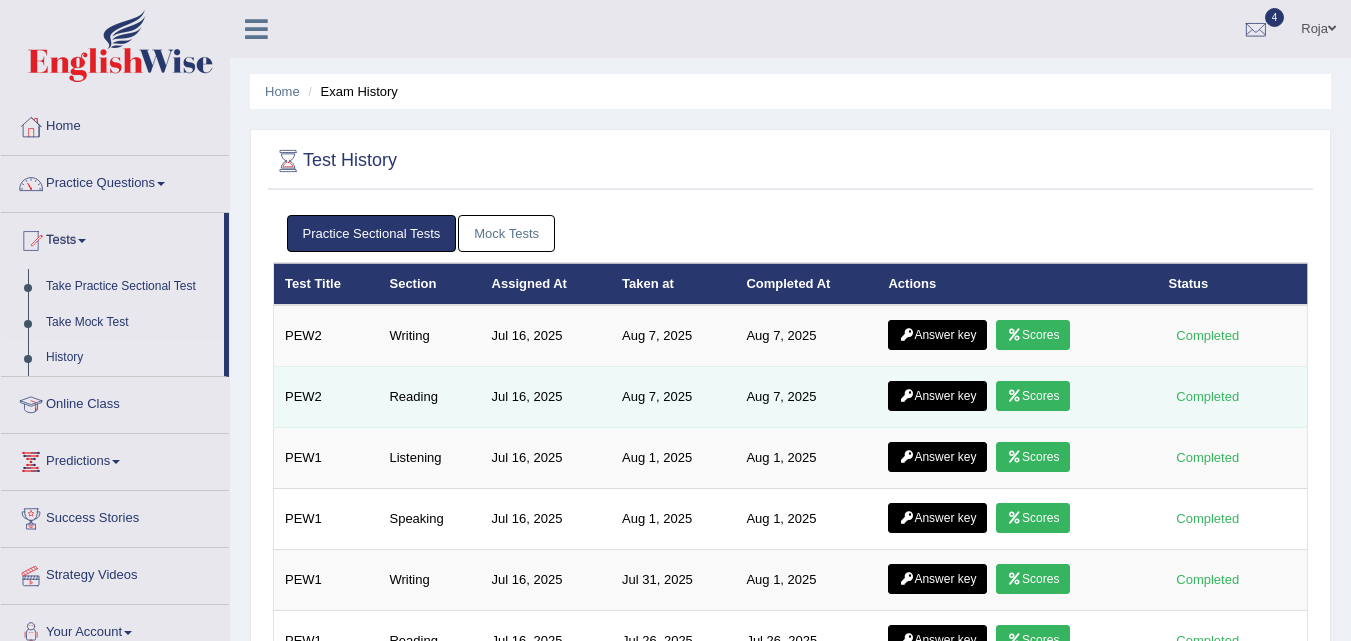 click on "Scores" at bounding box center (1033, 396) 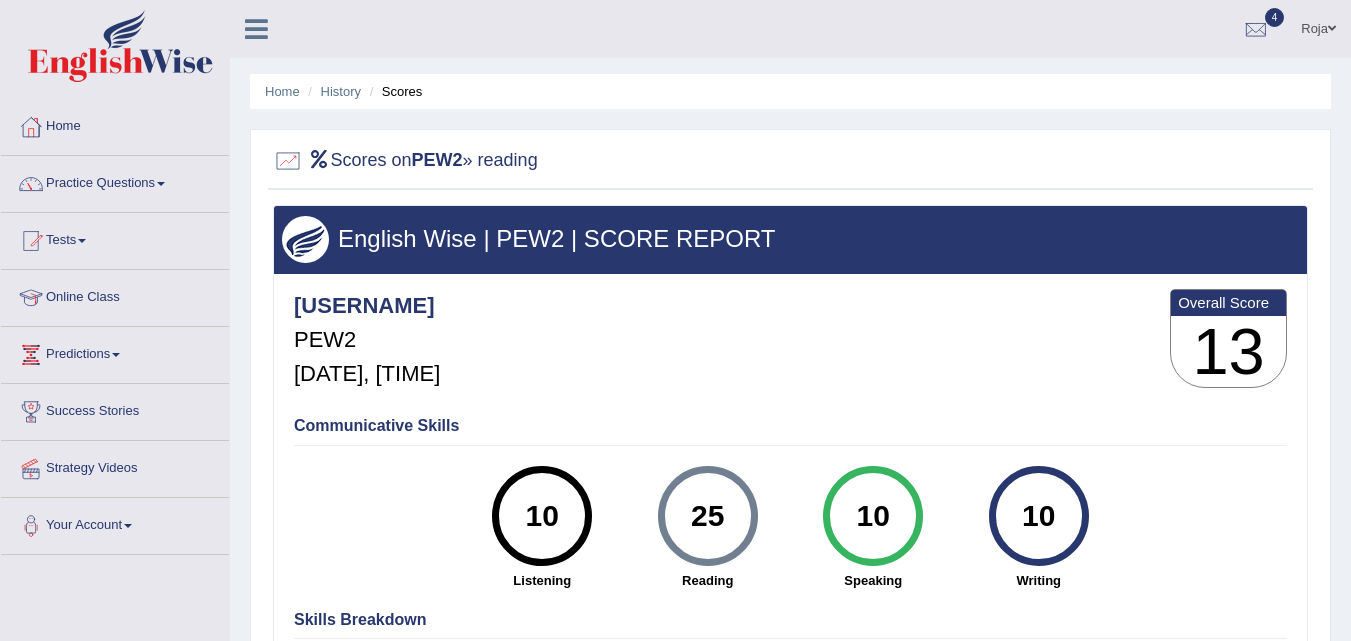 scroll, scrollTop: 230, scrollLeft: 0, axis: vertical 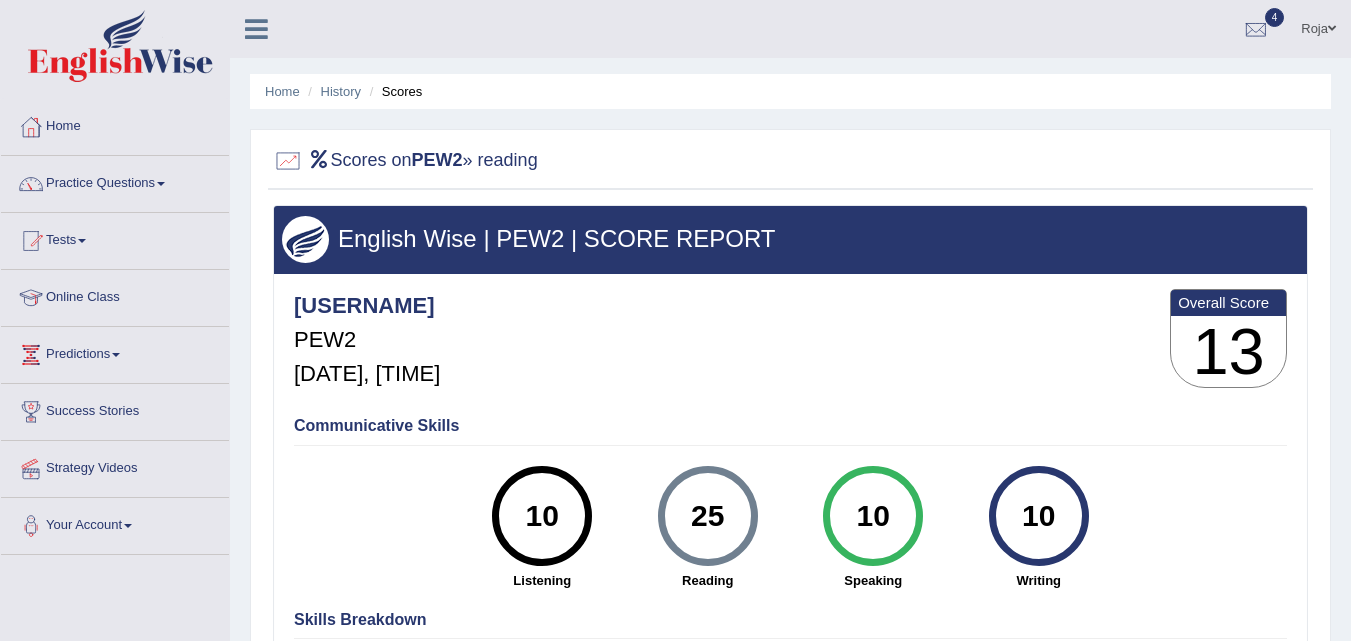 drag, startPoint x: 0, startPoint y: 0, endPoint x: 1365, endPoint y: 117, distance: 1370.0051 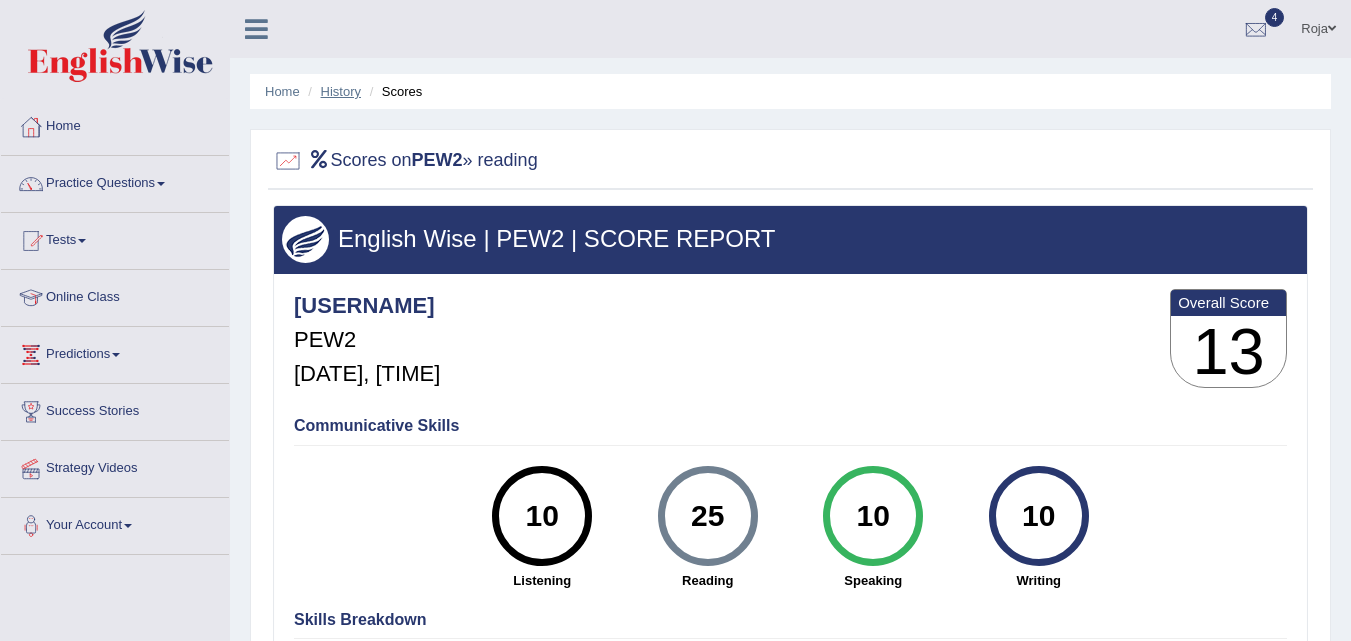 click on "History" at bounding box center [341, 91] 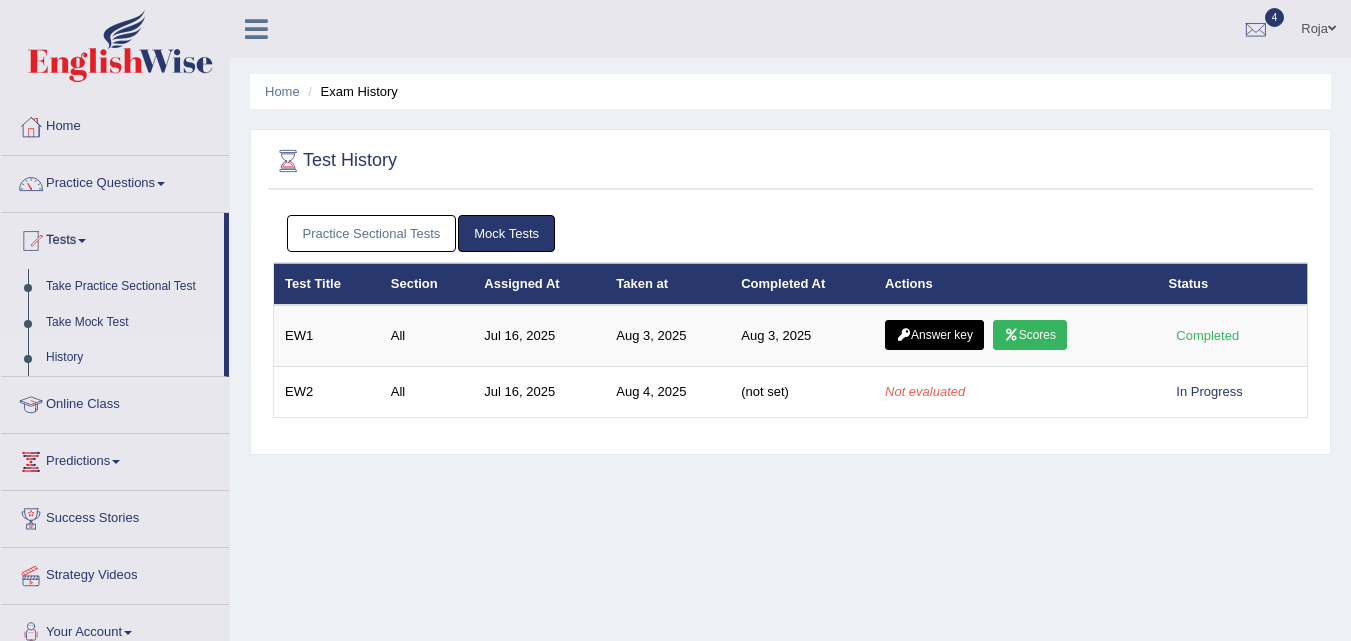 scroll, scrollTop: 0, scrollLeft: 0, axis: both 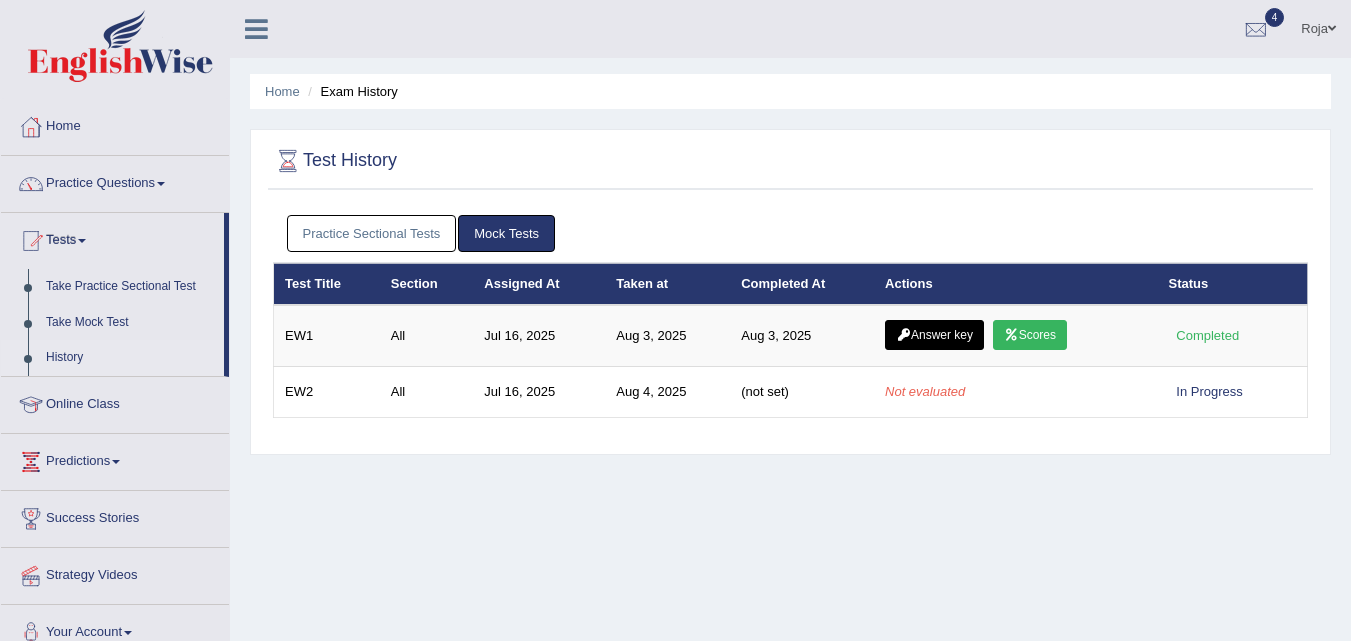click on "Practice Sectional Tests" at bounding box center [372, 233] 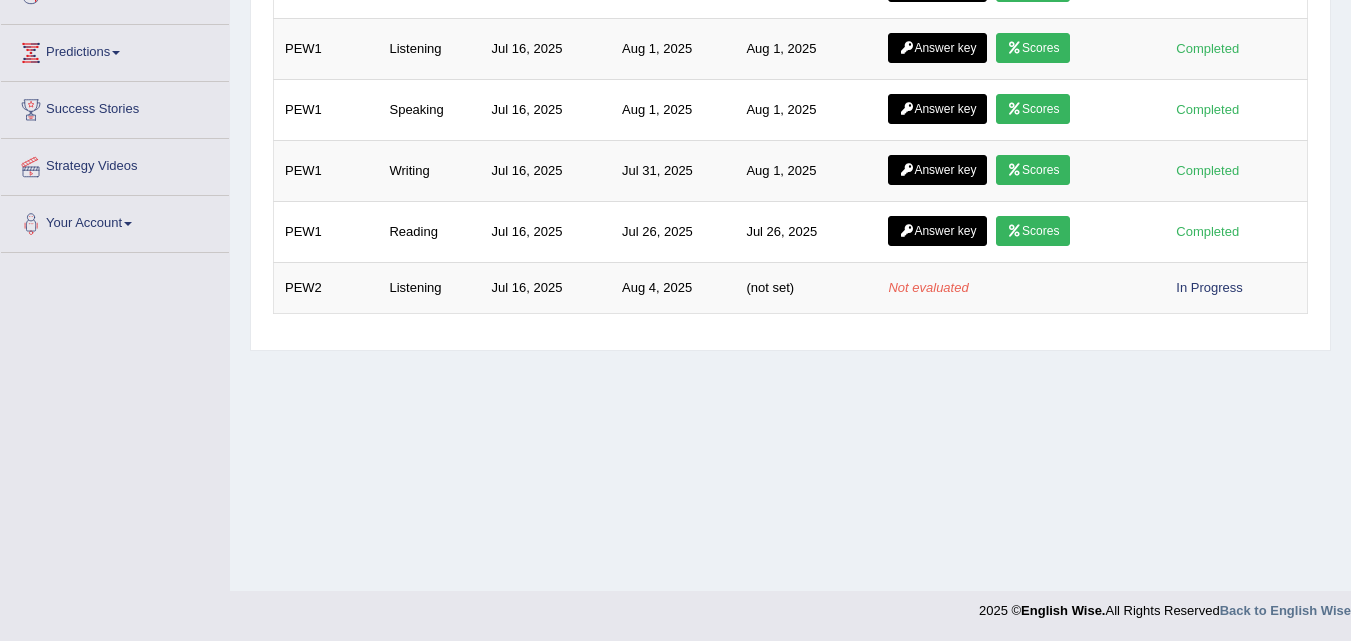 scroll, scrollTop: 0, scrollLeft: 0, axis: both 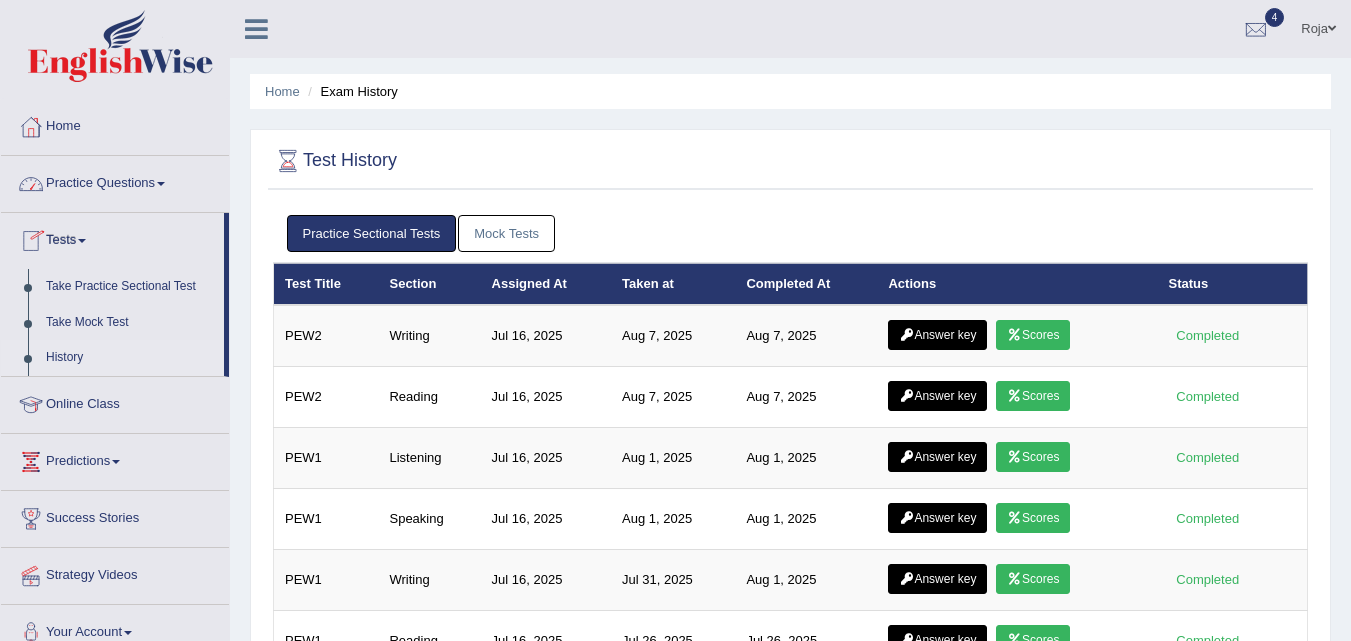 click on "Practice Questions" at bounding box center [115, 181] 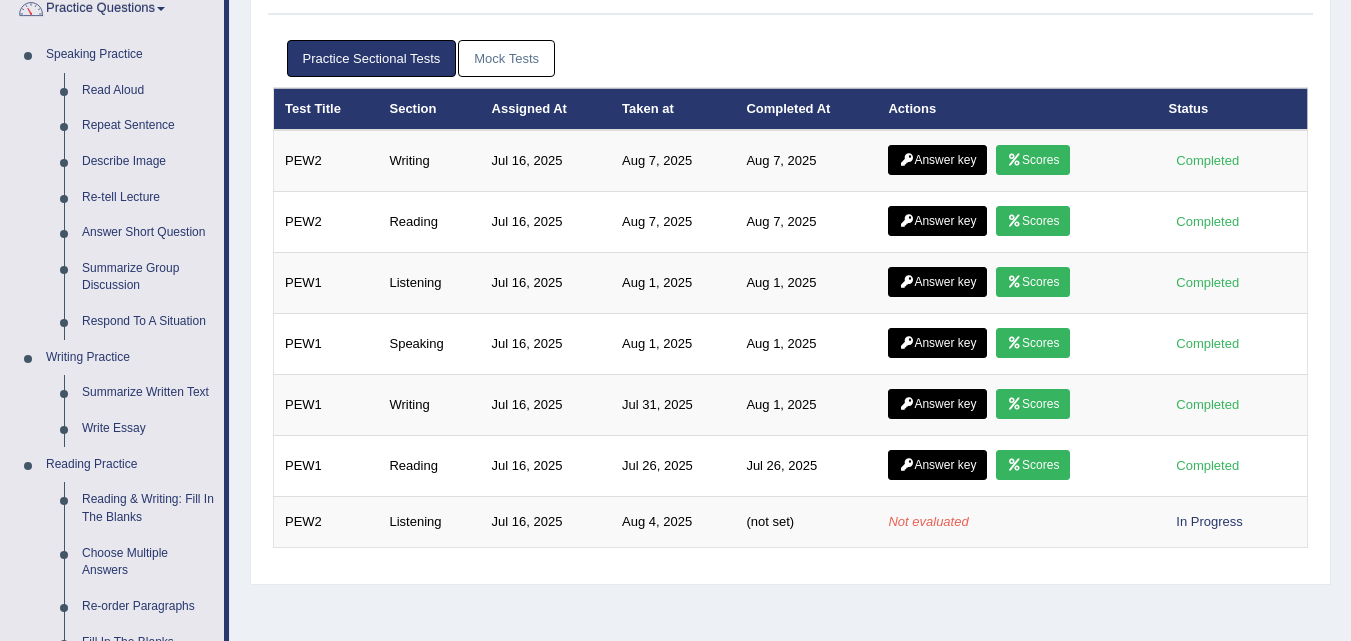 scroll, scrollTop: 172, scrollLeft: 0, axis: vertical 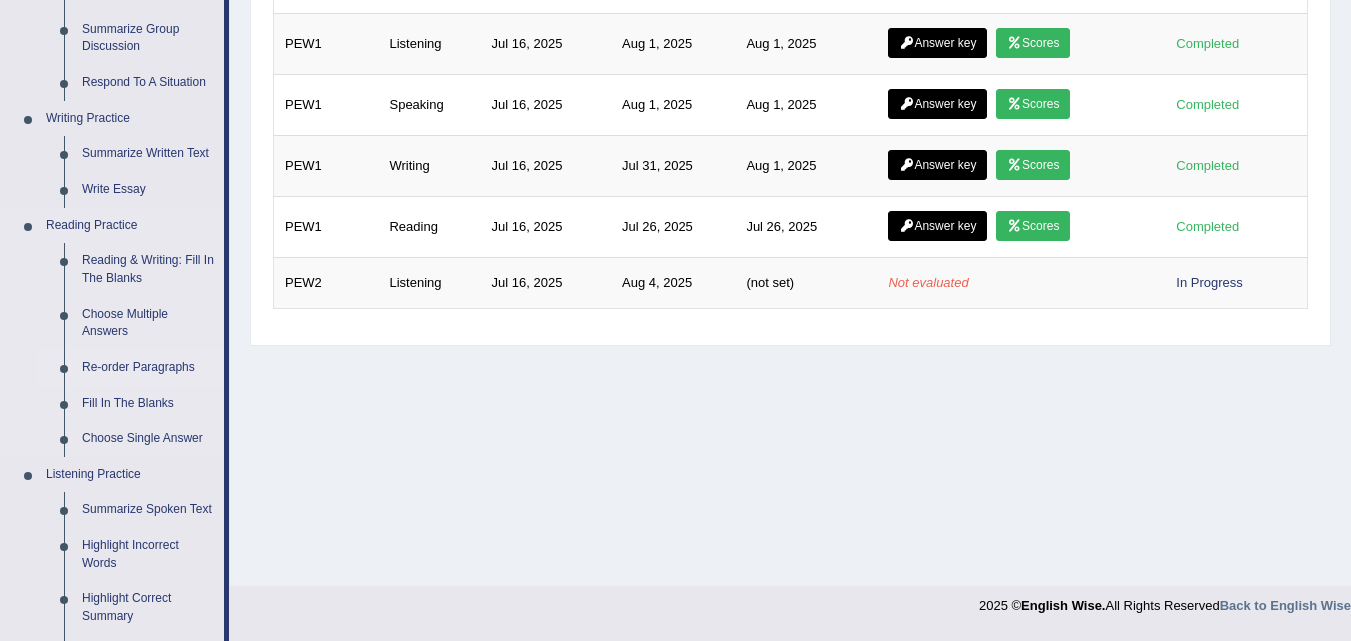 click on "Re-order Paragraphs" at bounding box center [148, 368] 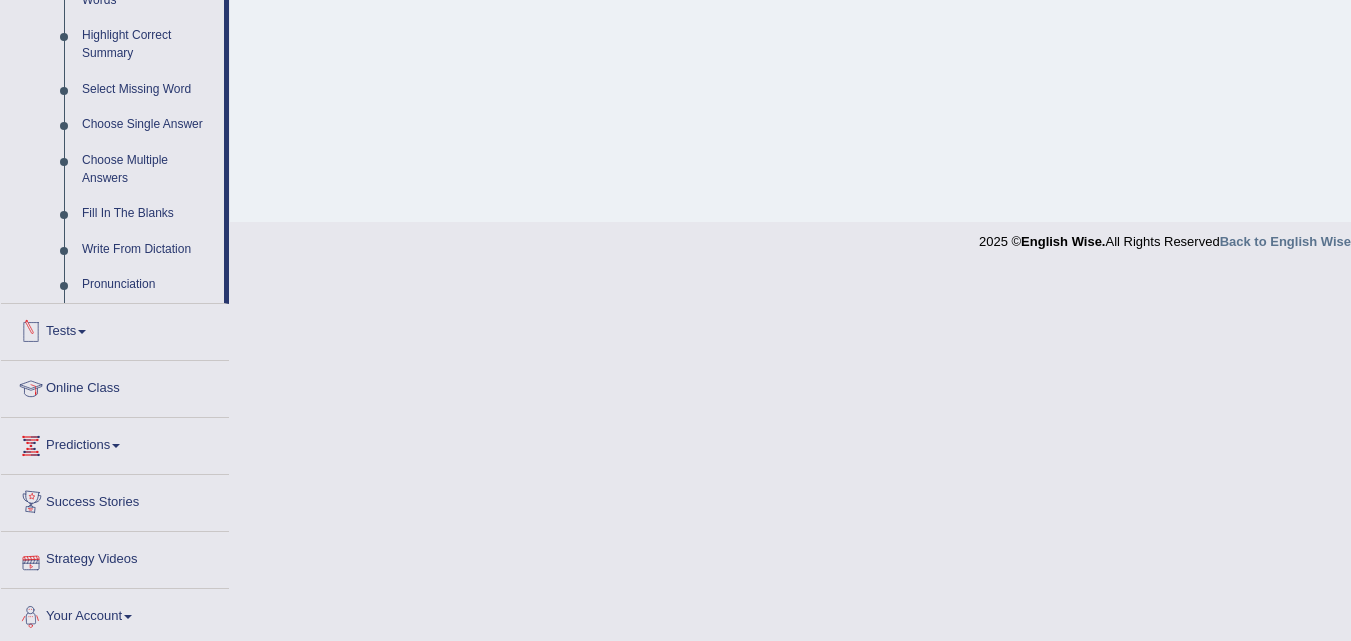 scroll, scrollTop: 784, scrollLeft: 0, axis: vertical 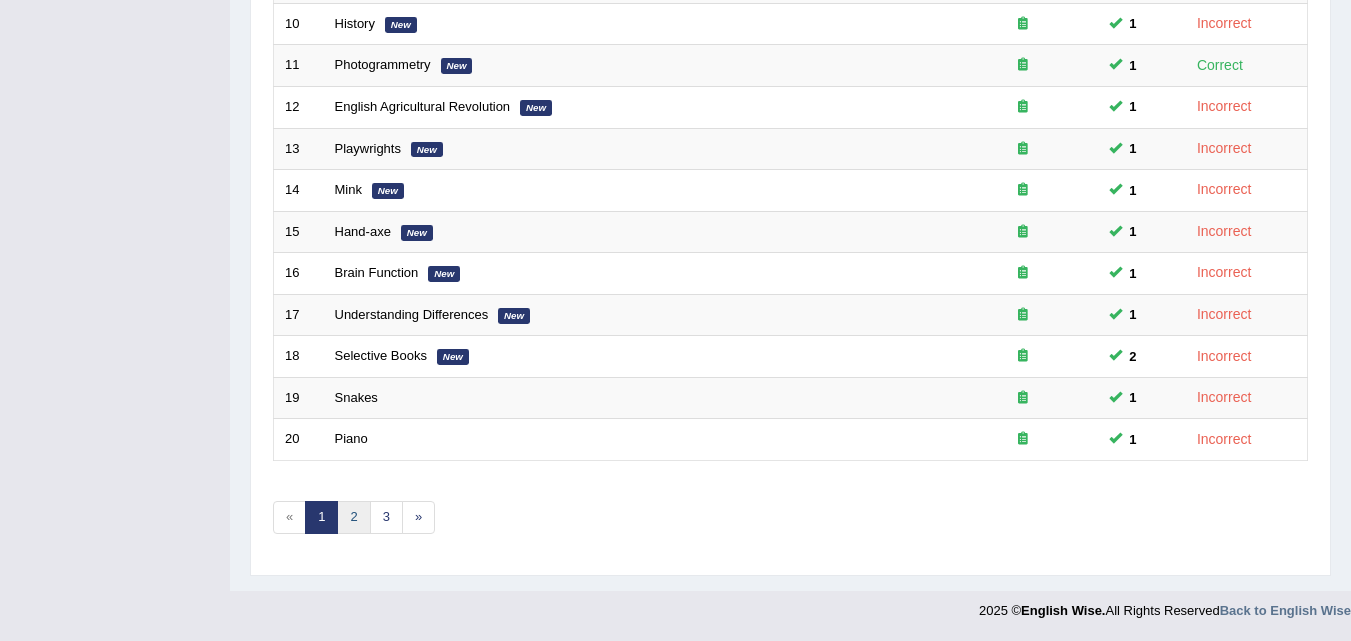 click on "2" at bounding box center [353, 517] 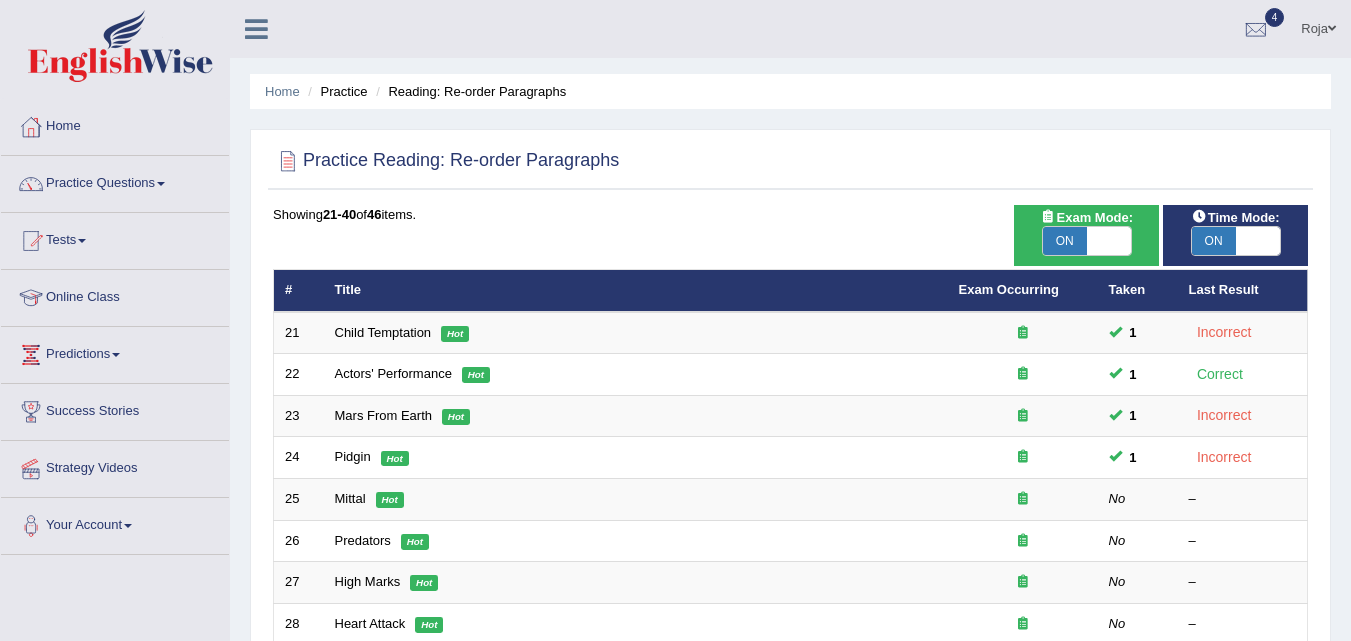 scroll, scrollTop: 263, scrollLeft: 0, axis: vertical 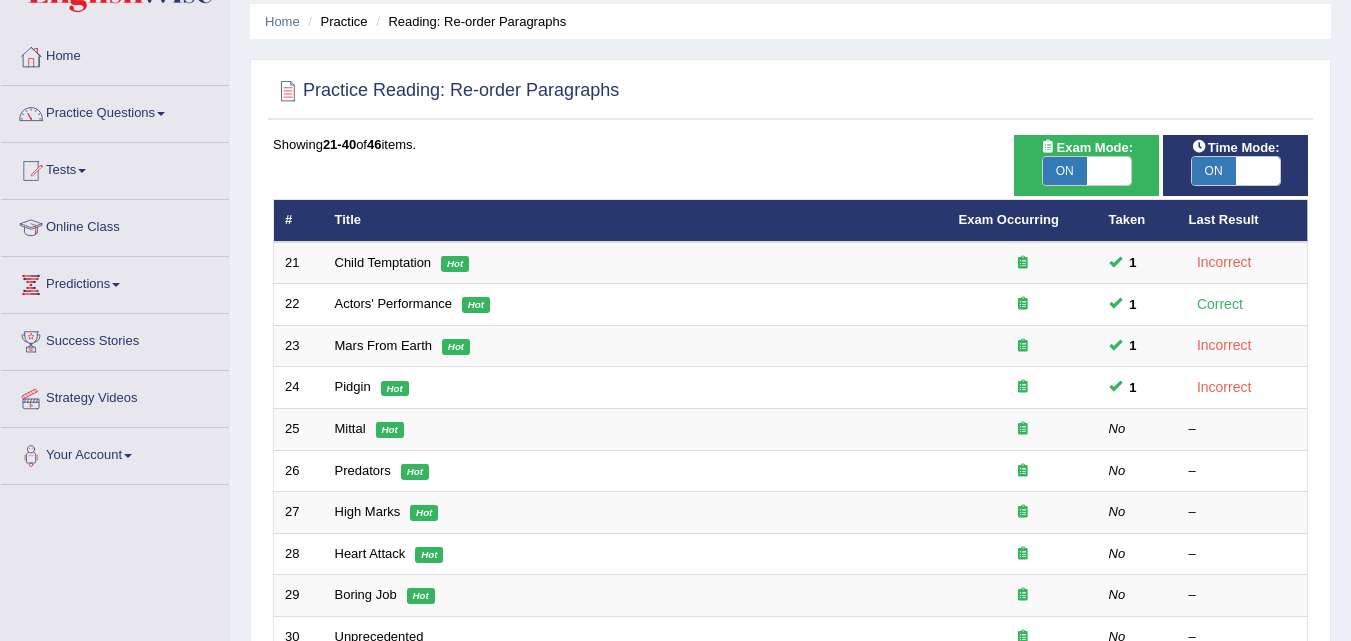 click on "Toggle navigation
Home
Practice Questions   Speaking Practice Read Aloud
Repeat Sentence
Describe Image
Re-tell Lecture
Answer Short Question
Summarize Group Discussion
Respond To A Situation
Writing Practice  Summarize Written Text
Write Essay
Reading Practice  Reading & Writing: Fill In The Blanks
Choose Multiple Answers
Re-order Paragraphs
Fill In The Blanks
Choose Single Answer
Listening Practice  Summarize Spoken Text
Highlight Incorrect Words
Highlight Correct Summary
Select Missing Word
Choose Single Answer
Choose Multiple Answers
Fill In The Blanks
Write From Dictation
Pronunciation
Tests
Take Mock Test" at bounding box center (675, 250) 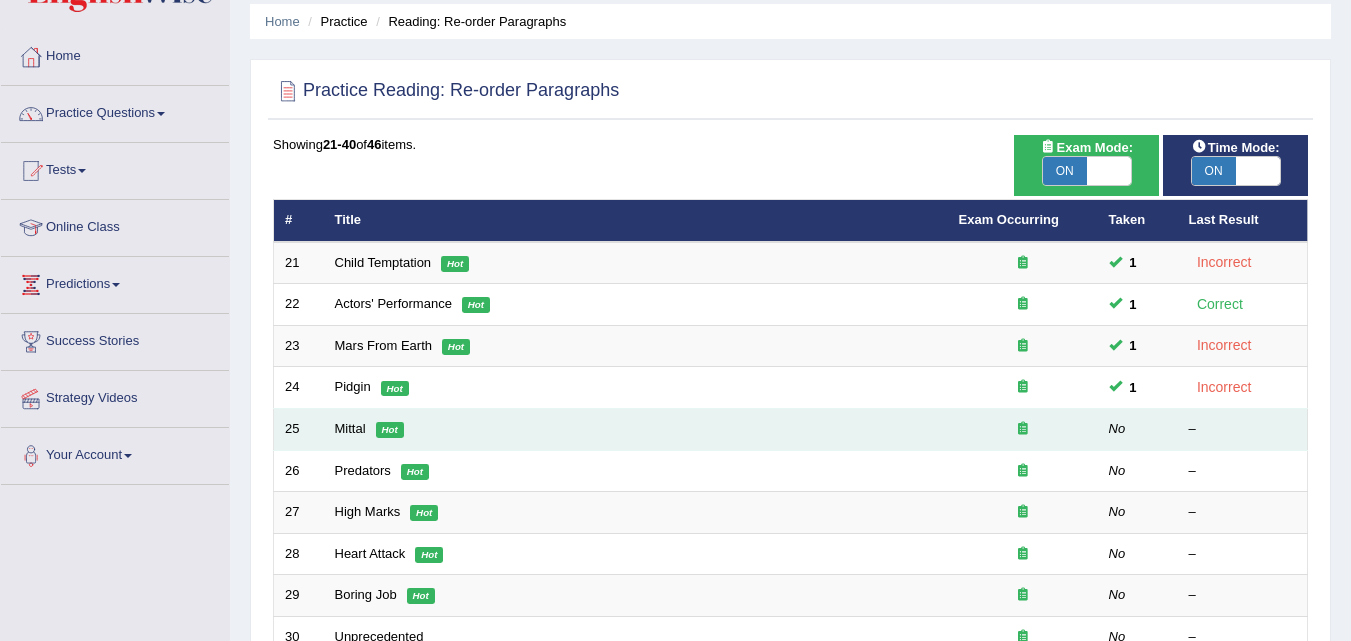 click on "Mittal Hot" at bounding box center [636, 430] 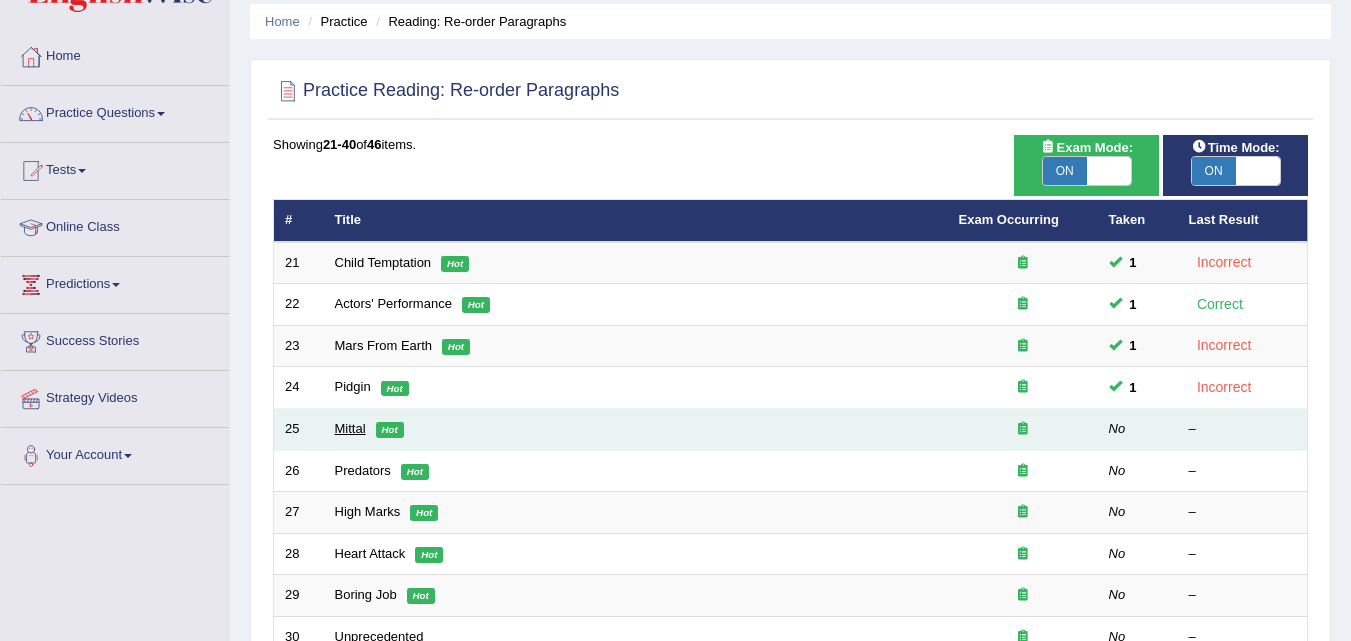 click on "Mittal" at bounding box center [350, 428] 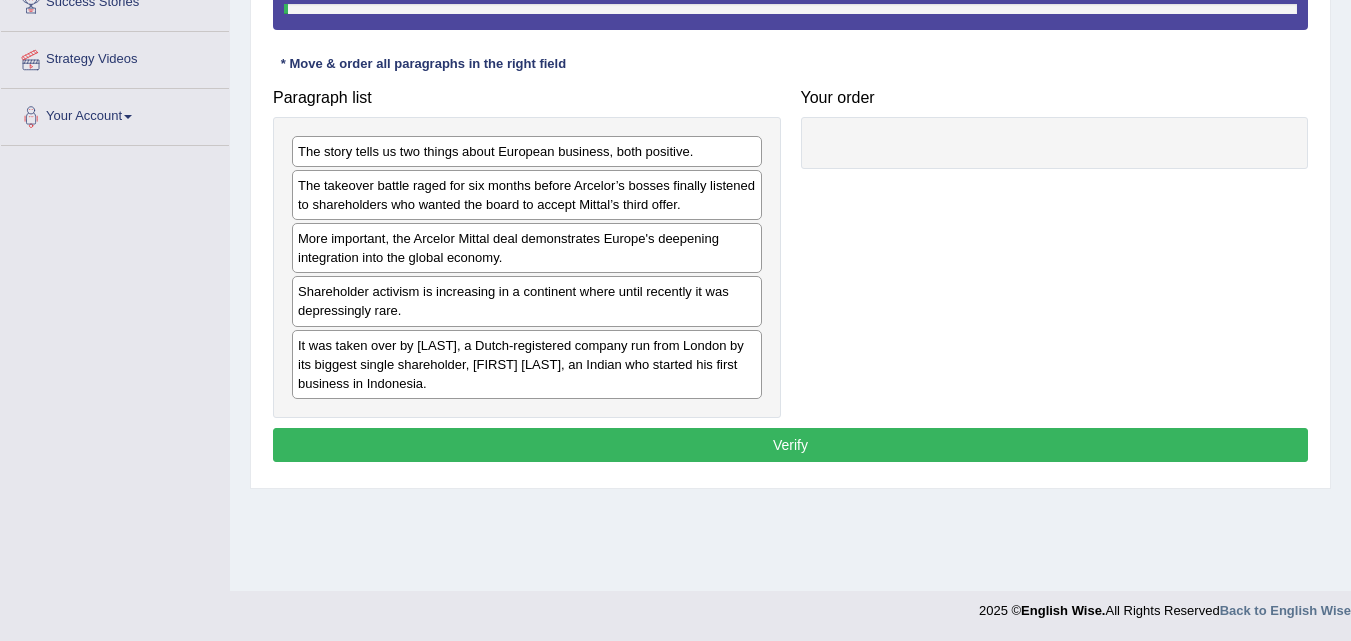 scroll, scrollTop: 409, scrollLeft: 0, axis: vertical 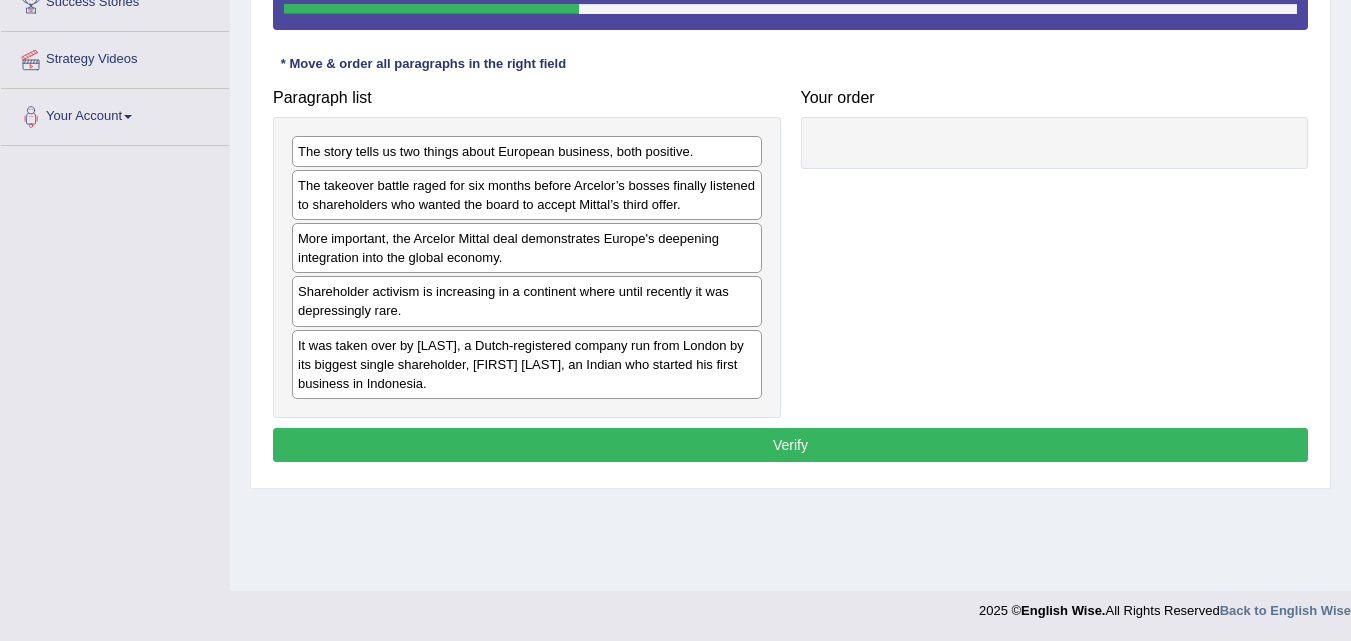 click on "Shareholder activism is increasing in a continent where until recently it was depressingly rare." at bounding box center (527, 301) 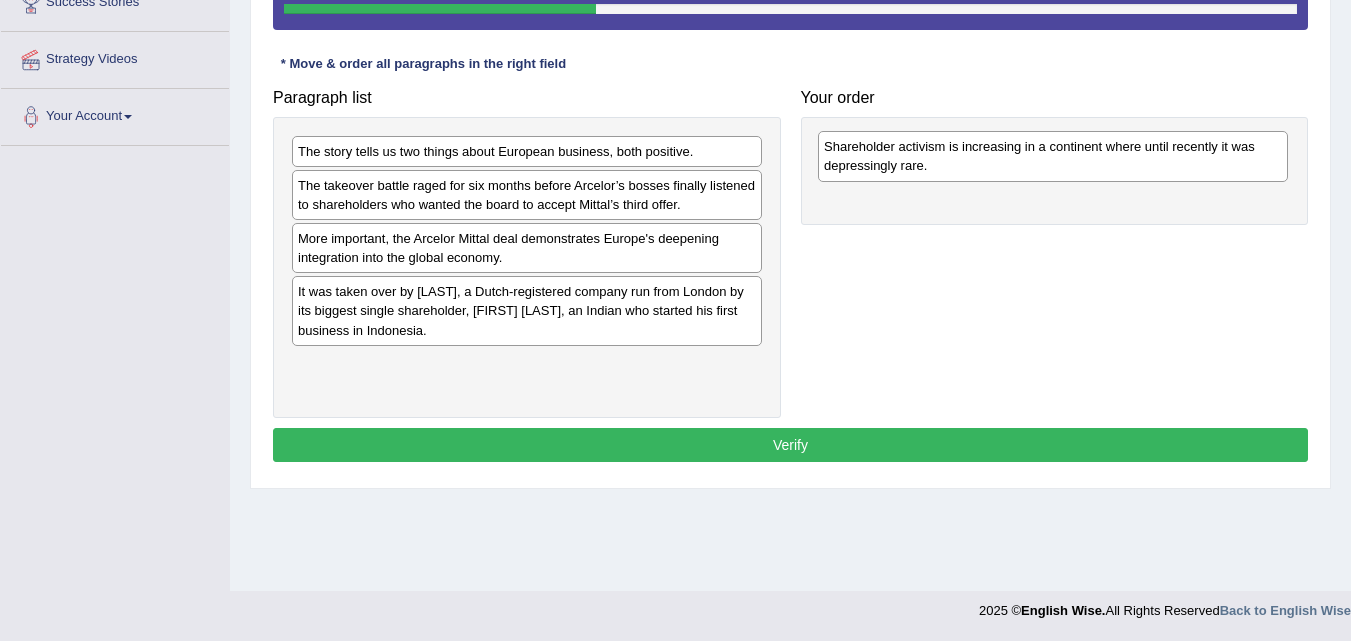 drag, startPoint x: 487, startPoint y: 319, endPoint x: 984, endPoint y: 175, distance: 517.4408 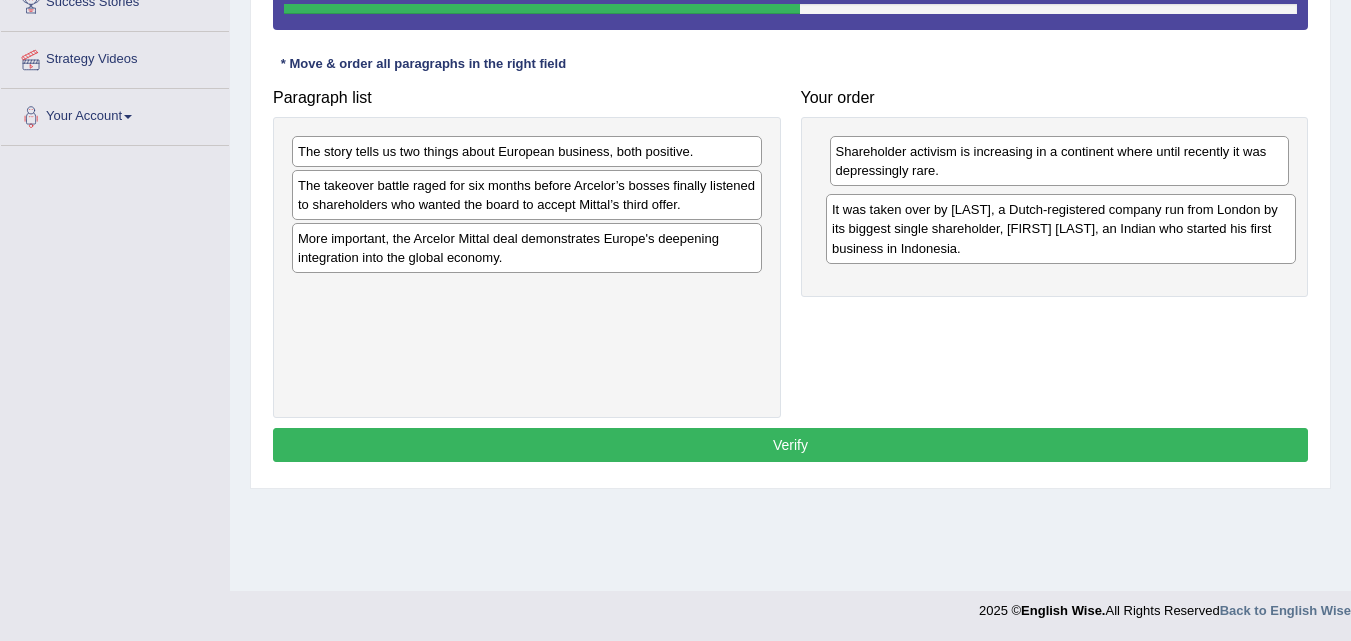 drag, startPoint x: 470, startPoint y: 336, endPoint x: 1004, endPoint y: 254, distance: 540.2592 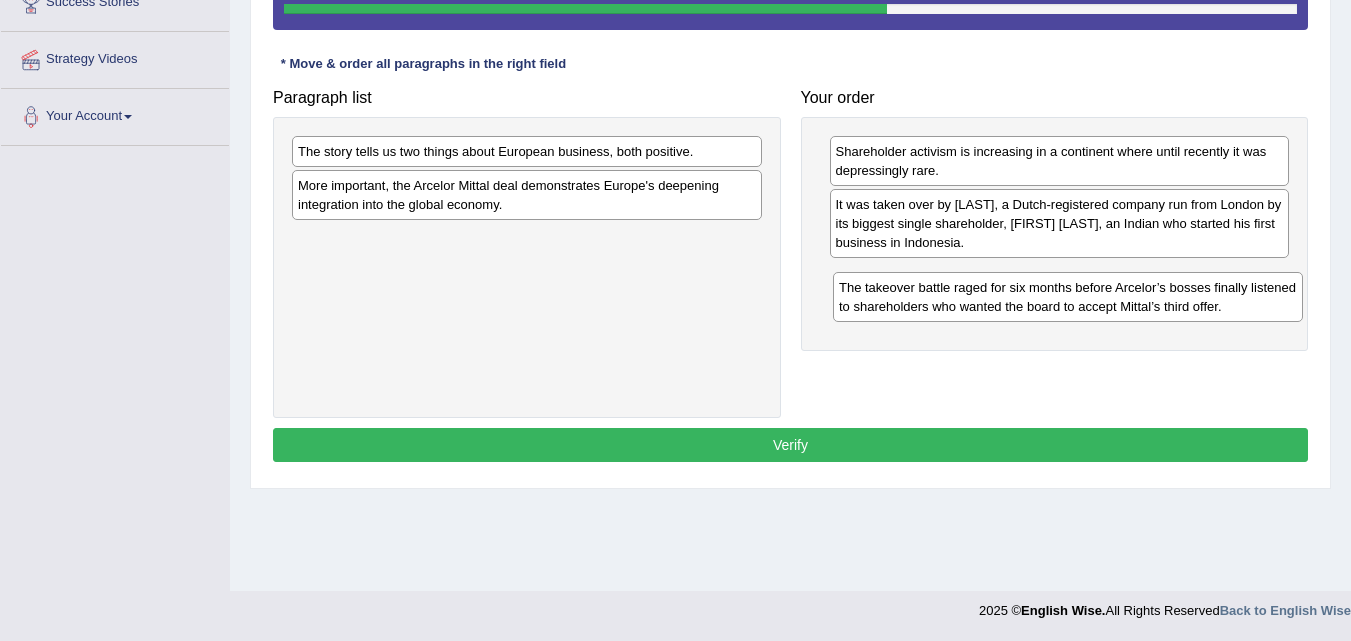 drag, startPoint x: 622, startPoint y: 204, endPoint x: 1158, endPoint y: 294, distance: 543.5035 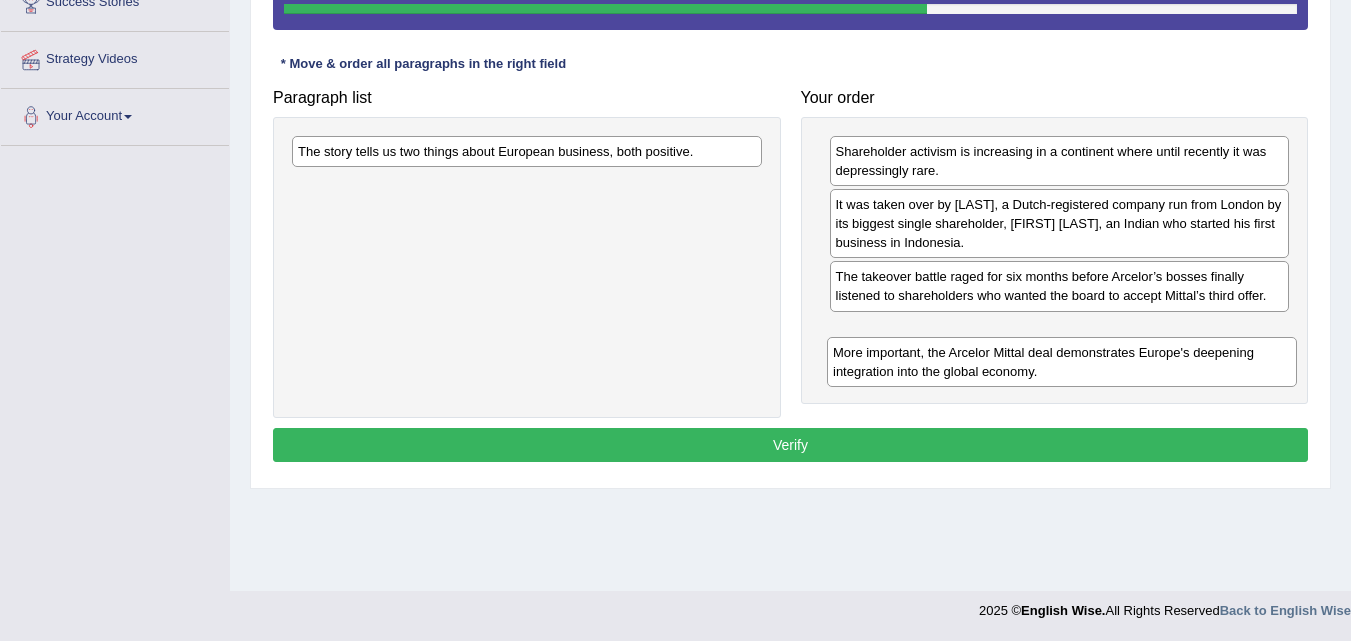 drag, startPoint x: 626, startPoint y: 195, endPoint x: 1149, endPoint y: 351, distance: 545.7701 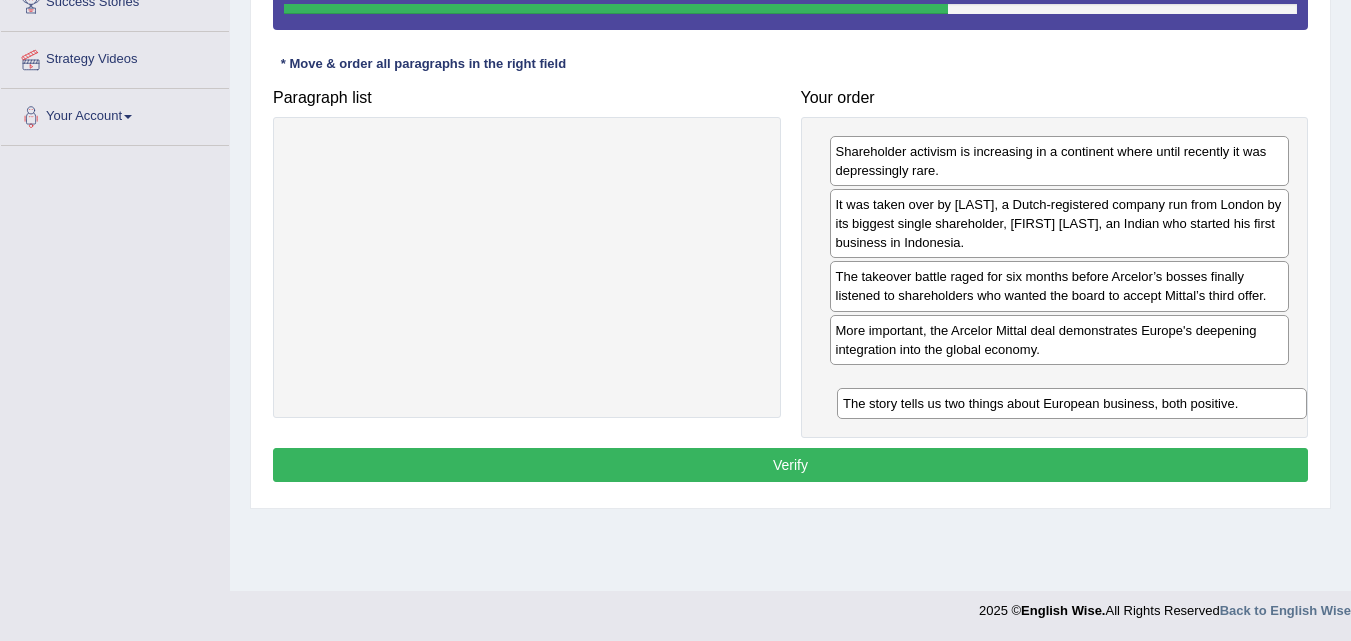 drag, startPoint x: 575, startPoint y: 145, endPoint x: 1113, endPoint y: 389, distance: 590.7453 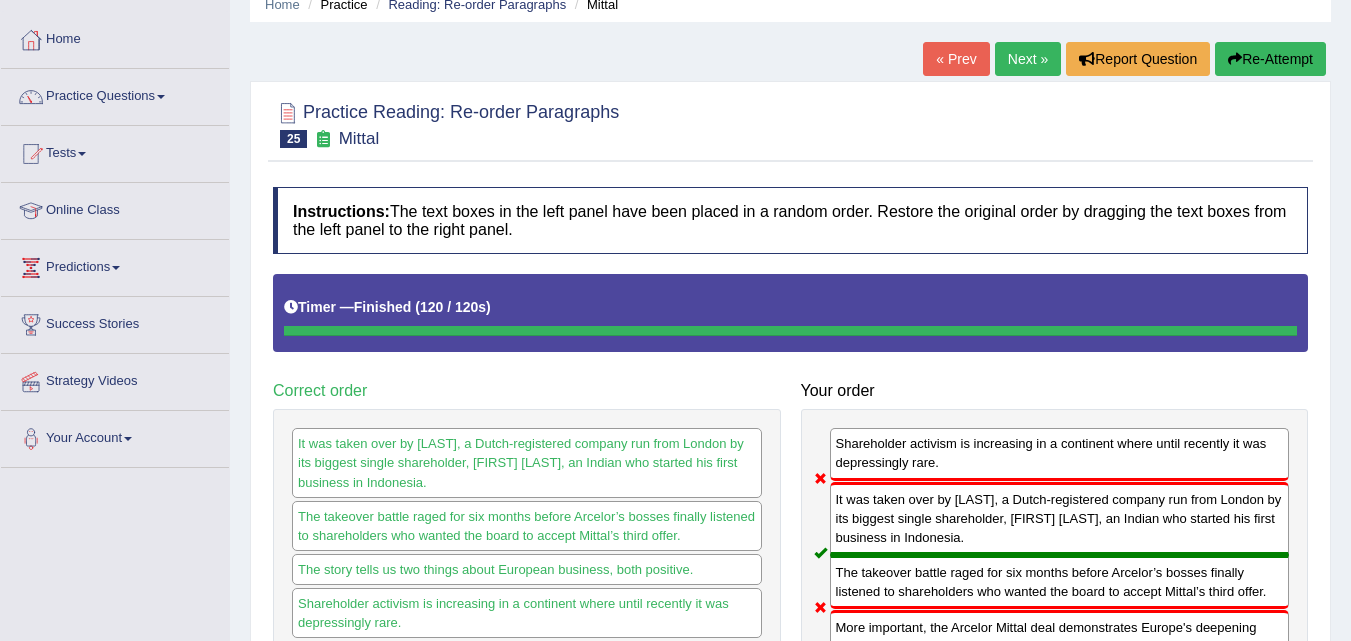 scroll, scrollTop: 85, scrollLeft: 0, axis: vertical 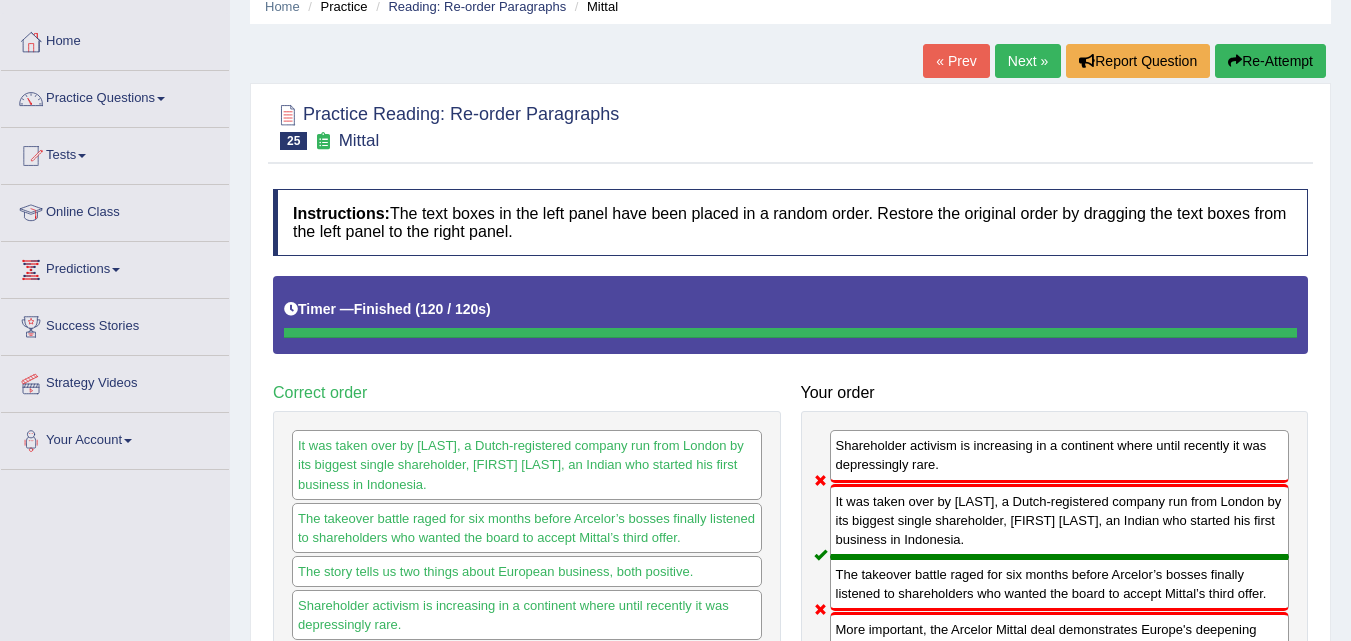 click on "Next »" at bounding box center [1028, 61] 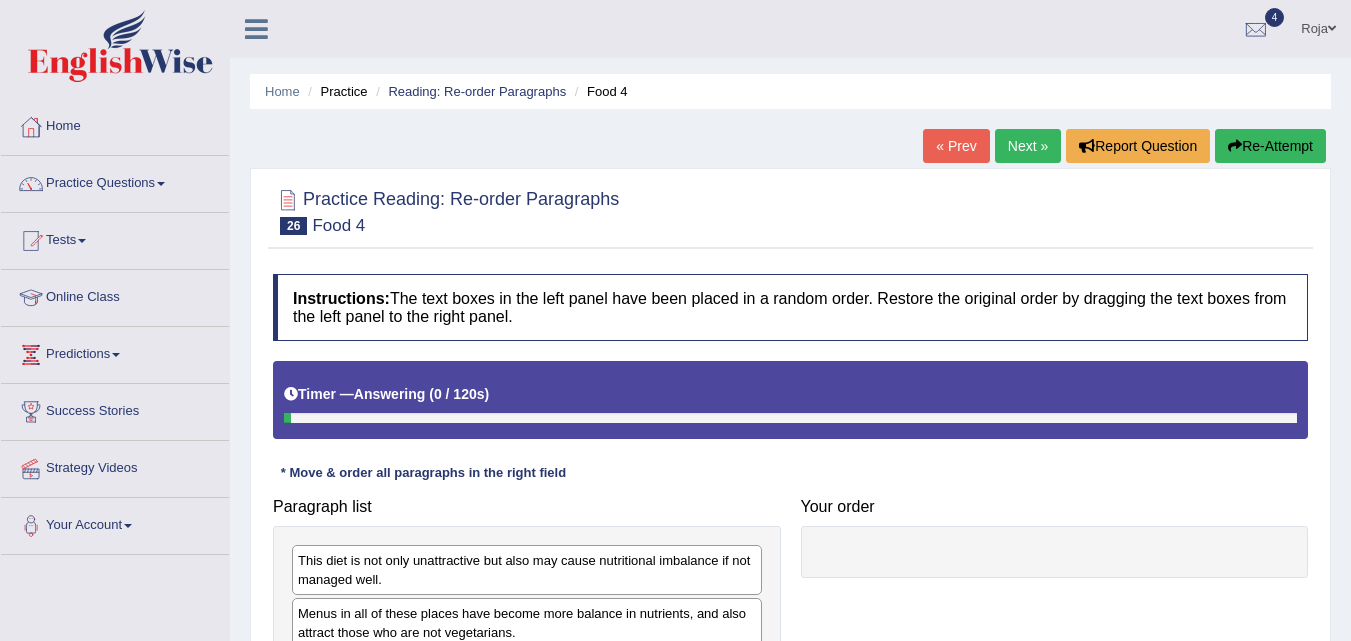 scroll, scrollTop: 0, scrollLeft: 0, axis: both 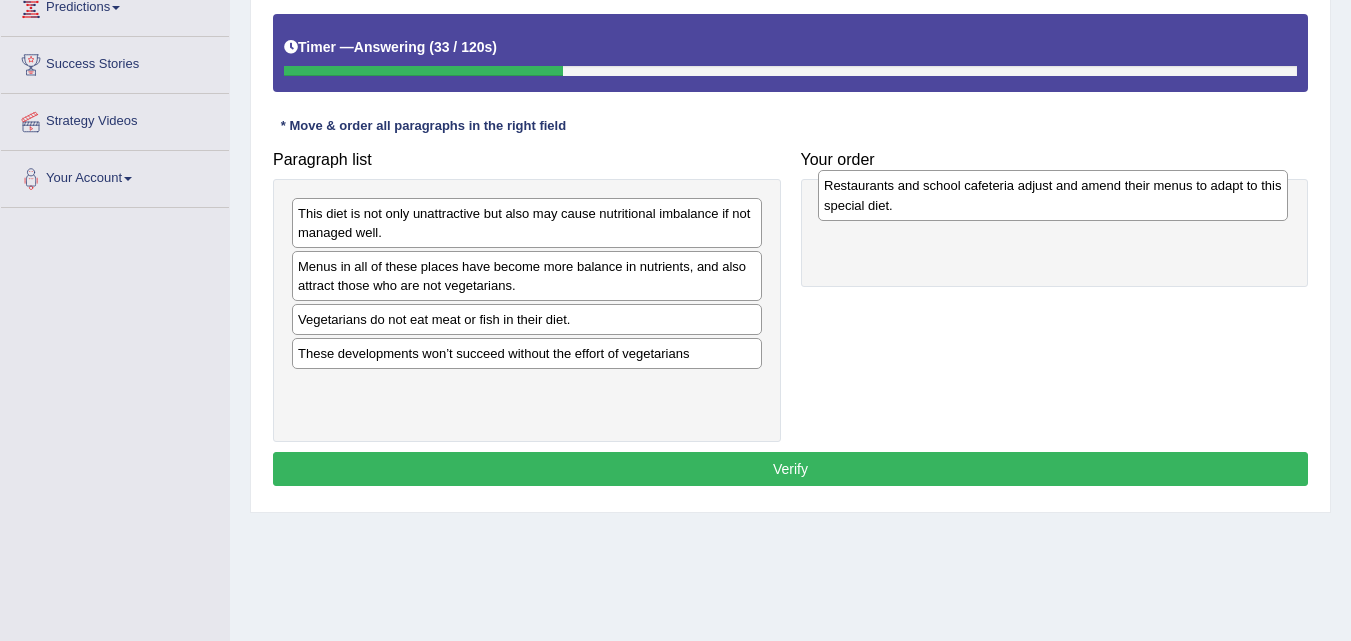 drag, startPoint x: 589, startPoint y: 406, endPoint x: 1115, endPoint y: 208, distance: 562.03204 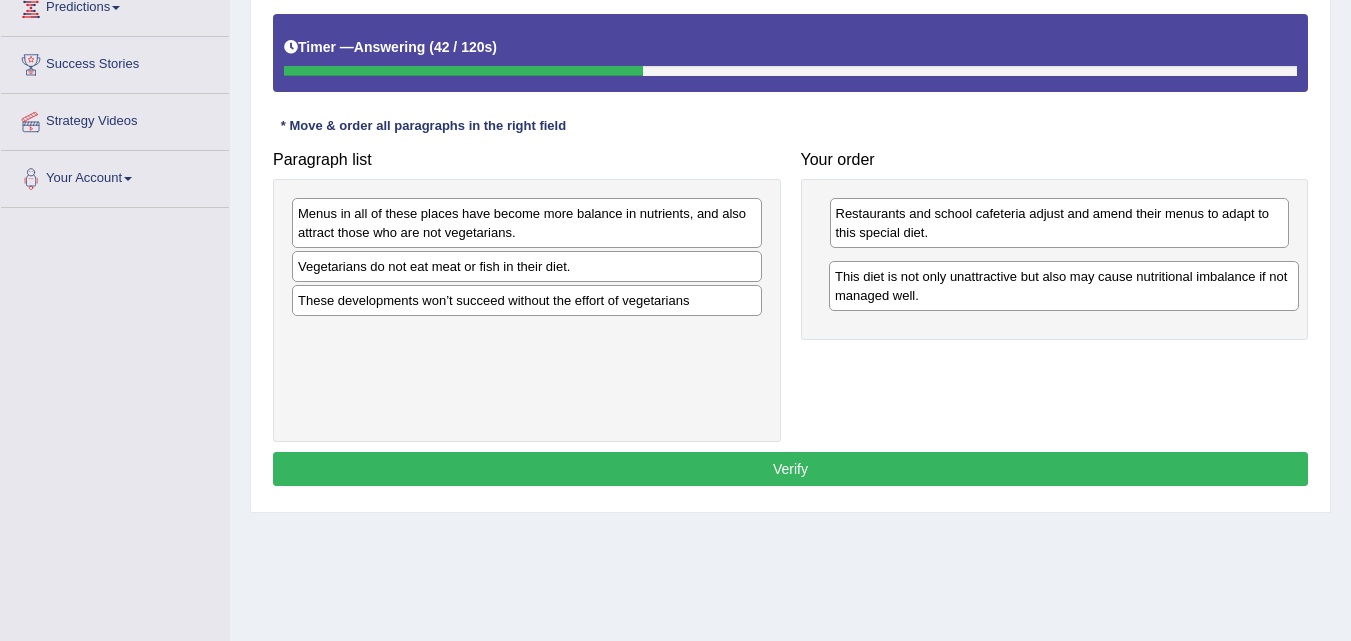 drag, startPoint x: 593, startPoint y: 230, endPoint x: 1130, endPoint y: 293, distance: 540.6829 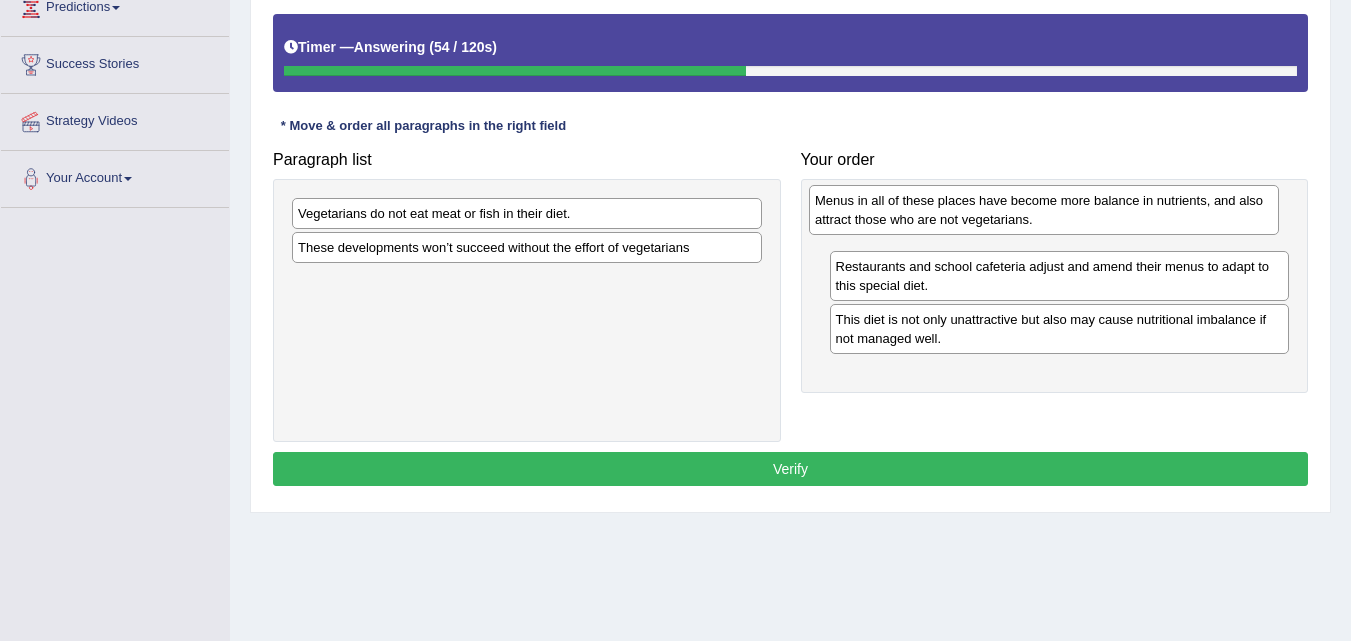 drag, startPoint x: 630, startPoint y: 211, endPoint x: 1151, endPoint y: 198, distance: 521.1622 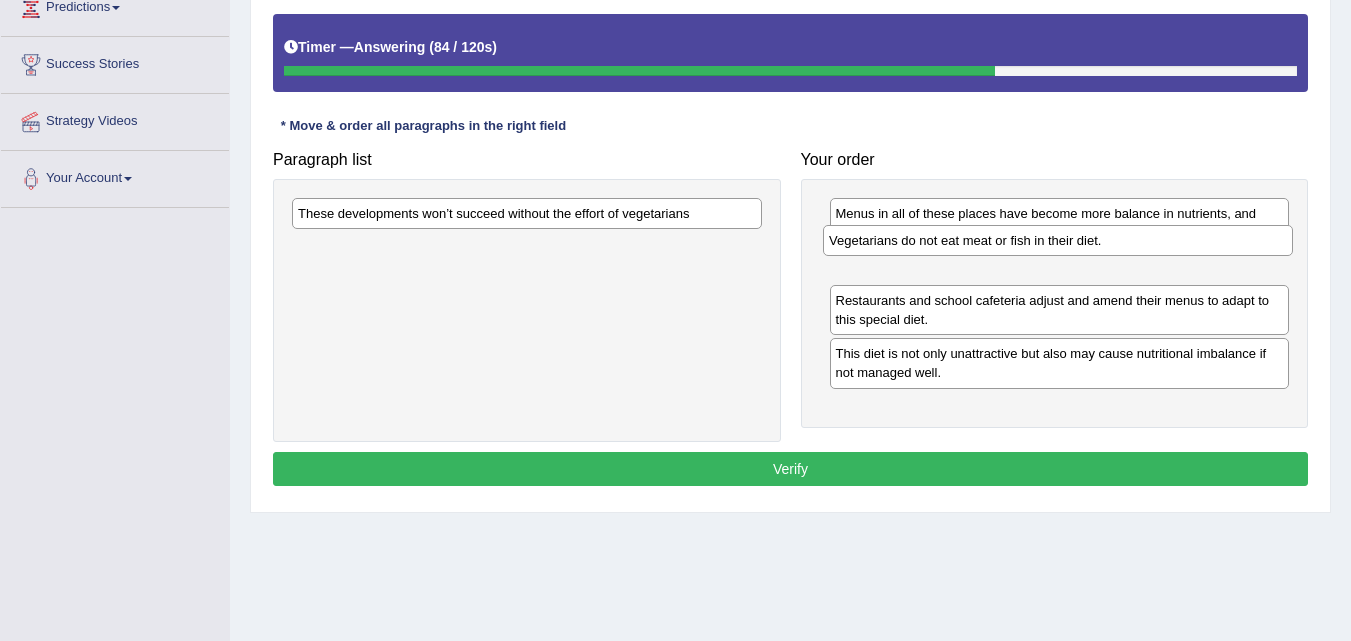 drag, startPoint x: 546, startPoint y: 213, endPoint x: 1077, endPoint y: 245, distance: 531.9633 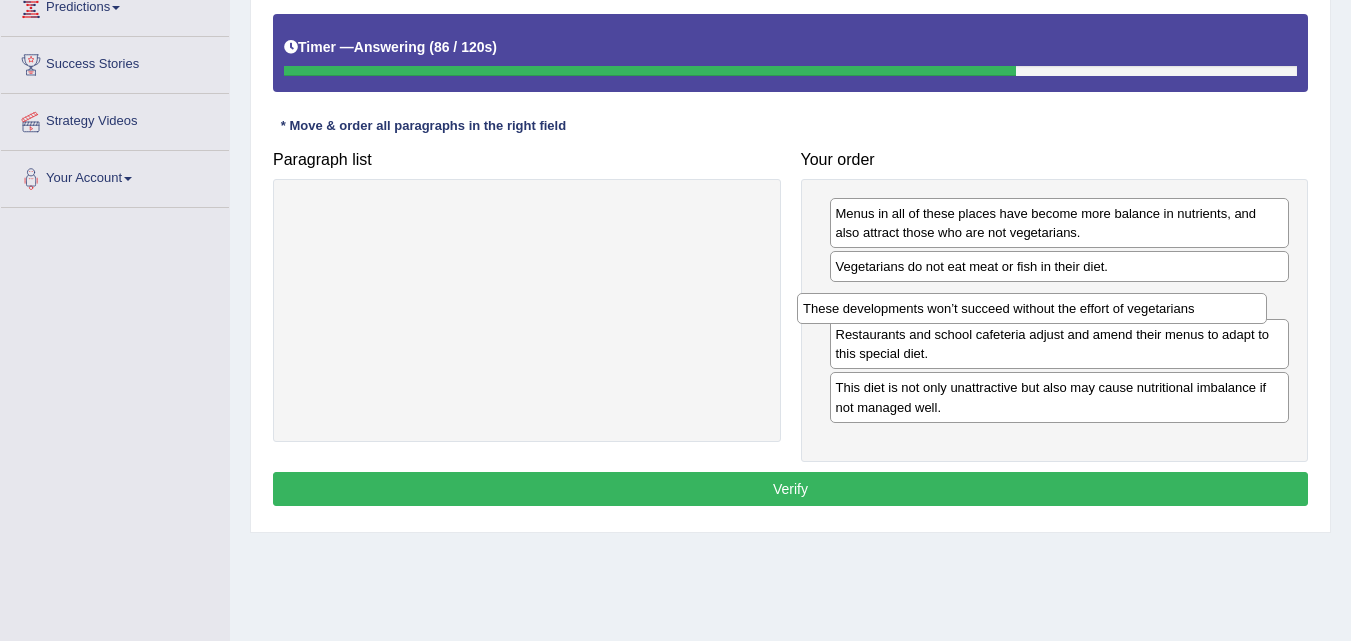 drag, startPoint x: 663, startPoint y: 211, endPoint x: 1169, endPoint y: 306, distance: 514.84076 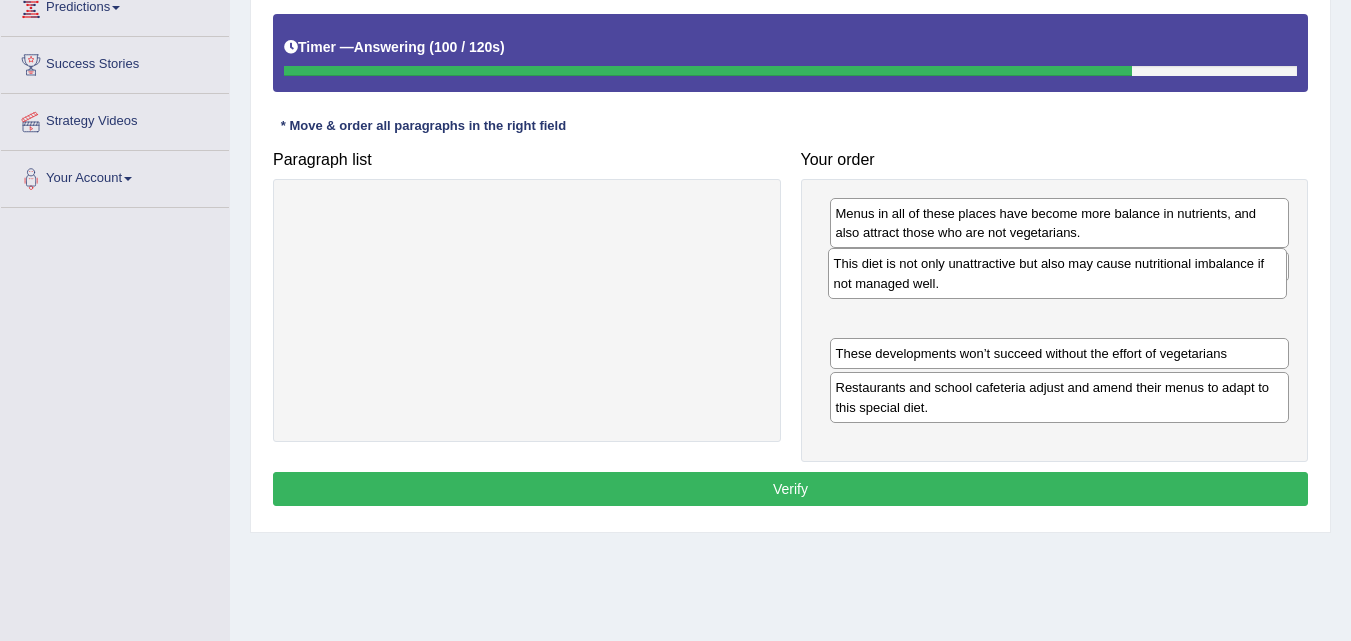 drag, startPoint x: 973, startPoint y: 419, endPoint x: 968, endPoint y: 292, distance: 127.09839 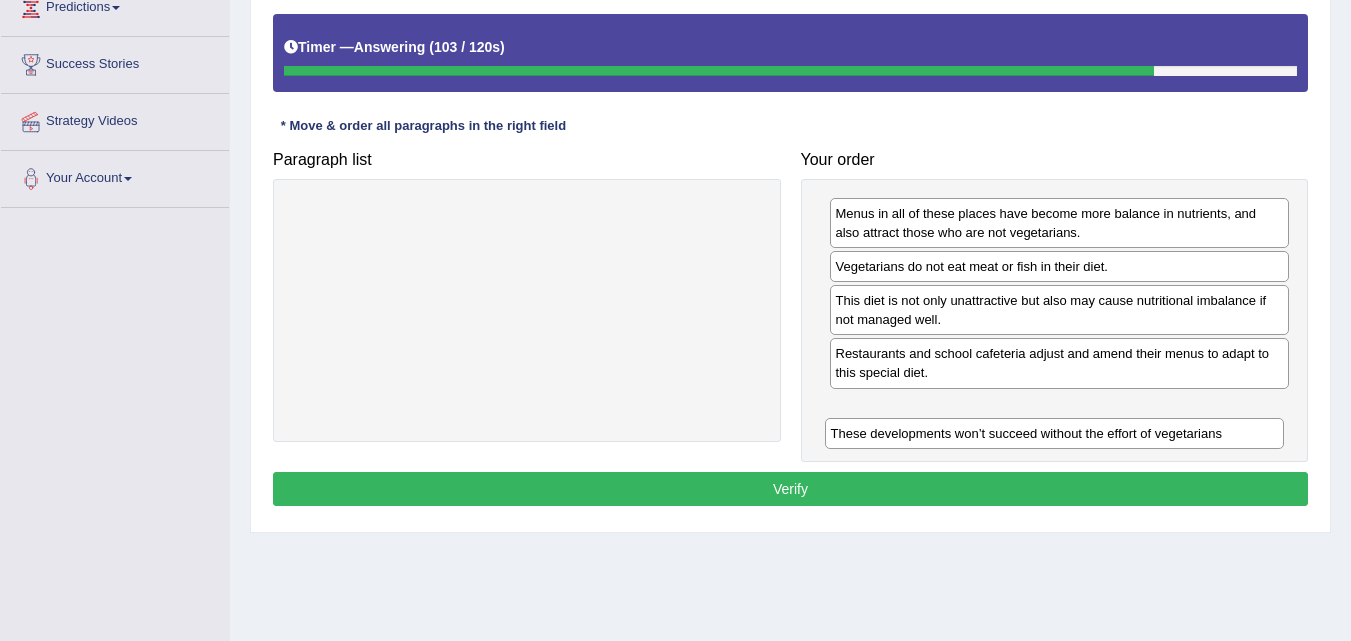 drag, startPoint x: 941, startPoint y: 360, endPoint x: 928, endPoint y: 436, distance: 77.10383 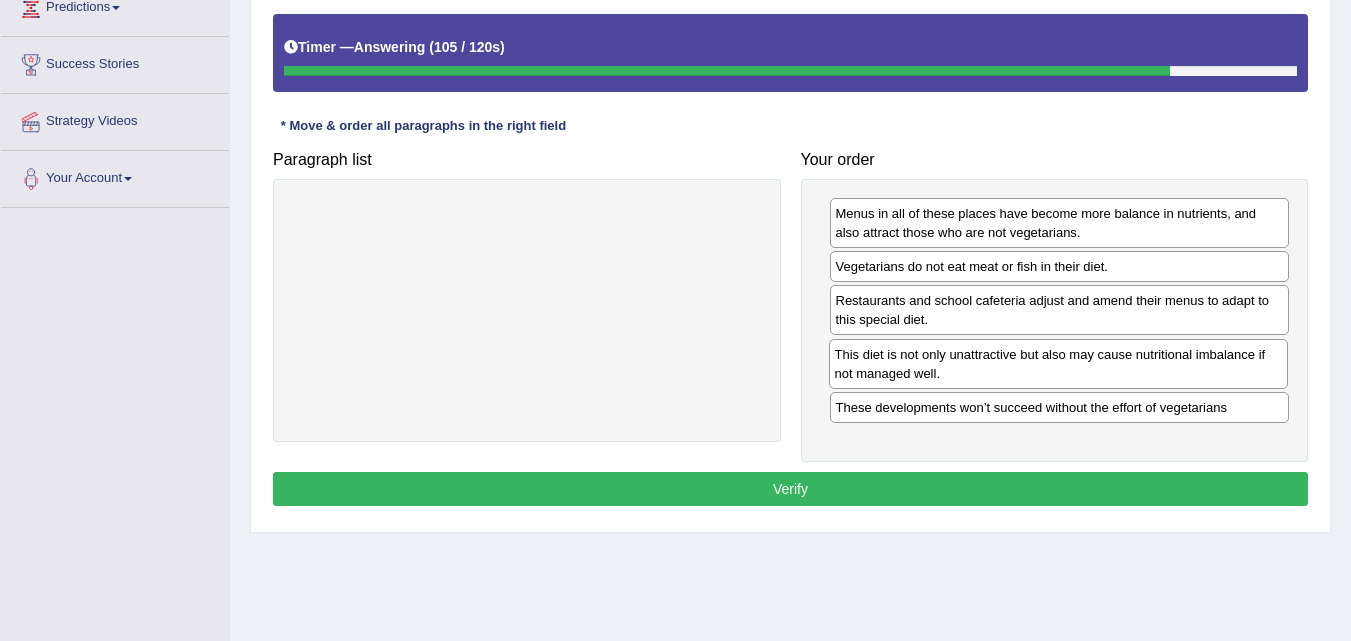 drag, startPoint x: 892, startPoint y: 316, endPoint x: 891, endPoint y: 369, distance: 53.009434 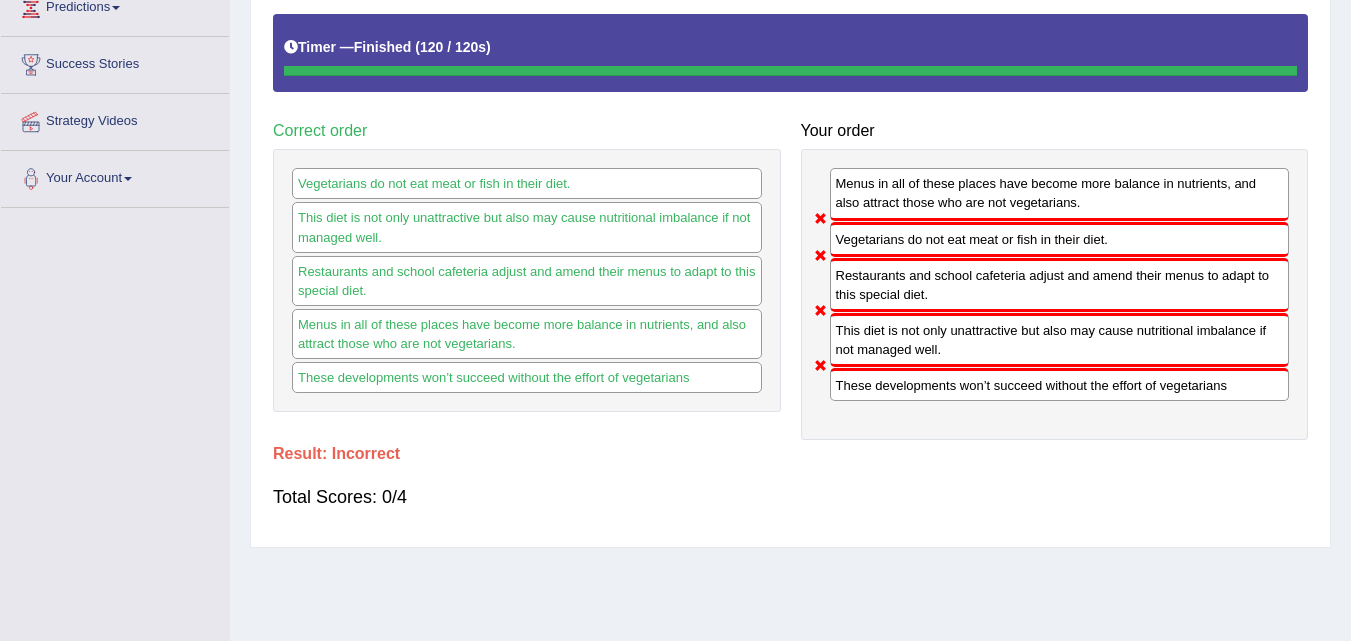 click on "These developments won’t succeed without the effort of vegetarians" at bounding box center [1060, 384] 